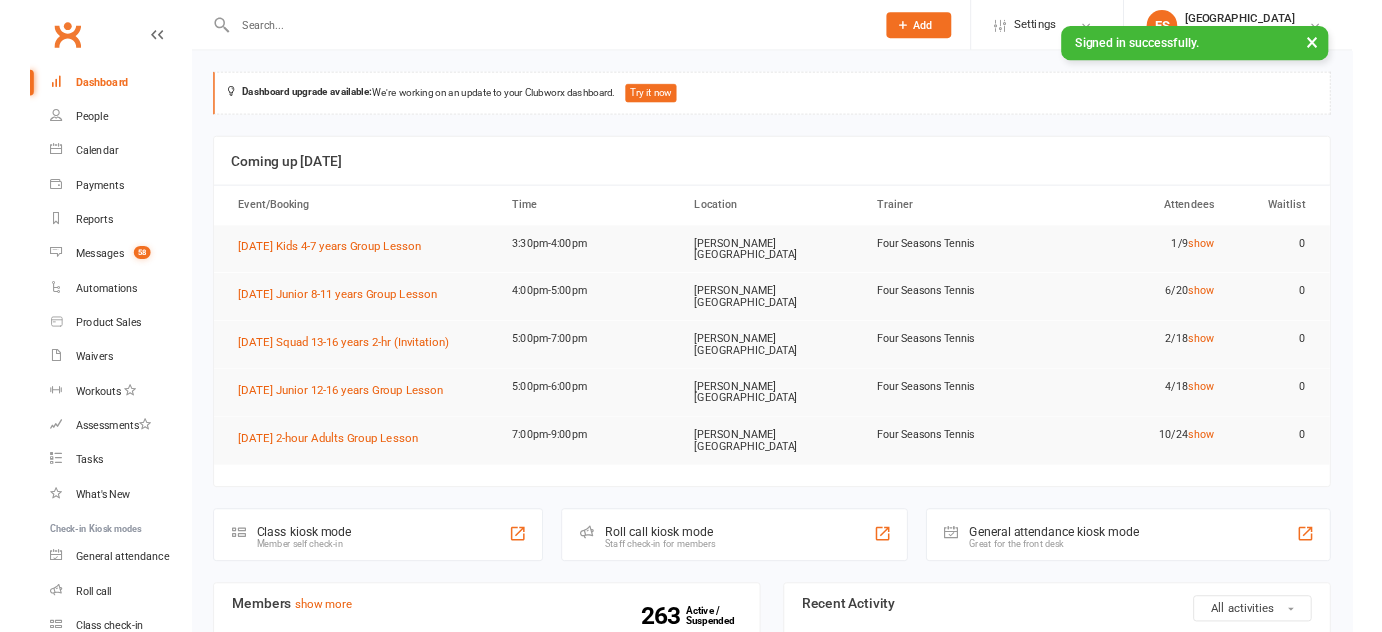 scroll, scrollTop: 0, scrollLeft: 0, axis: both 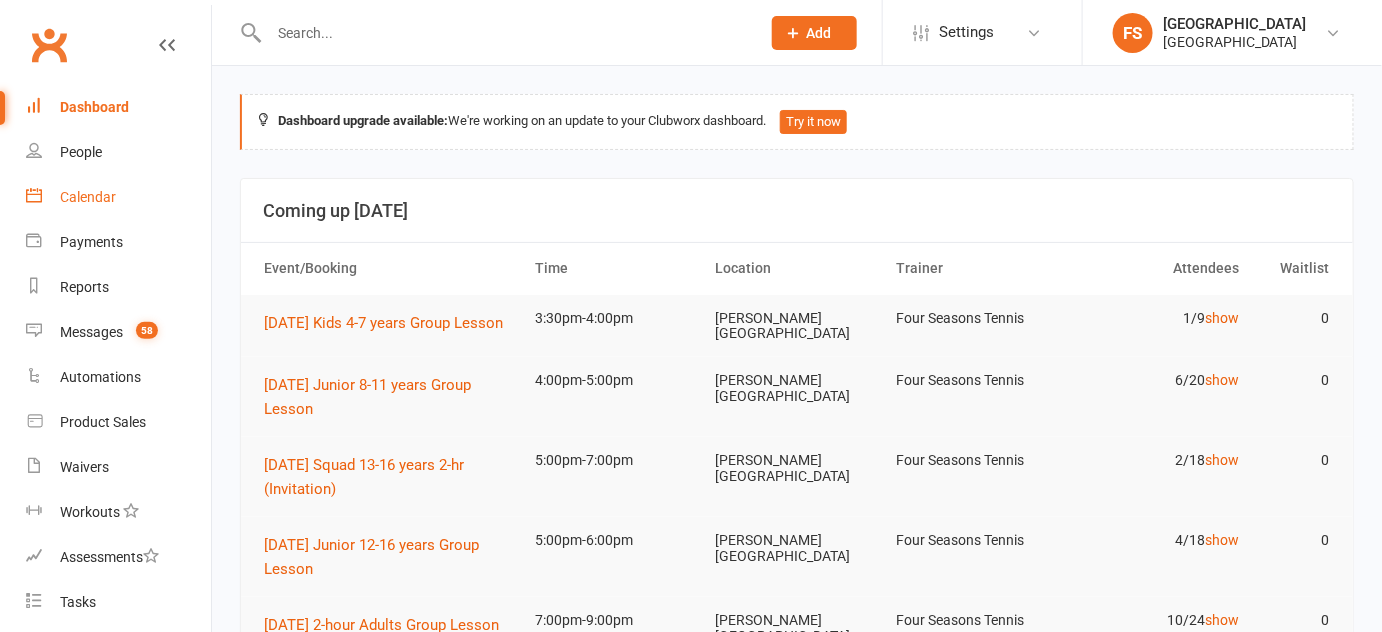 click on "Calendar" at bounding box center [118, 197] 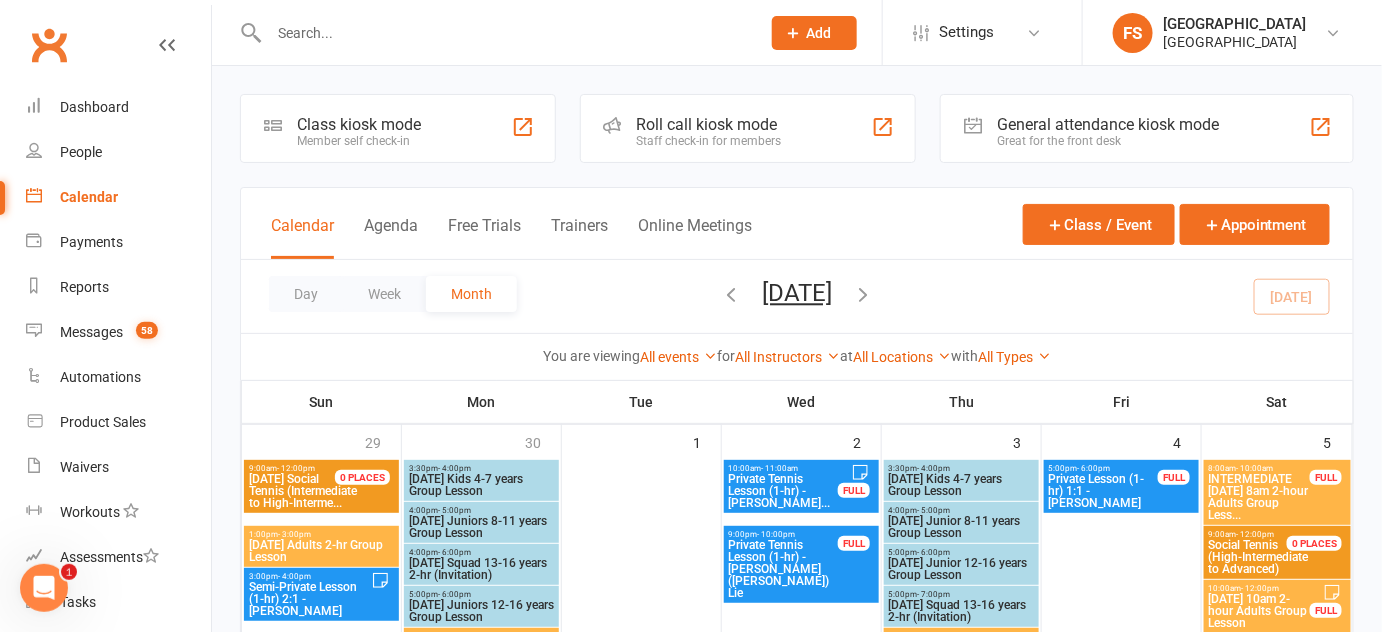 scroll, scrollTop: 0, scrollLeft: 0, axis: both 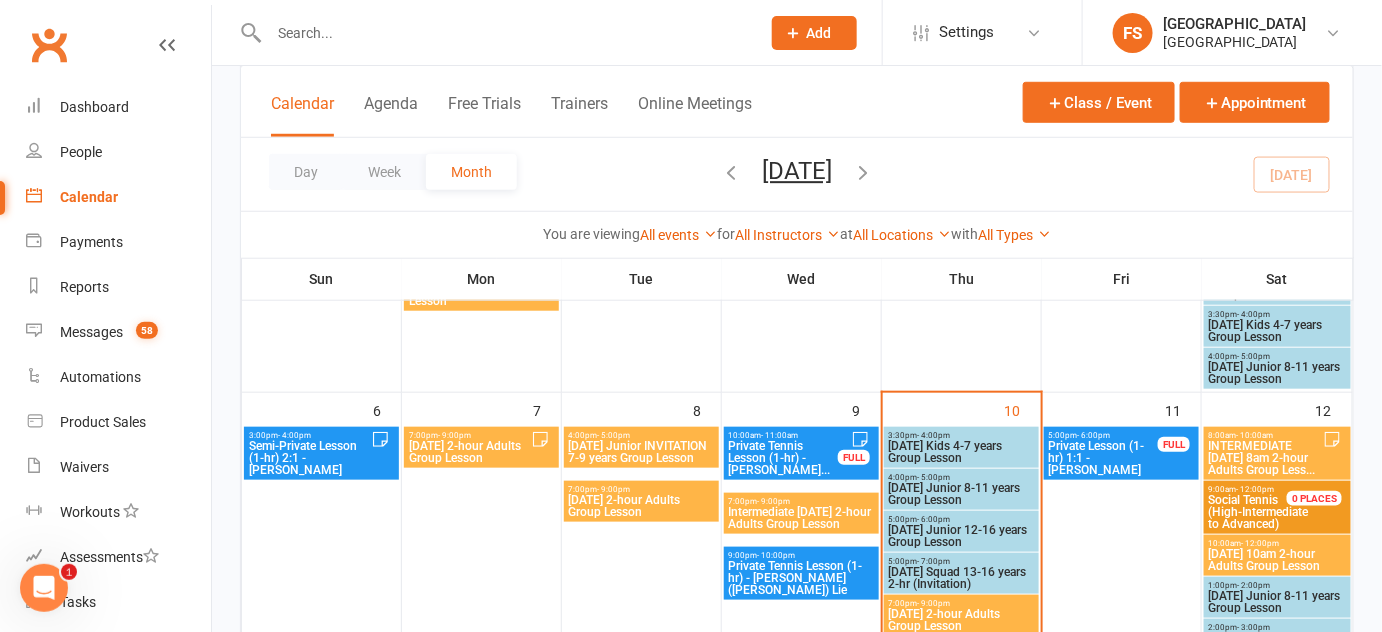 click on "[DATE] Kids 4-7 years Group Lesson" at bounding box center [961, 452] 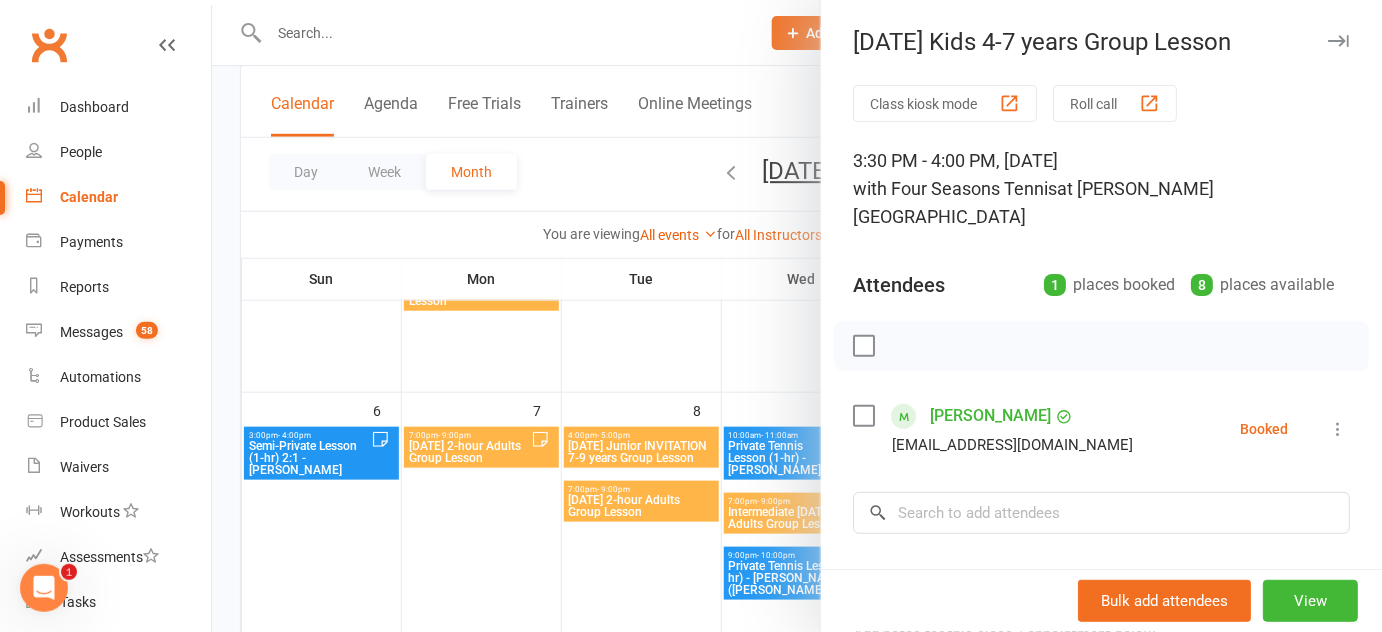 click at bounding box center [797, 316] 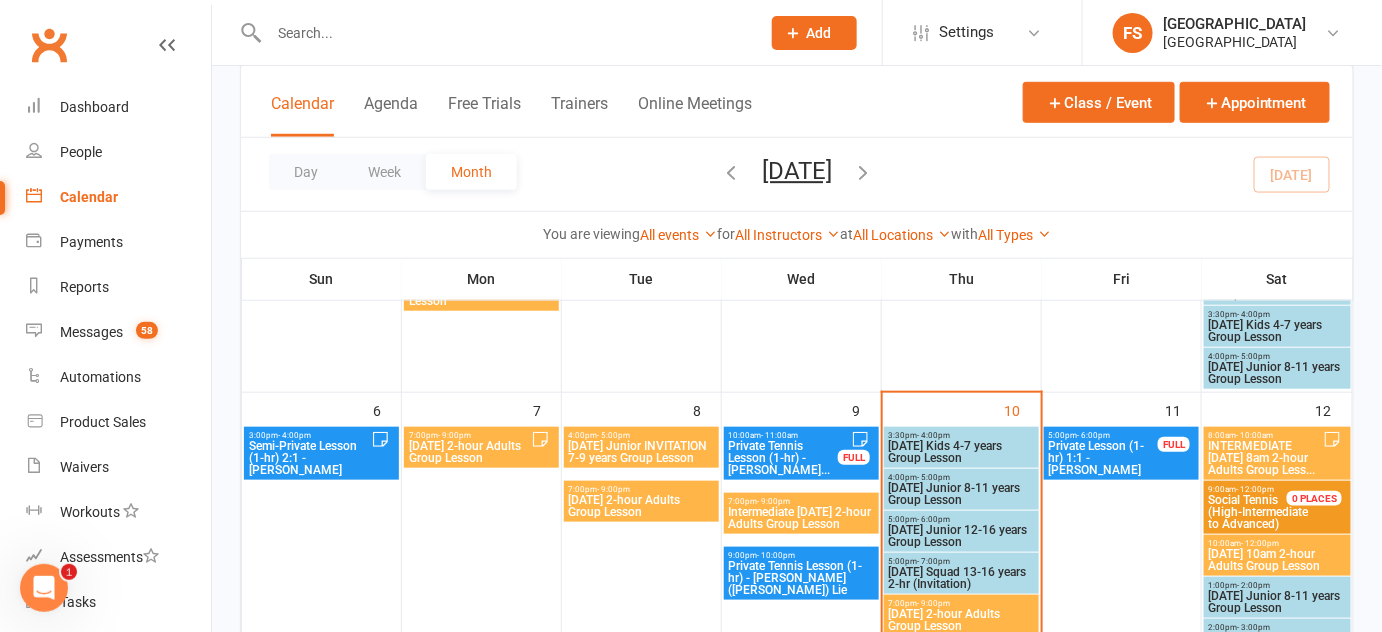 click on "[DATE] Junior 8-11 years Group Lesson" at bounding box center [961, 494] 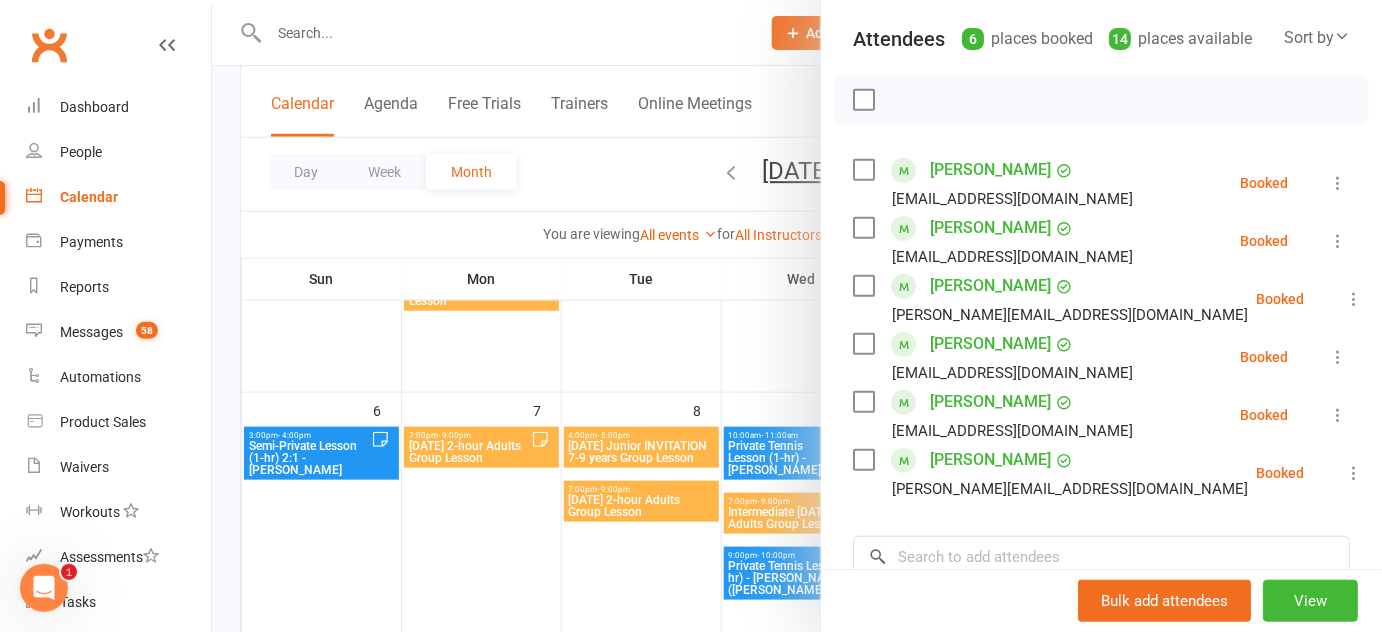 scroll, scrollTop: 250, scrollLeft: 0, axis: vertical 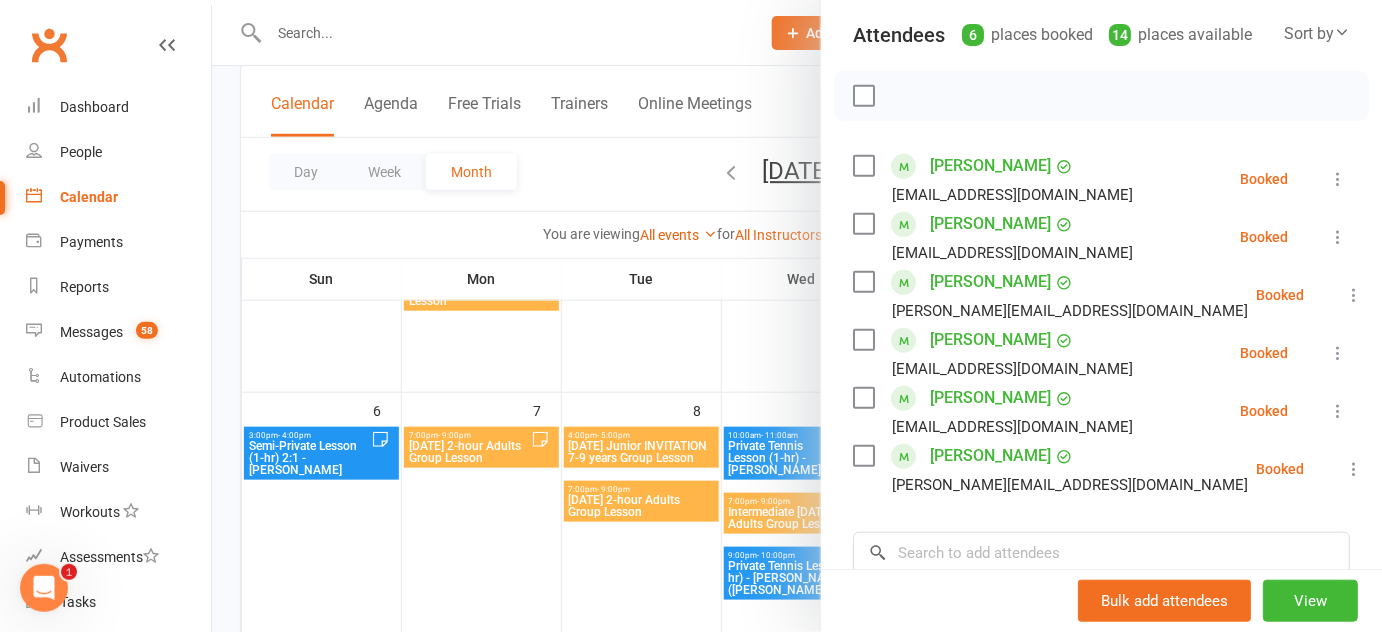 click at bounding box center (797, 316) 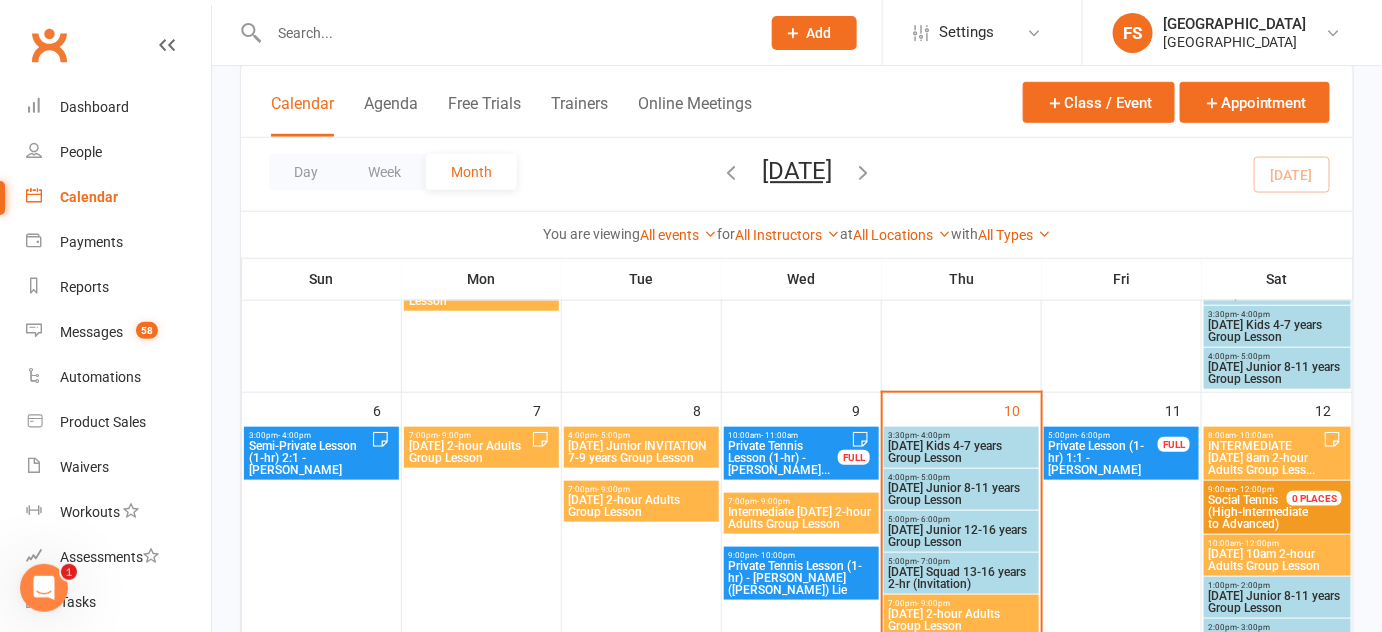 click on "[DATE] Junior 12-16 years Group Lesson" at bounding box center [961, 536] 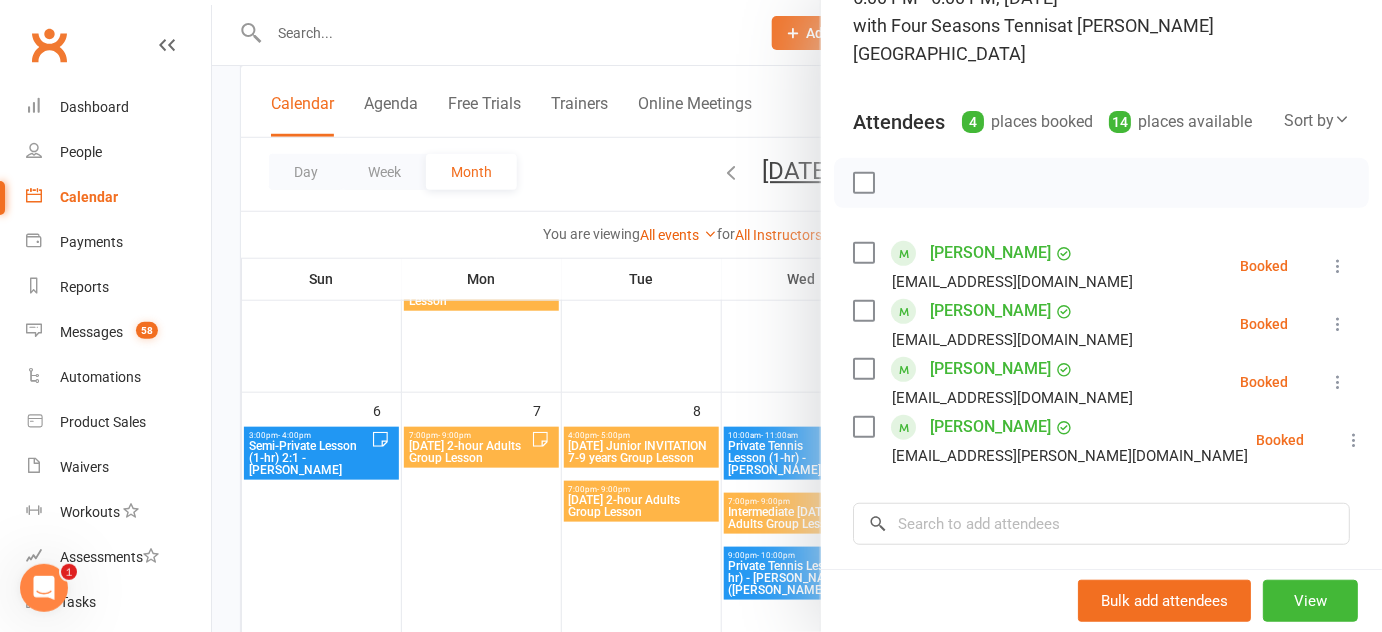 scroll, scrollTop: 159, scrollLeft: 0, axis: vertical 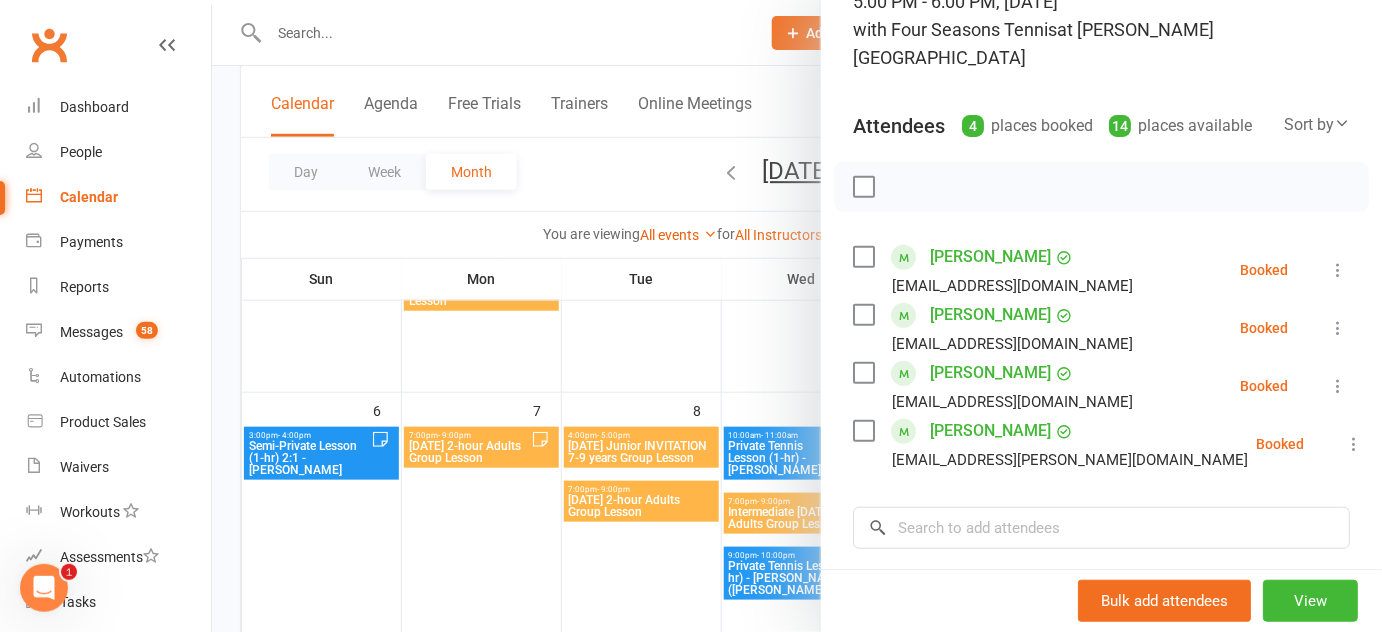 click at bounding box center [797, 316] 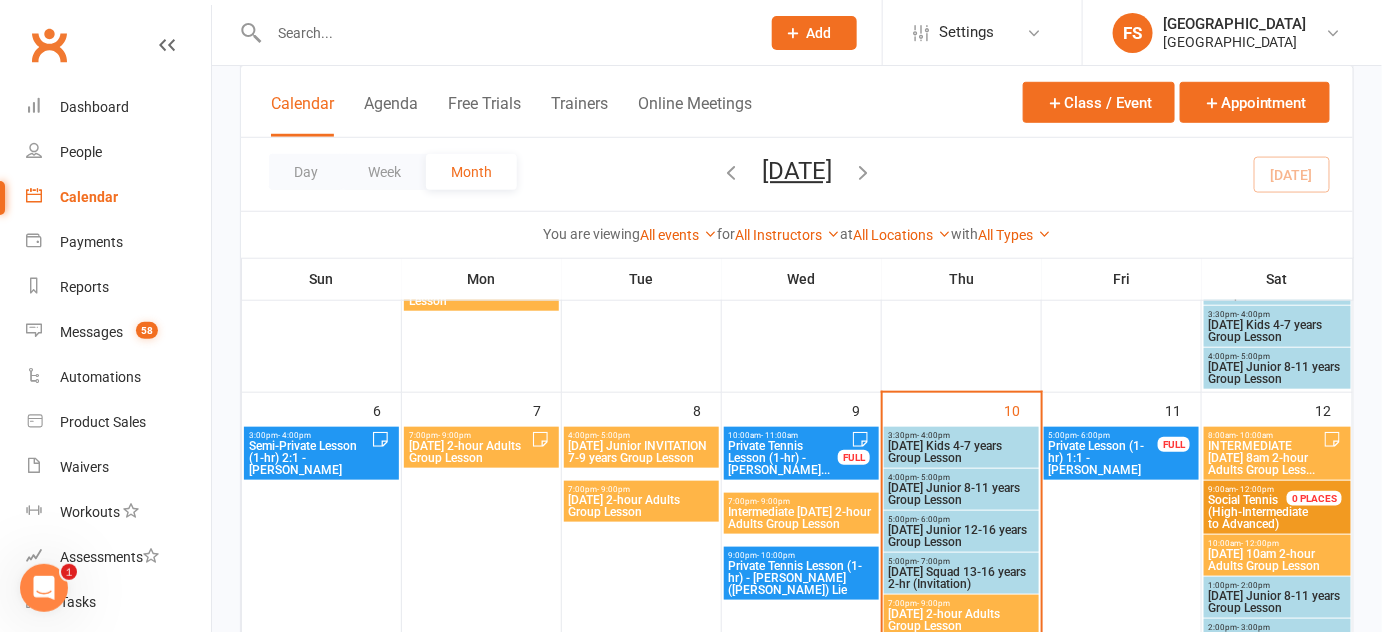 click on "5:00pm  - 7:00pm [DATE] Squad 13-16 years 2-hr (Invitation)" at bounding box center [961, 573] 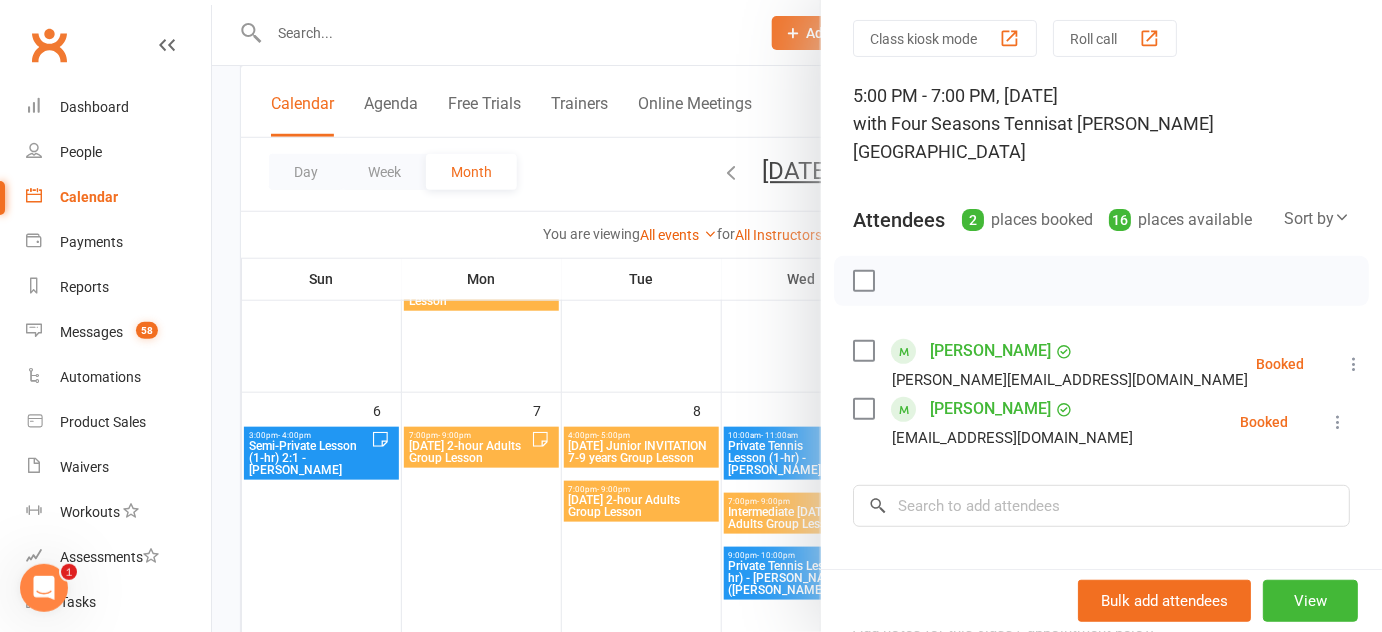 scroll, scrollTop: 90, scrollLeft: 0, axis: vertical 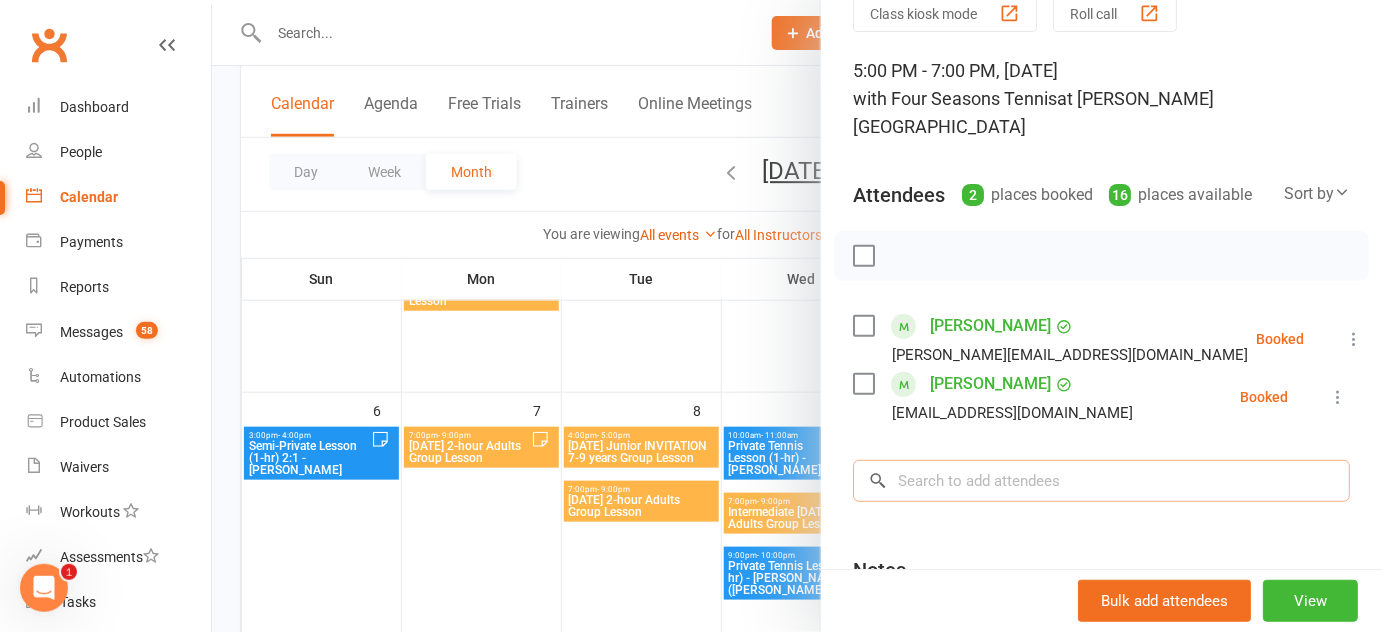 click at bounding box center (1101, 481) 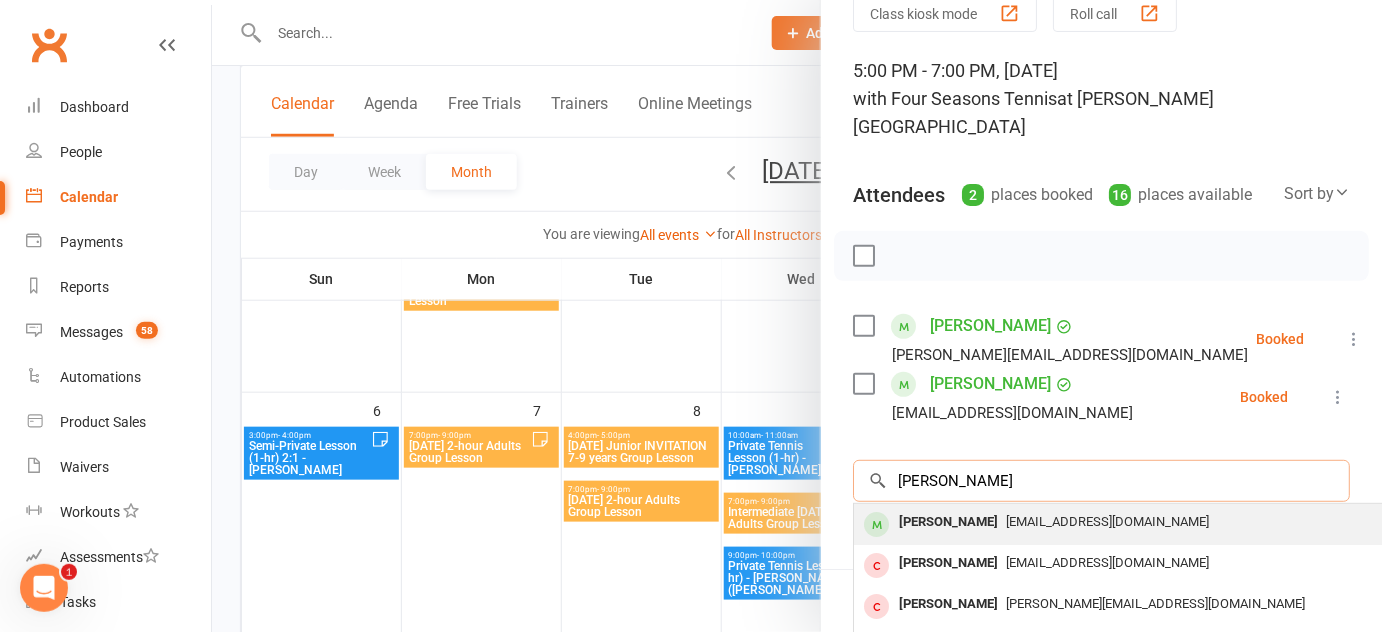 type on "[PERSON_NAME]" 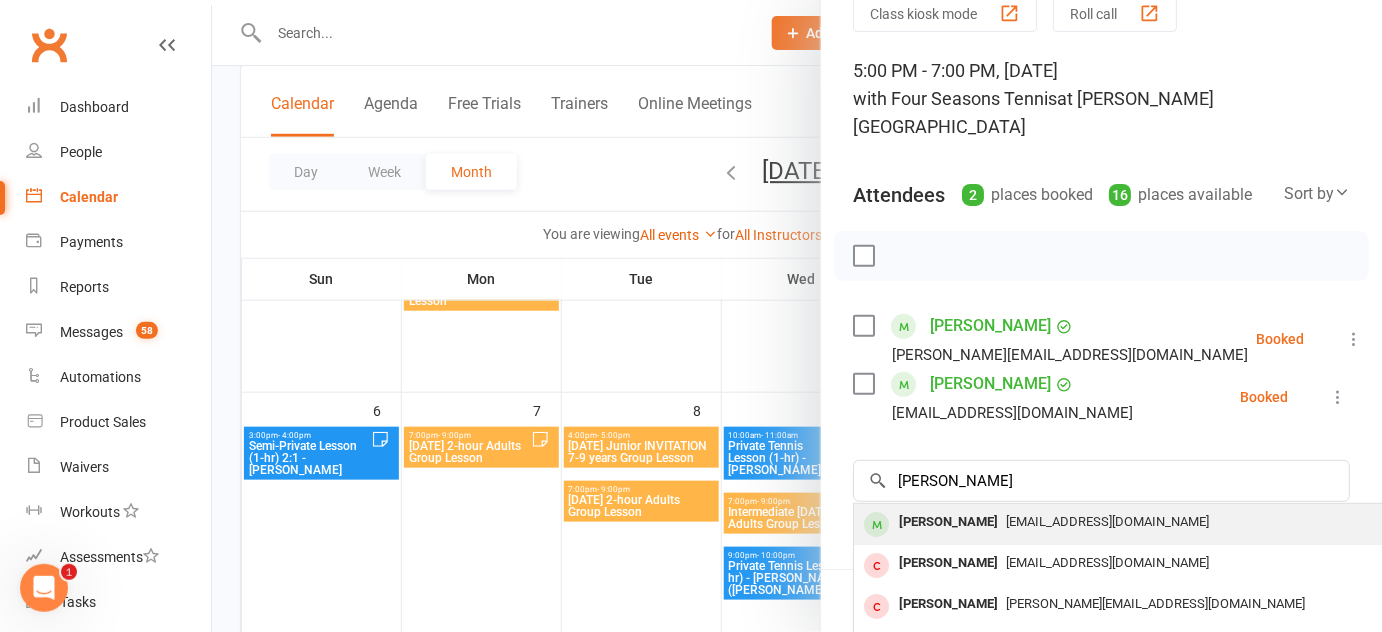 click on "[EMAIL_ADDRESS][DOMAIN_NAME]" at bounding box center [1153, 522] 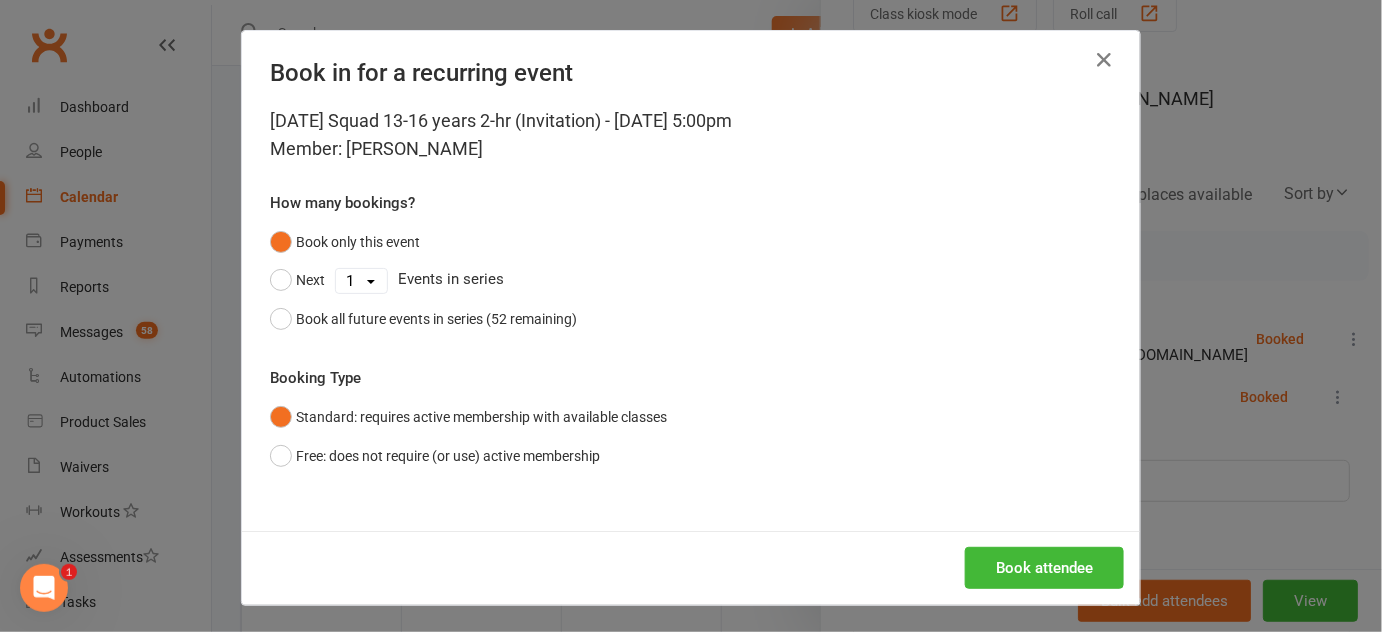 click on "Book attendee" at bounding box center (691, 568) 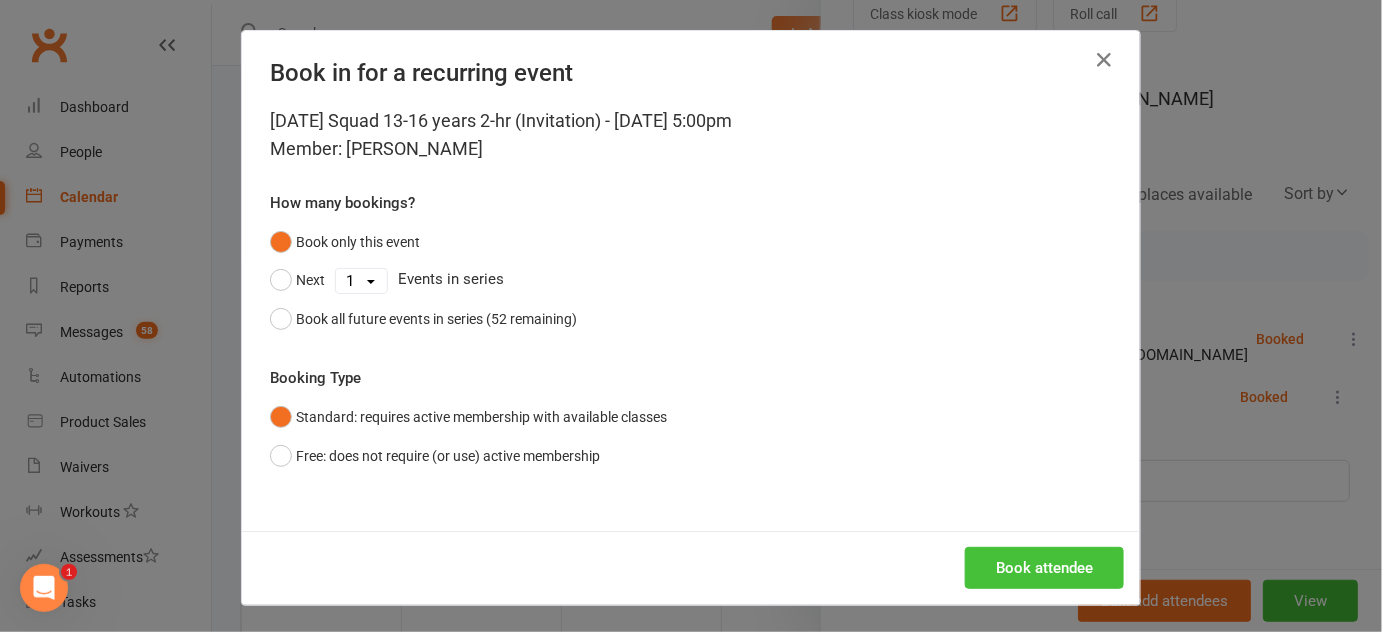 click on "Book attendee" at bounding box center (1044, 568) 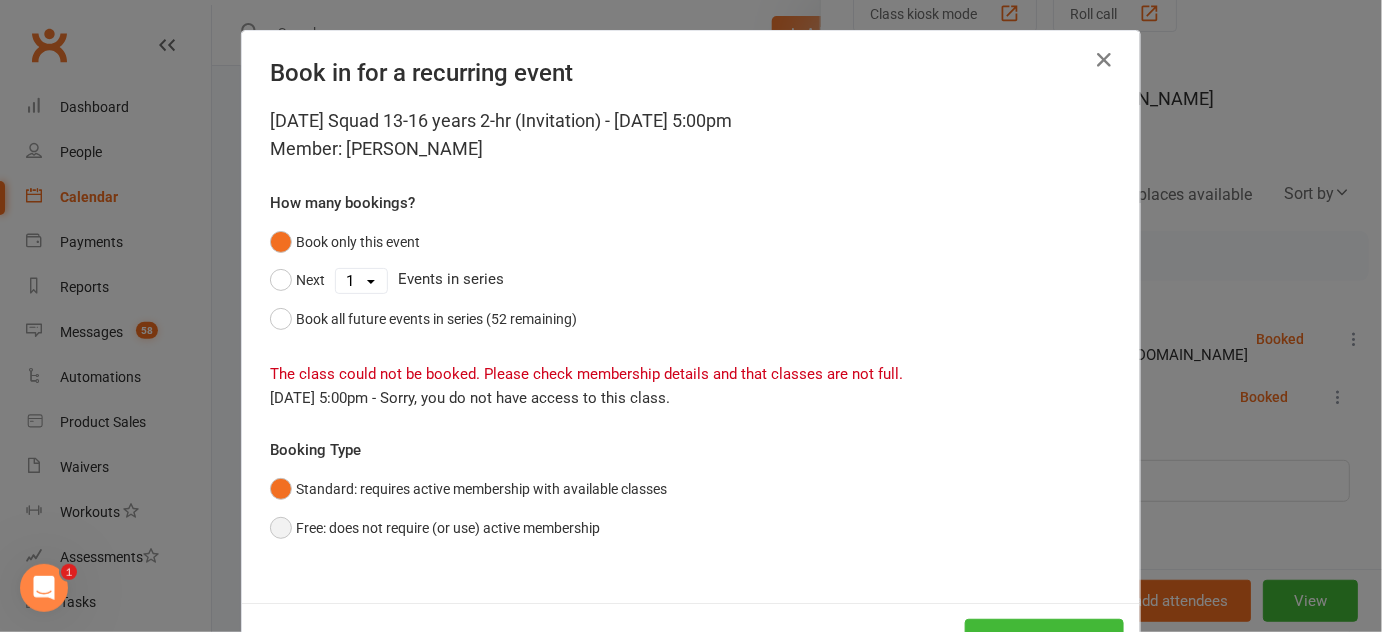 click on "Free: does not require (or use) active membership" at bounding box center (435, 528) 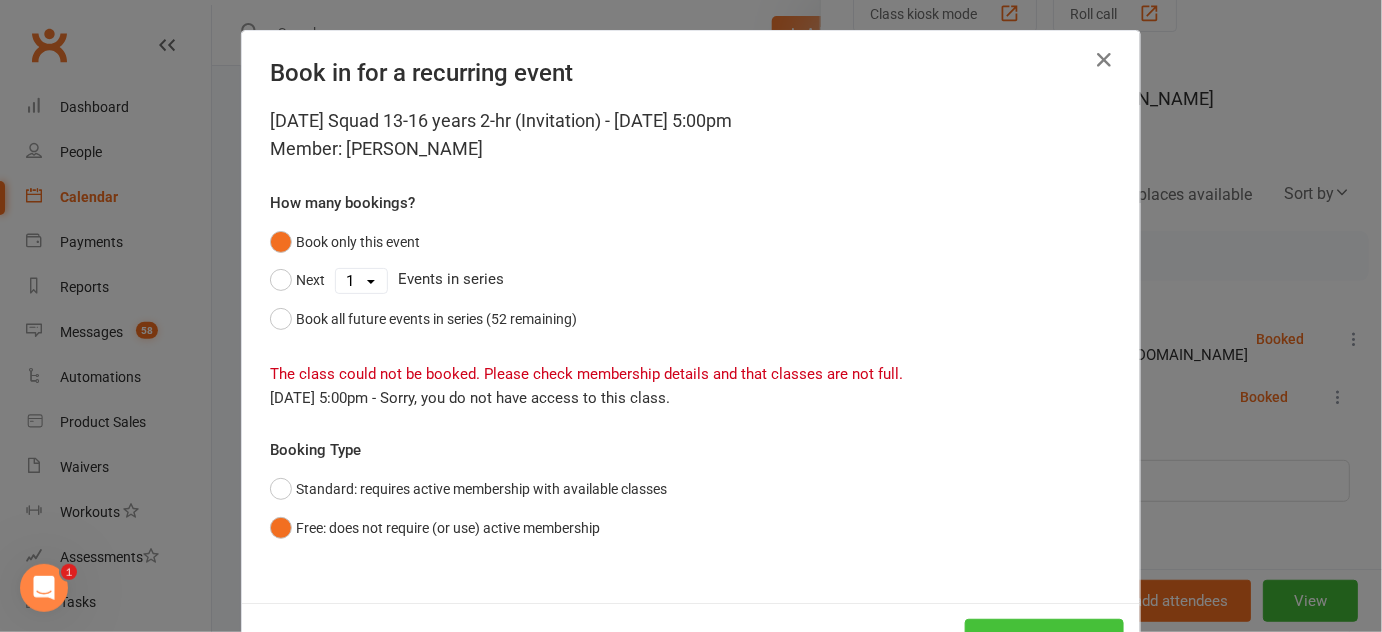 click on "Book attendee" at bounding box center [1044, 640] 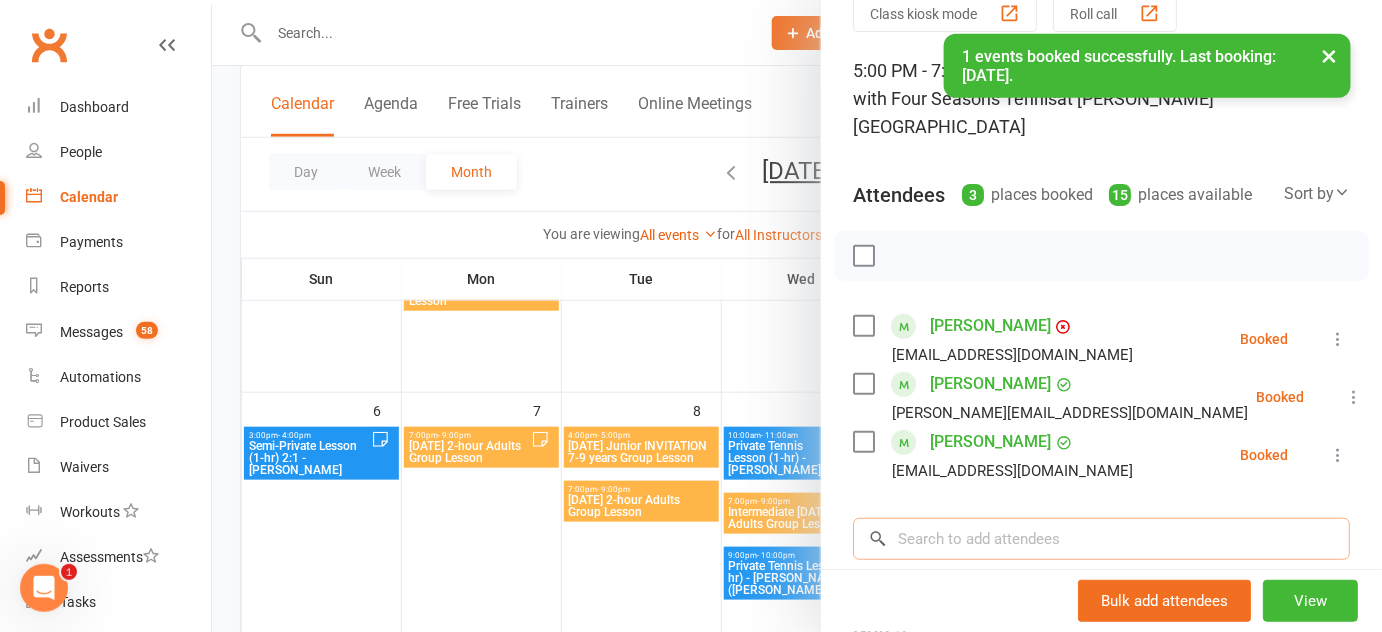 click at bounding box center (1101, 539) 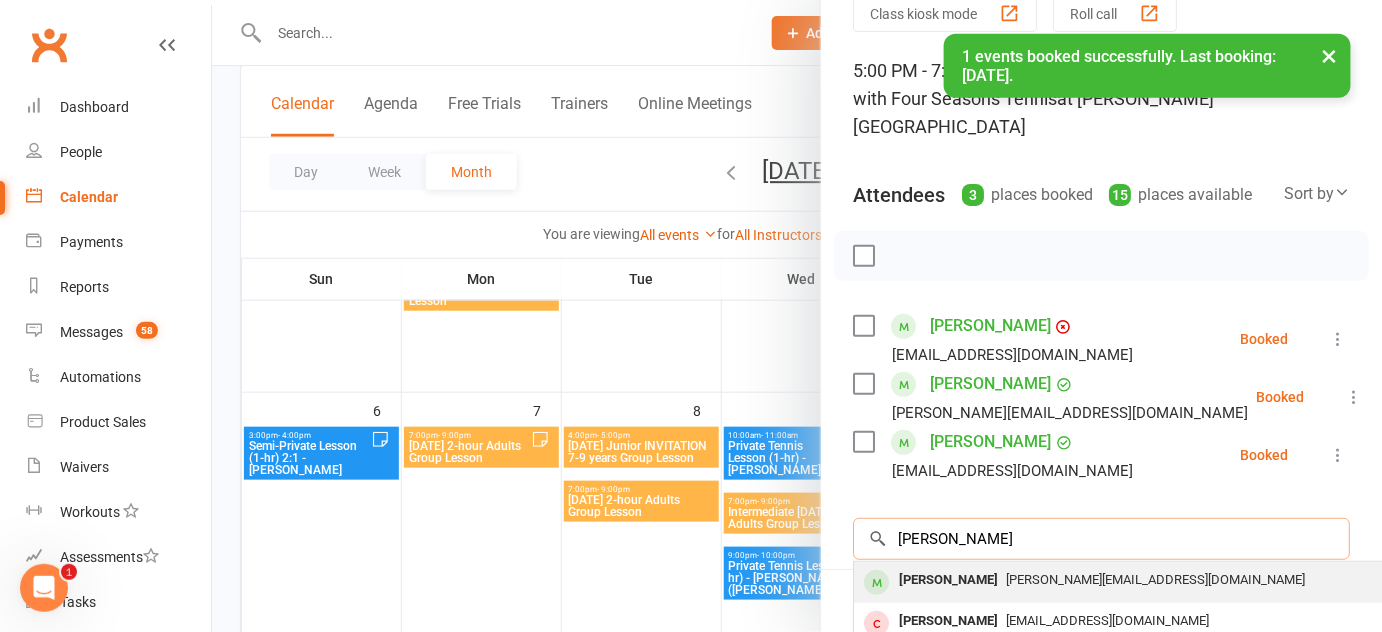 type on "[PERSON_NAME]" 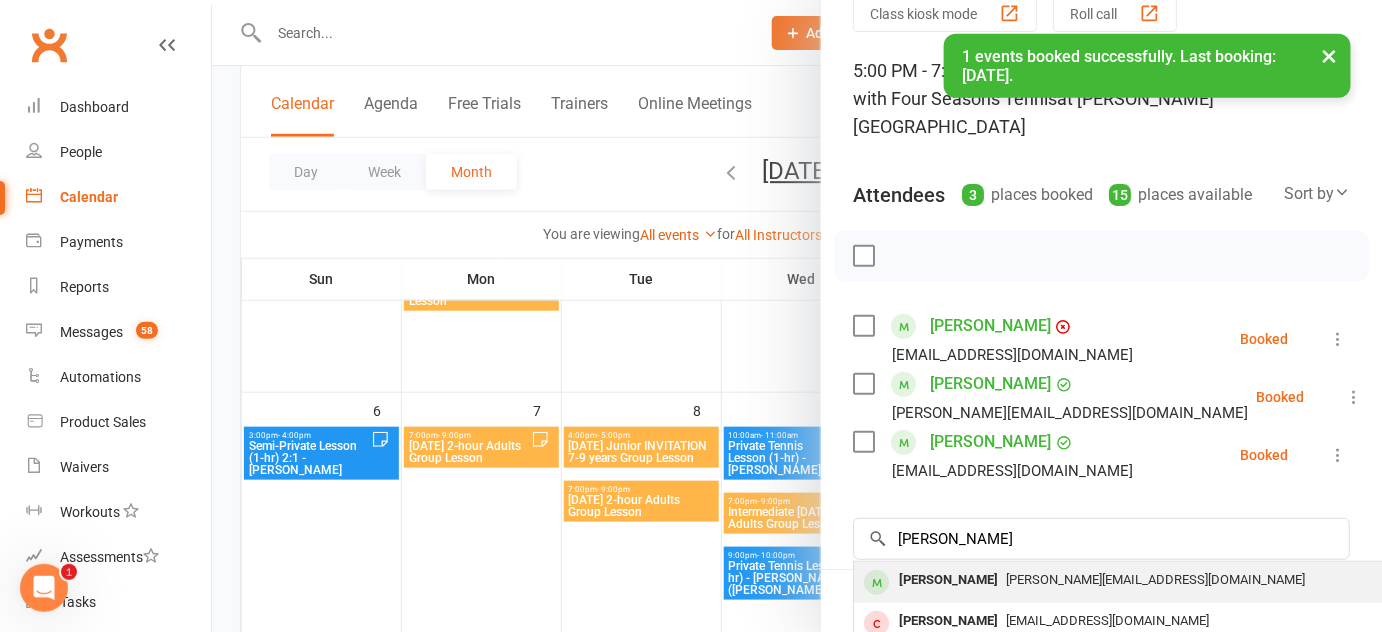 click on "[PERSON_NAME][EMAIL_ADDRESS][DOMAIN_NAME]" at bounding box center (1153, 580) 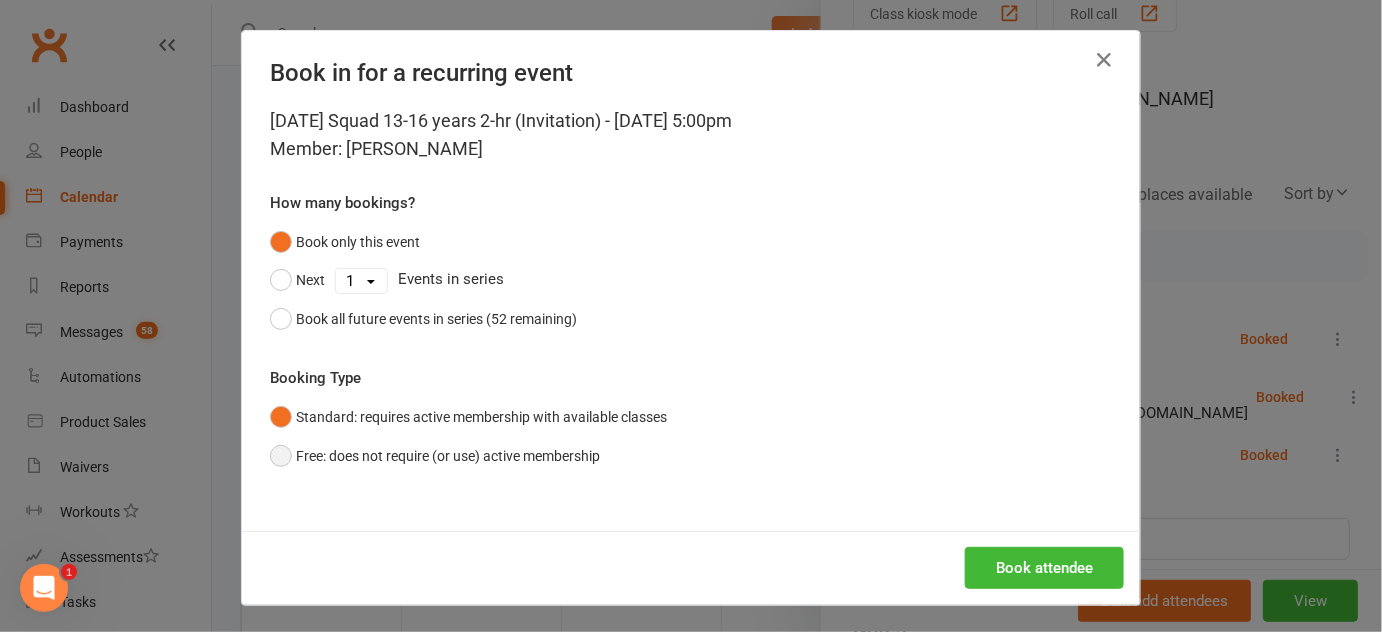 click on "Free: does not require (or use) active membership" at bounding box center [435, 456] 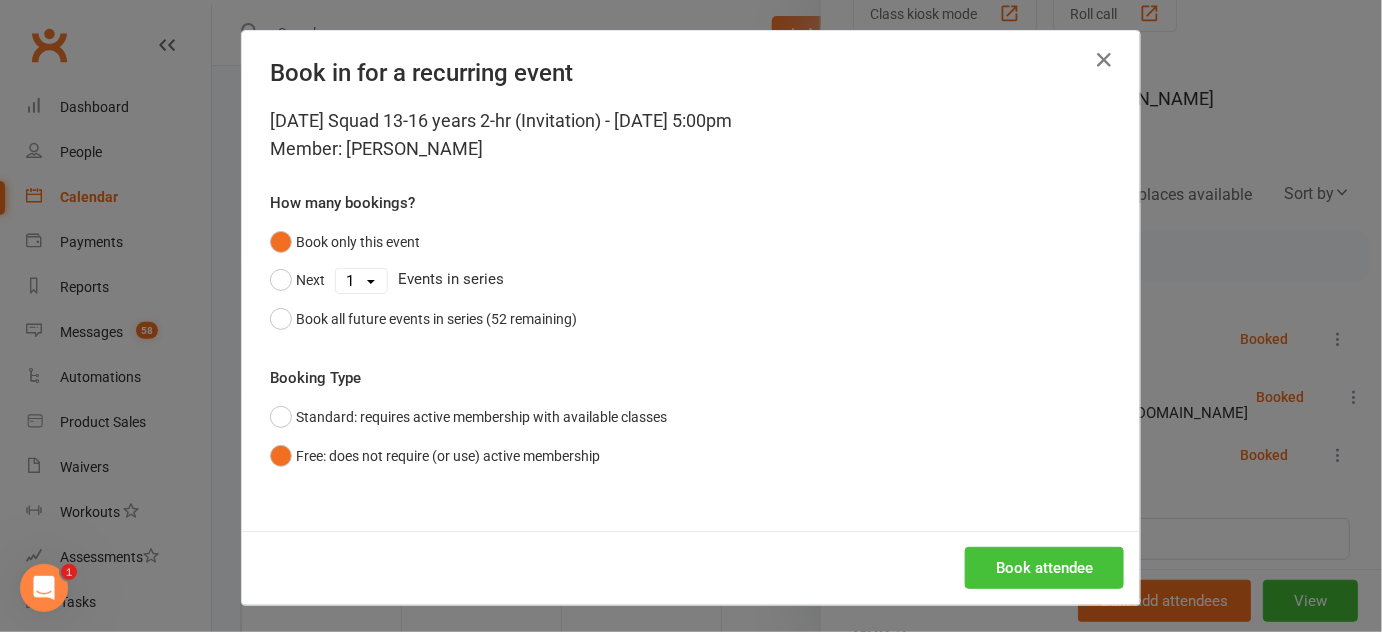 click on "Book attendee" at bounding box center (1044, 568) 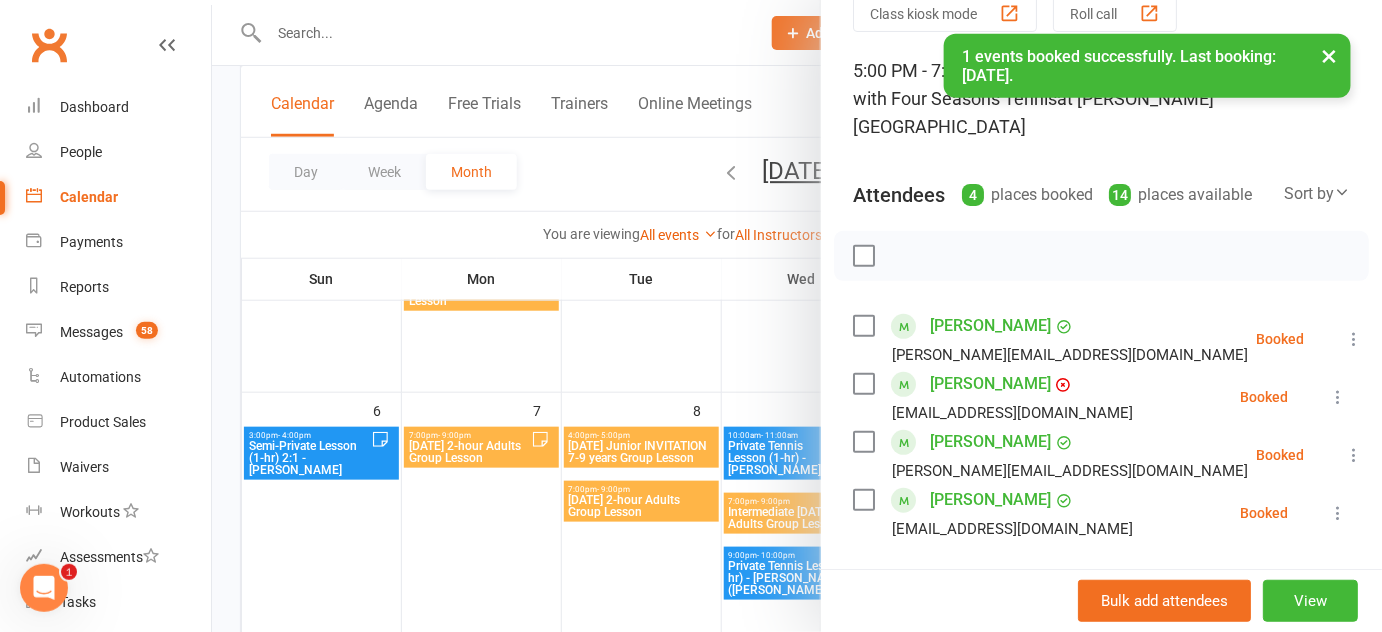 click at bounding box center (1101, 597) 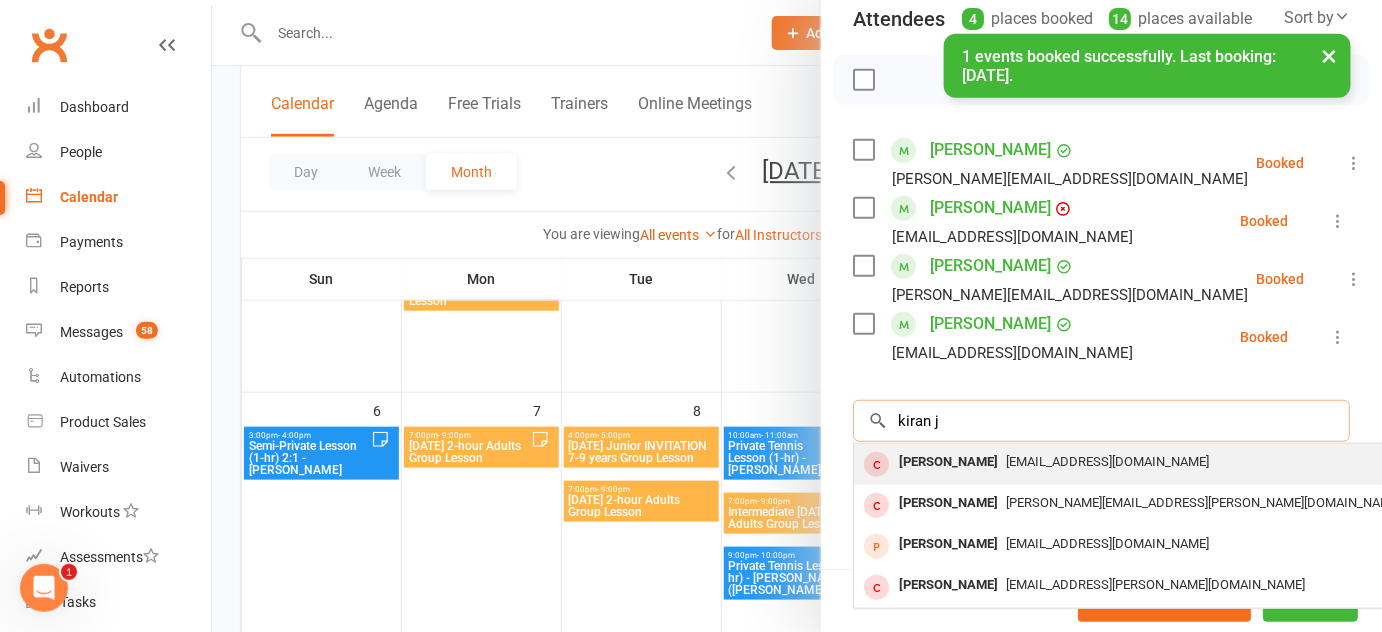 scroll, scrollTop: 272, scrollLeft: 0, axis: vertical 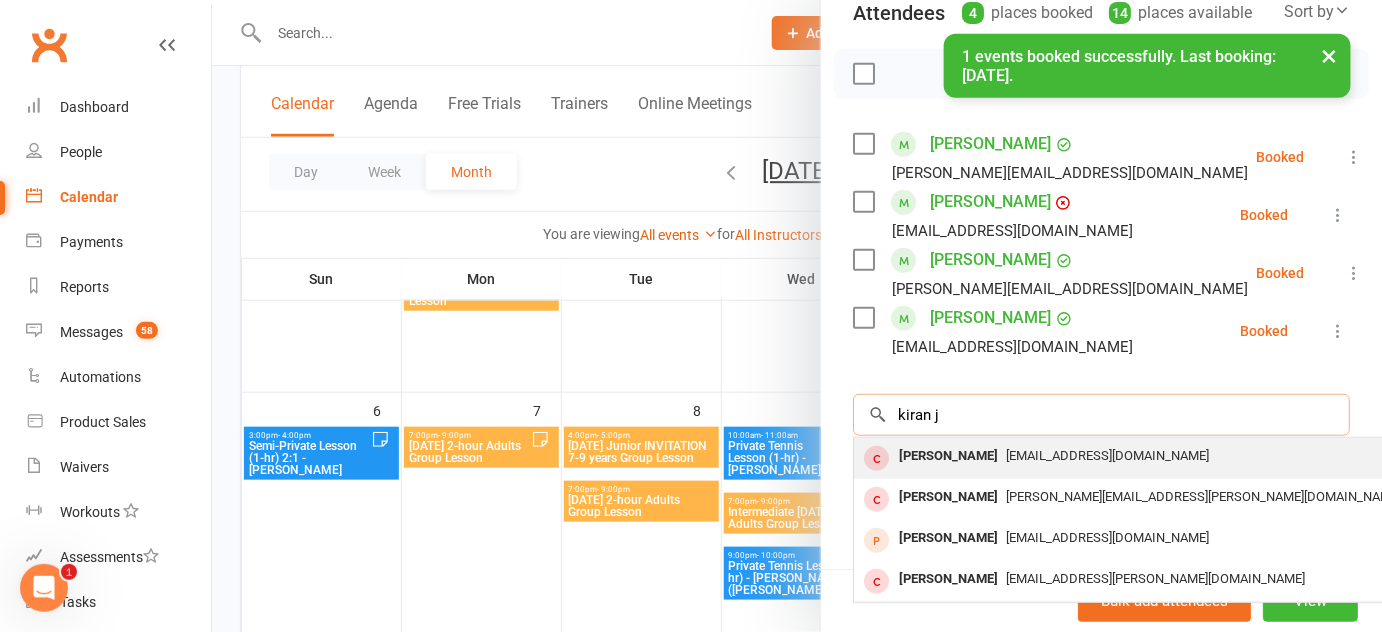 type on "kiran j" 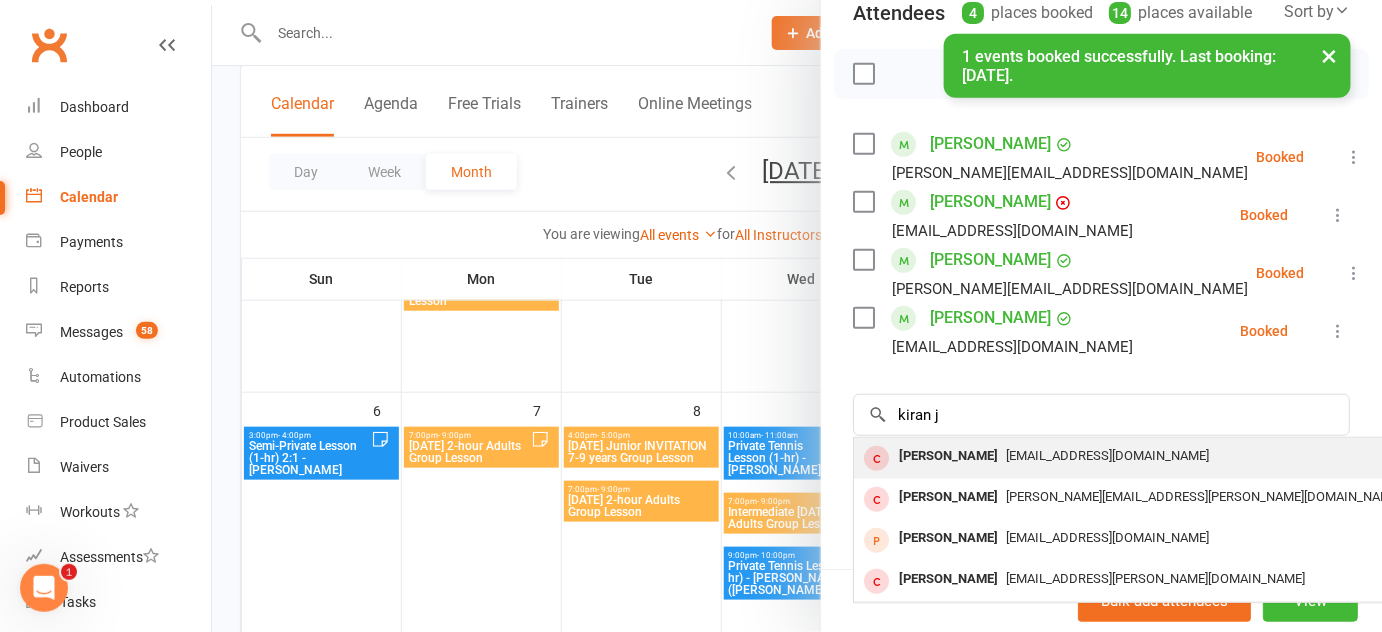 click on "[PERSON_NAME]" at bounding box center (948, 456) 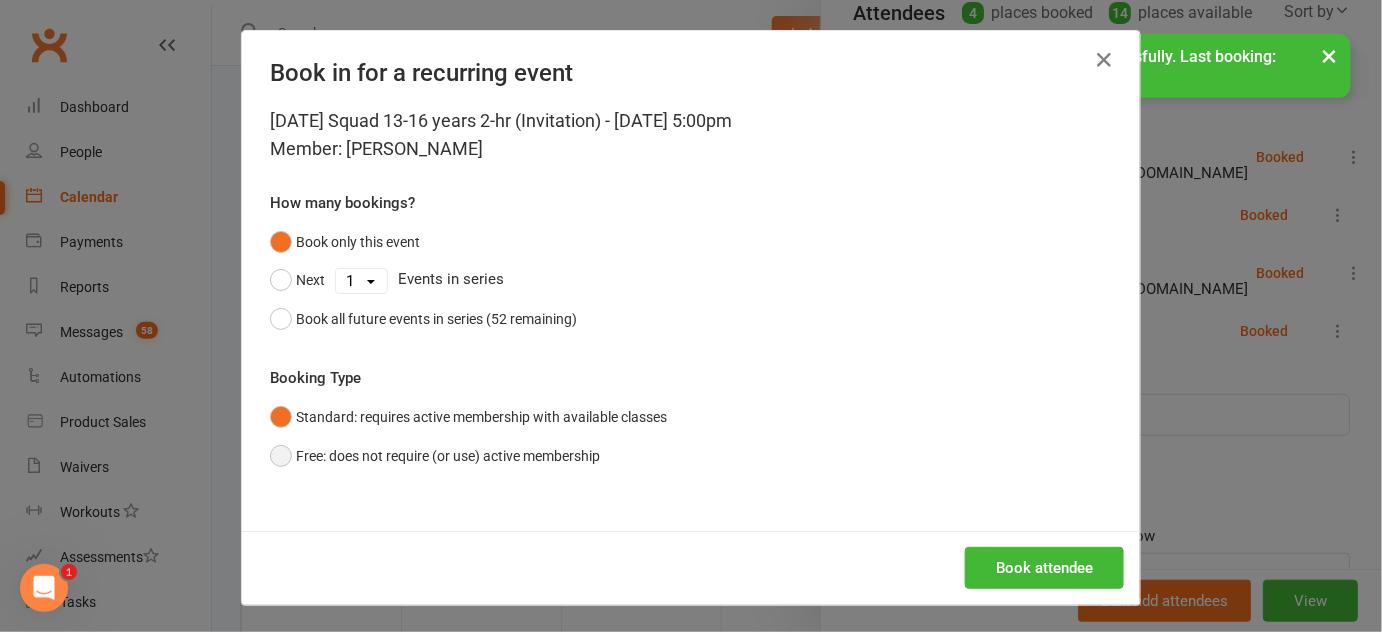 click on "Free: does not require (or use) active membership" at bounding box center [435, 456] 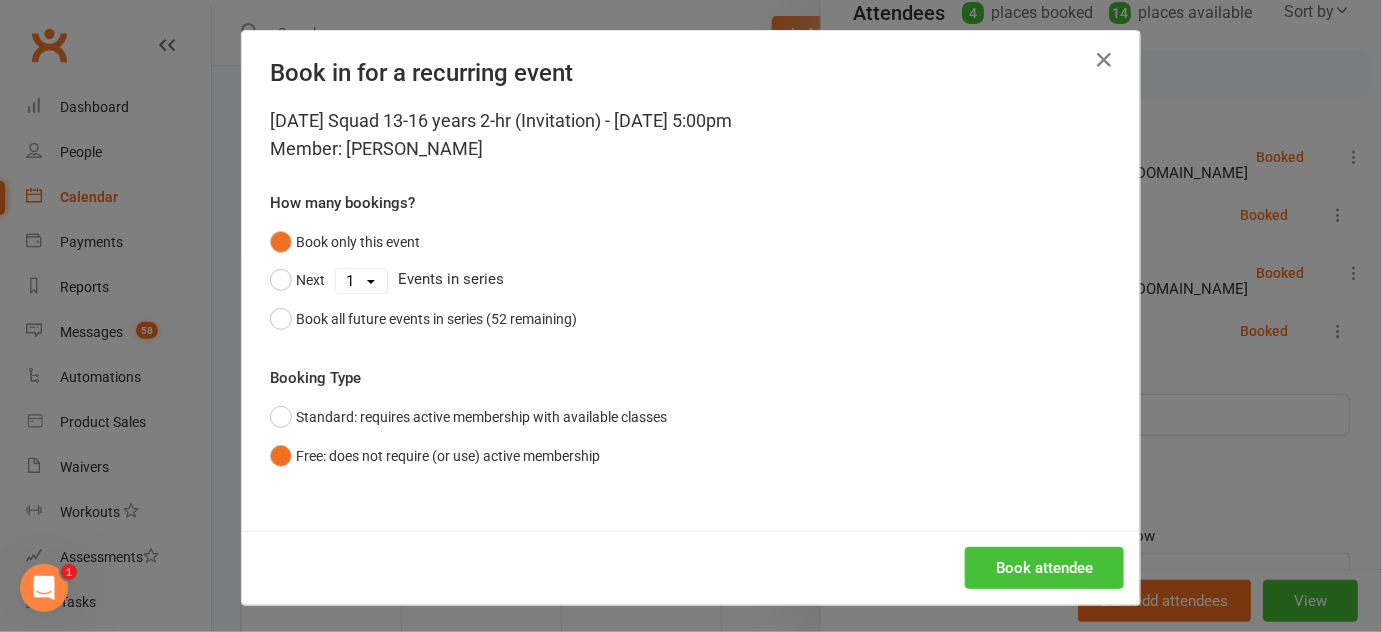click on "Book attendee" at bounding box center [1044, 568] 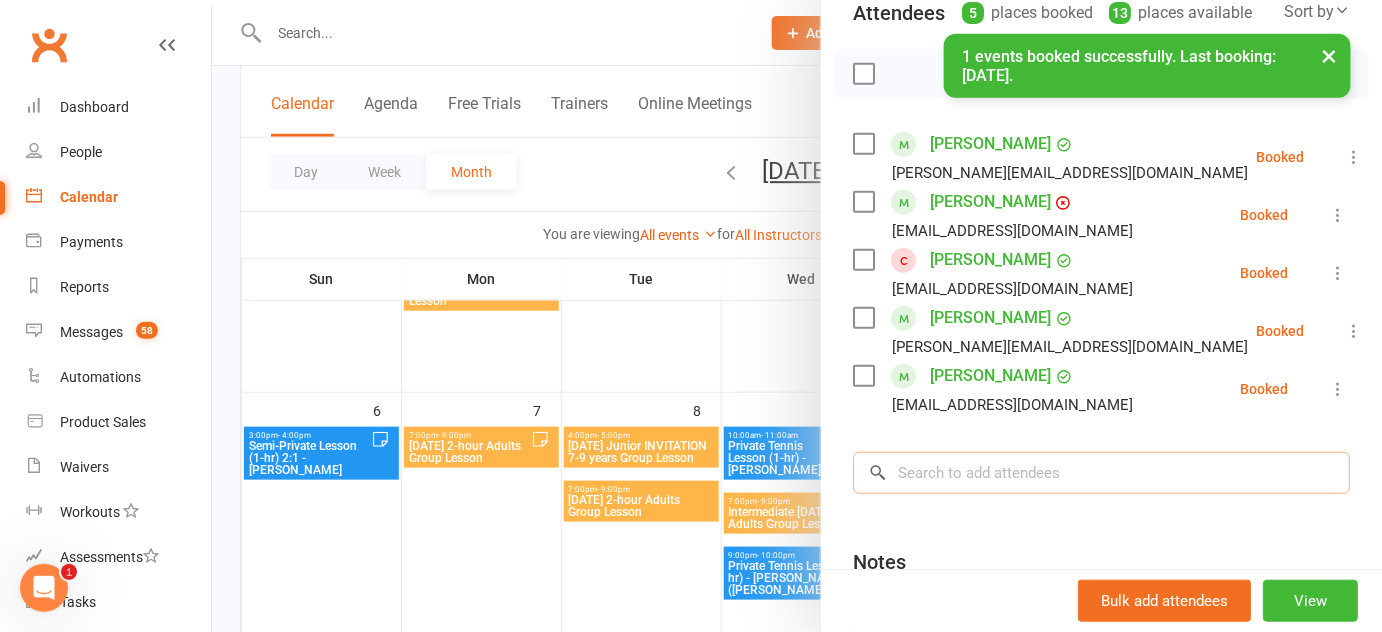 click at bounding box center [1101, 473] 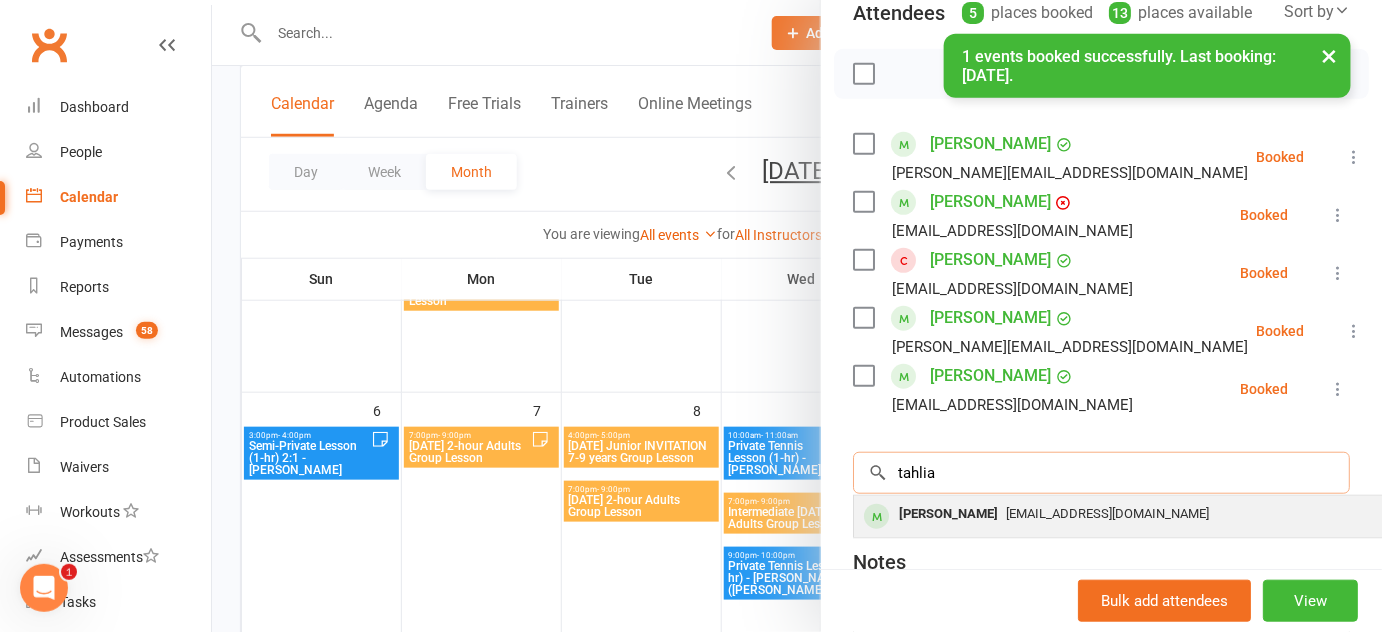 type on "tahlia" 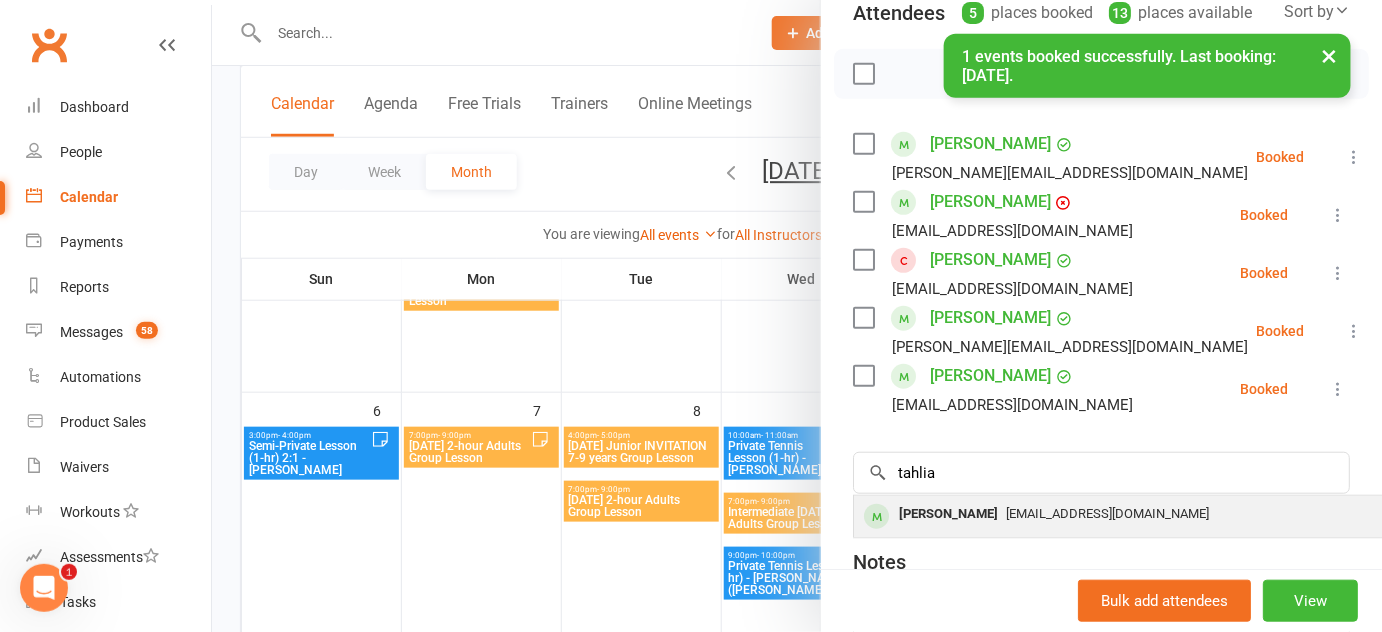 click on "[PERSON_NAME]" at bounding box center [948, 514] 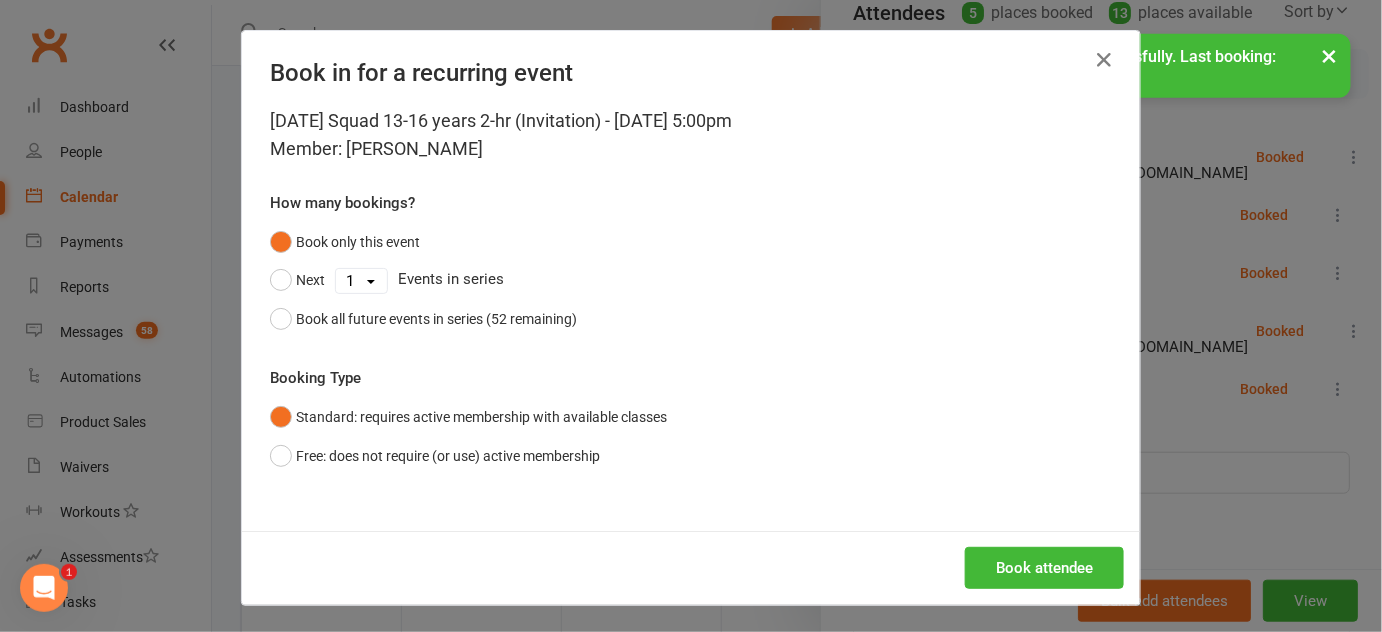 click on "Standard: requires active membership with available classes Free: does not require (or use) active membership" at bounding box center (691, 436) 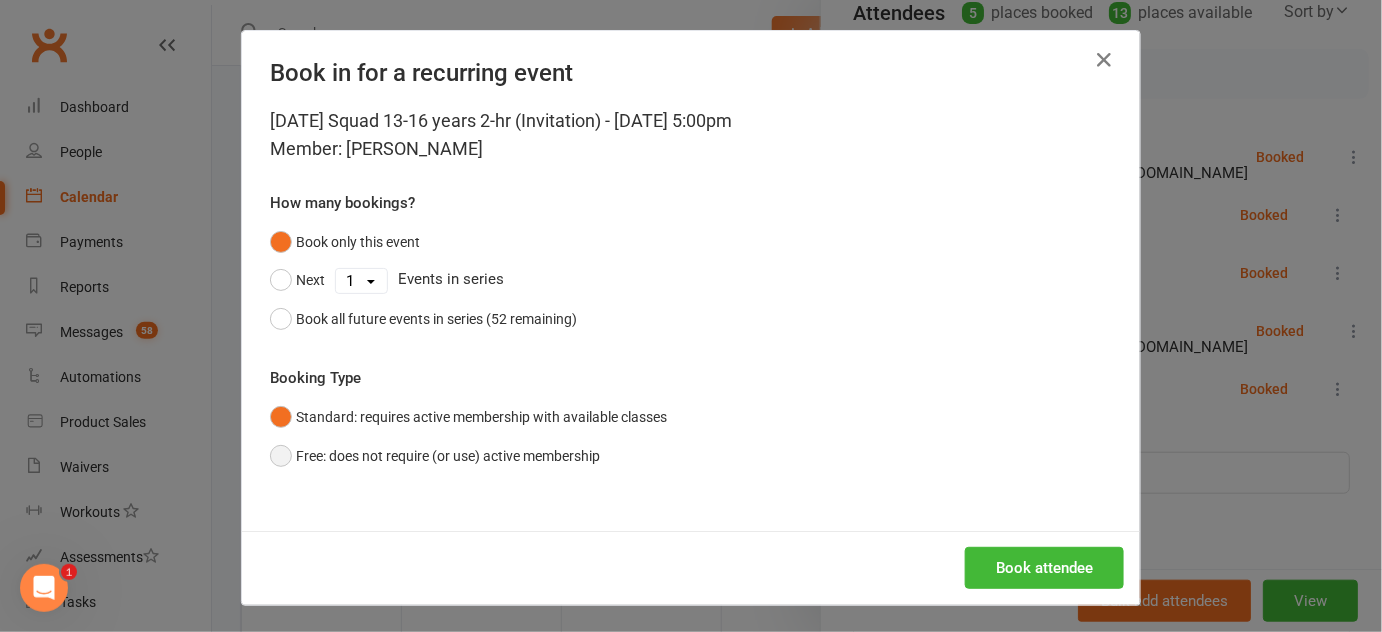 click on "Free: does not require (or use) active membership" at bounding box center [435, 456] 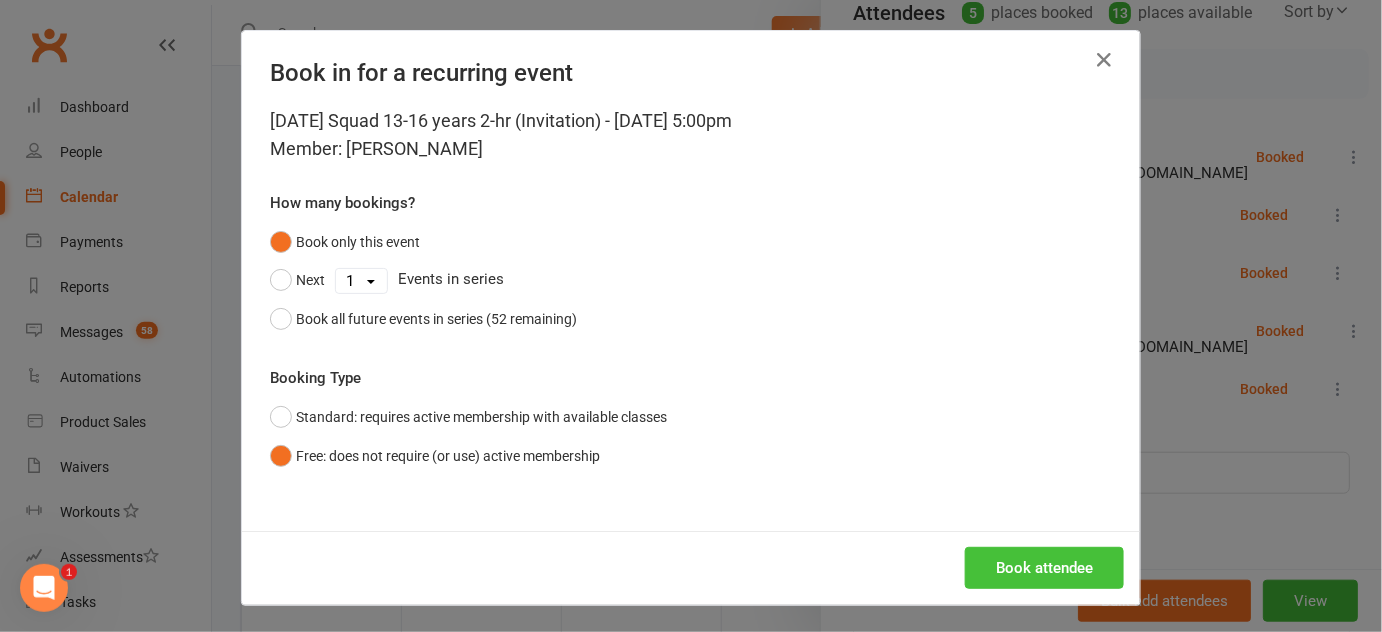 click on "Book attendee" at bounding box center [1044, 568] 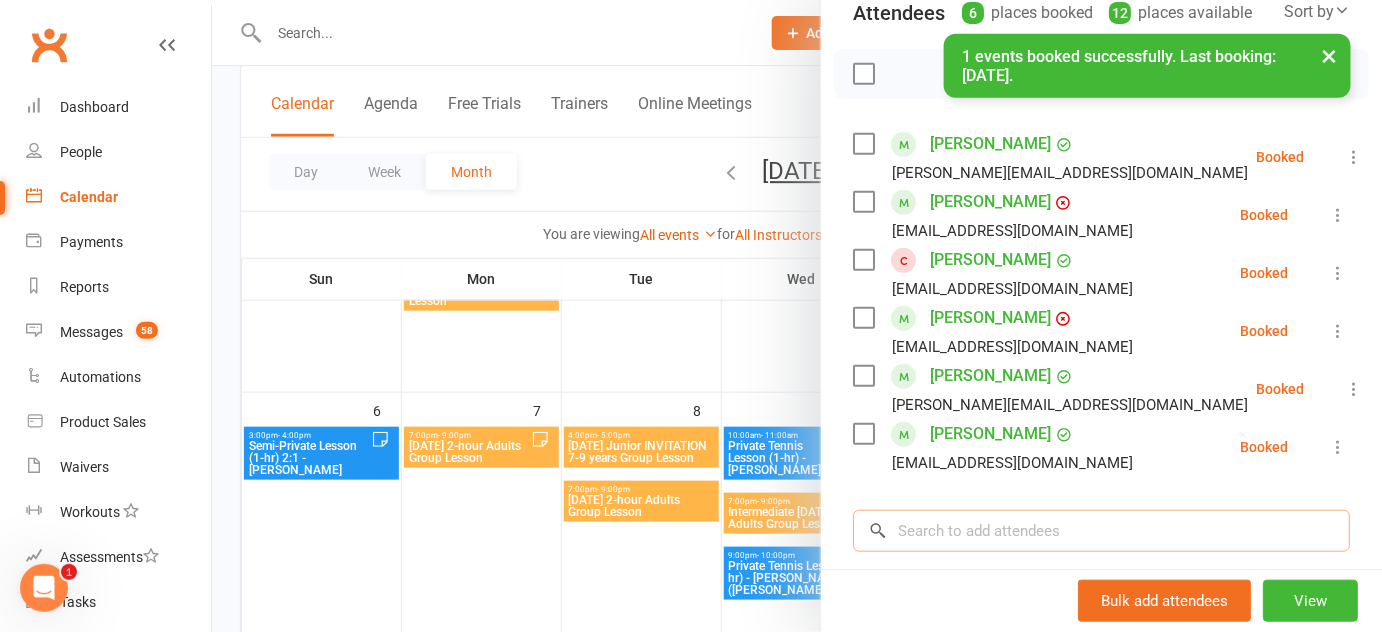 click at bounding box center [1101, 531] 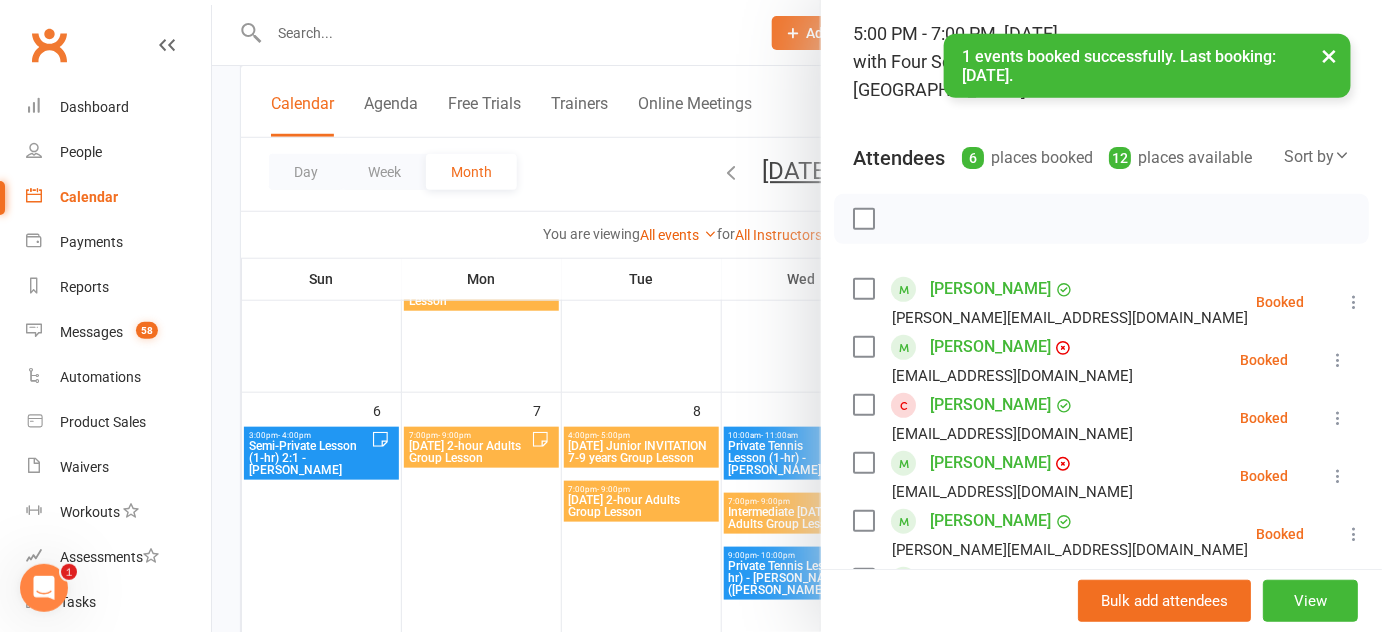 scroll, scrollTop: 90, scrollLeft: 0, axis: vertical 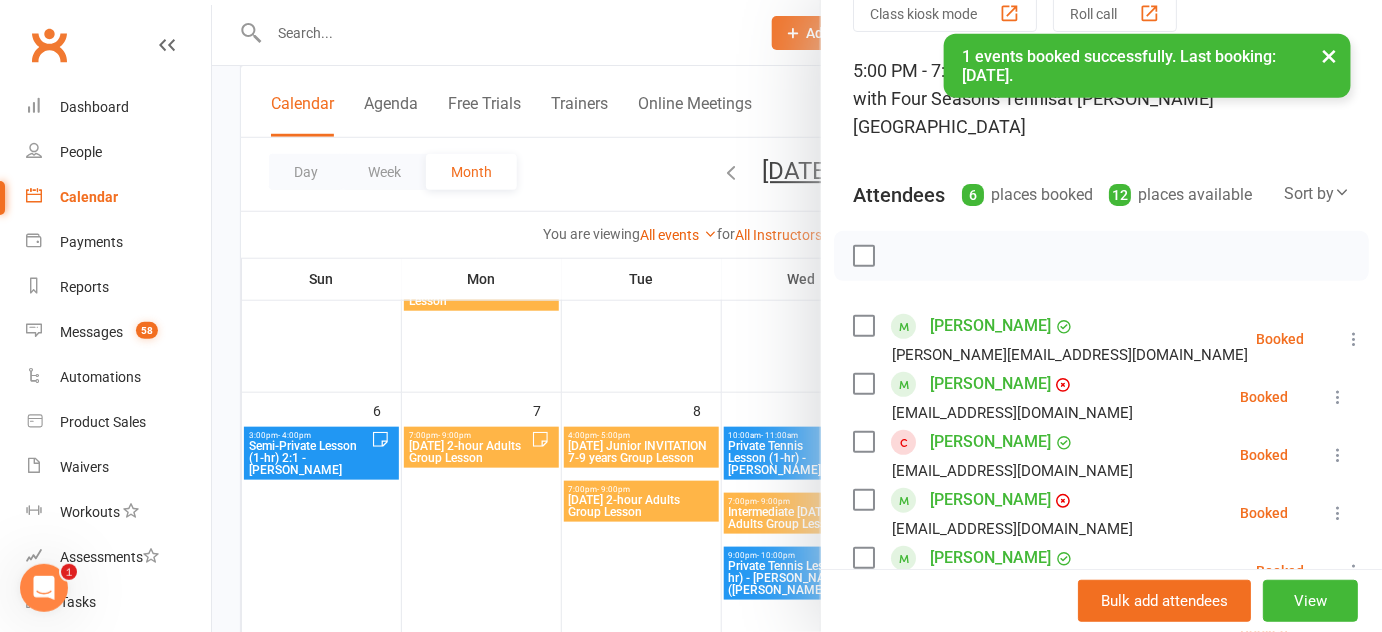 click at bounding box center [797, 316] 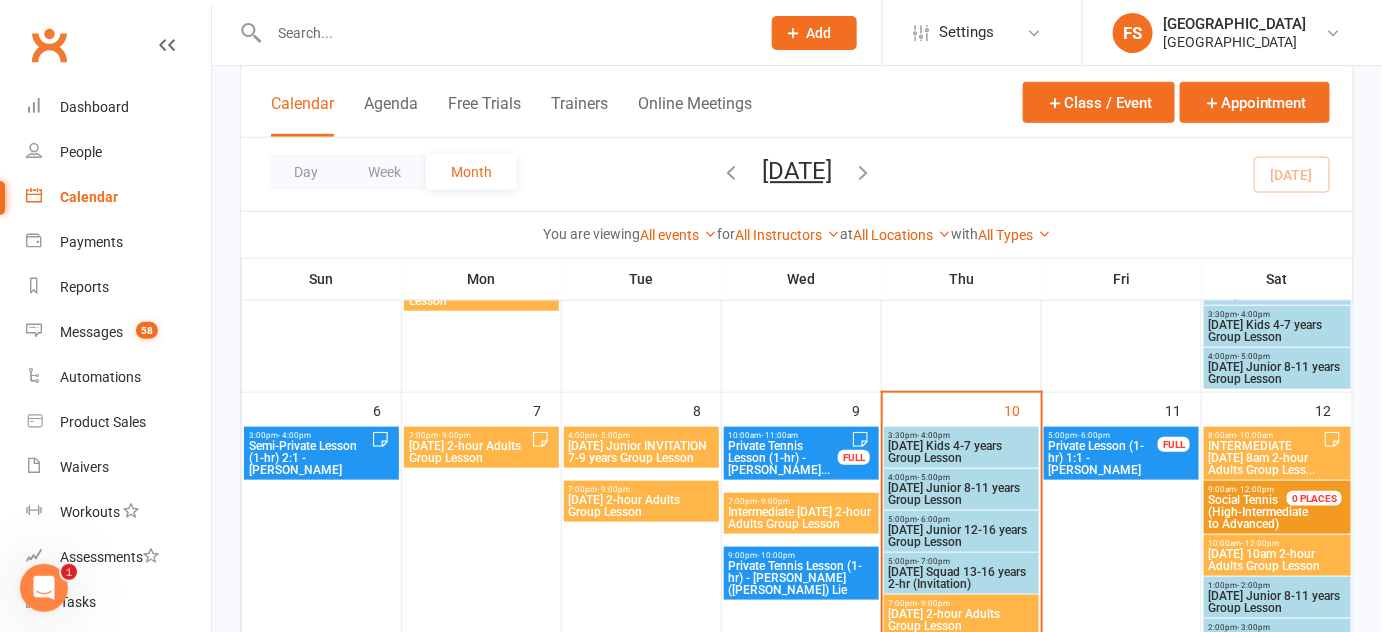 click on "[DATE] Junior 12-16 years Group Lesson" at bounding box center [961, 536] 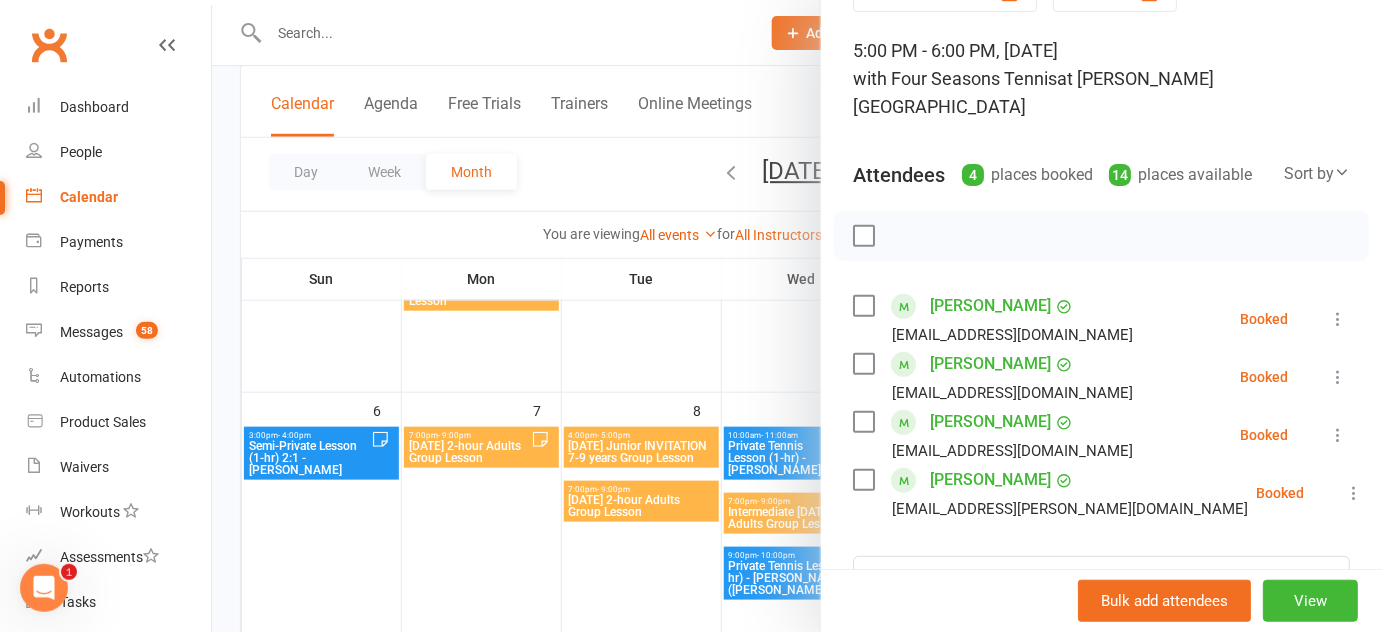 scroll, scrollTop: 136, scrollLeft: 0, axis: vertical 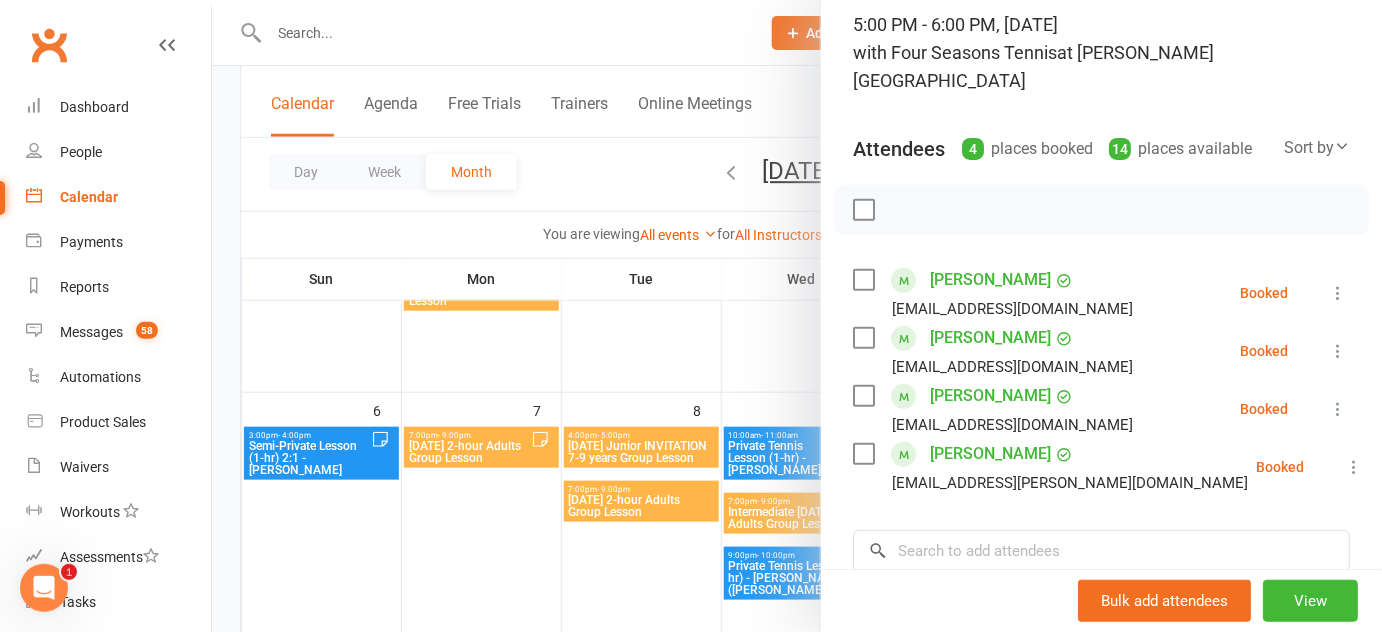click at bounding box center (797, 316) 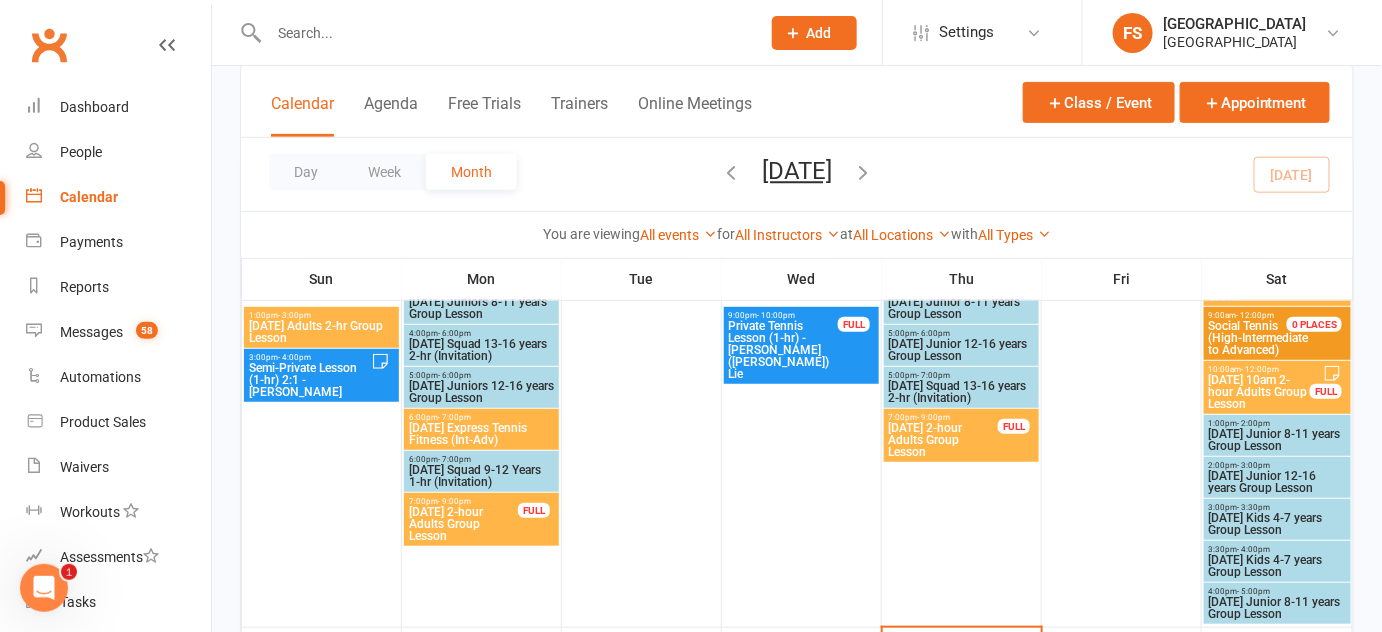 scroll, scrollTop: 204, scrollLeft: 0, axis: vertical 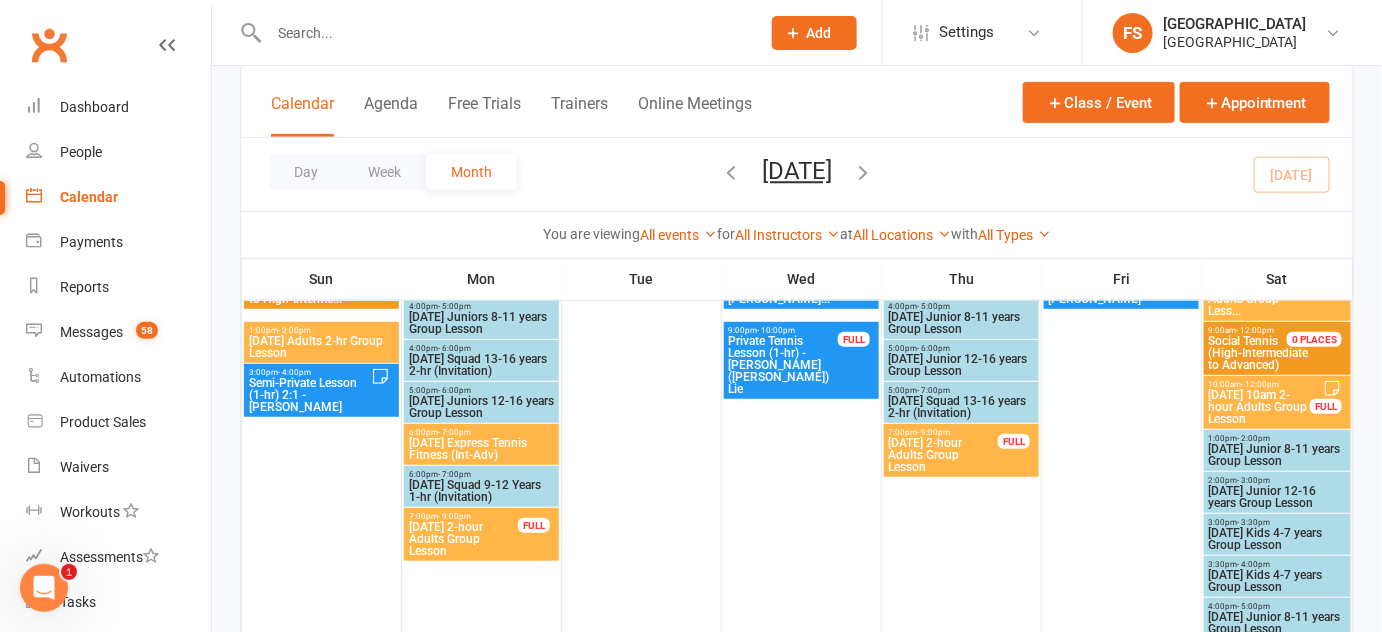 click on "[DATE] Squad 13-16 years 2-hr (Invitation)" at bounding box center [961, 407] 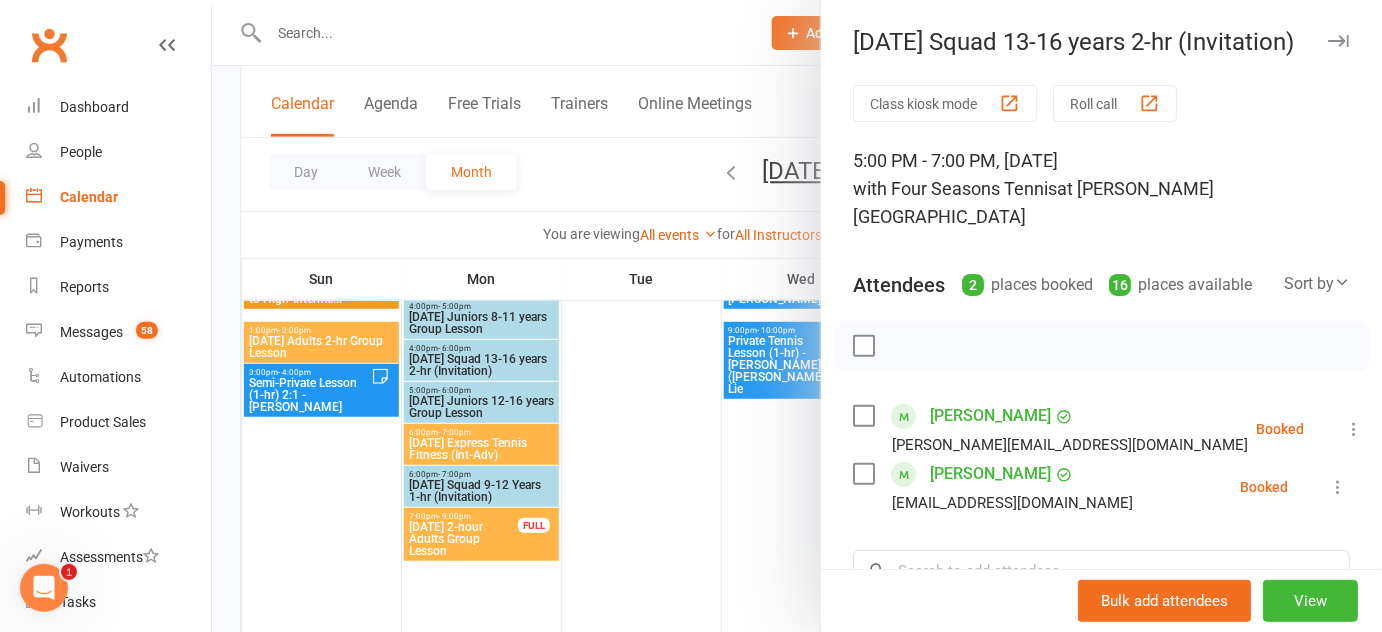 click at bounding box center (797, 316) 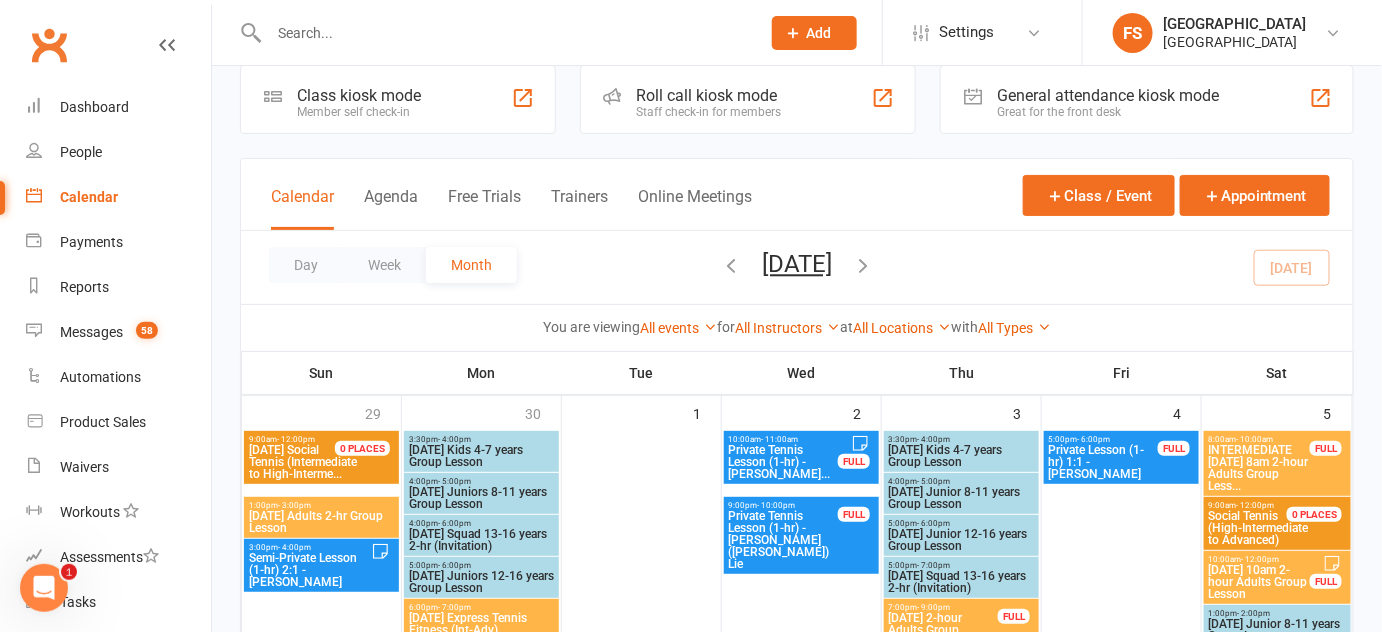 scroll, scrollTop: 0, scrollLeft: 0, axis: both 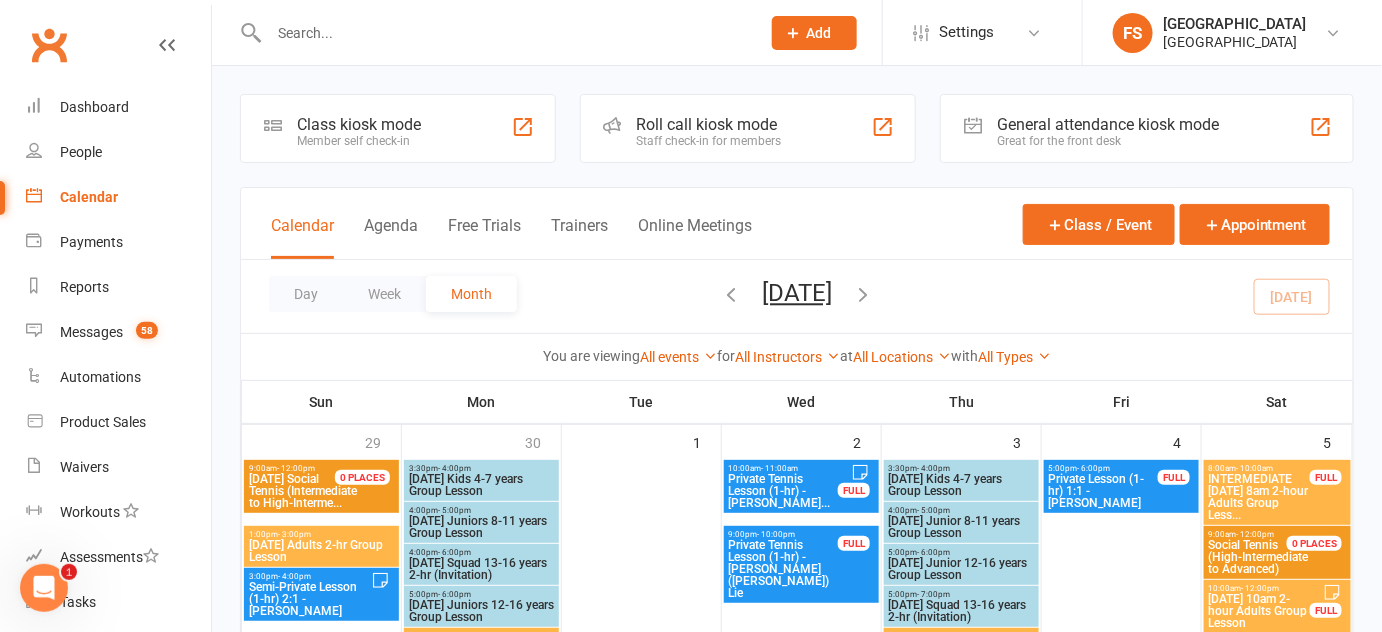 click at bounding box center [731, 294] 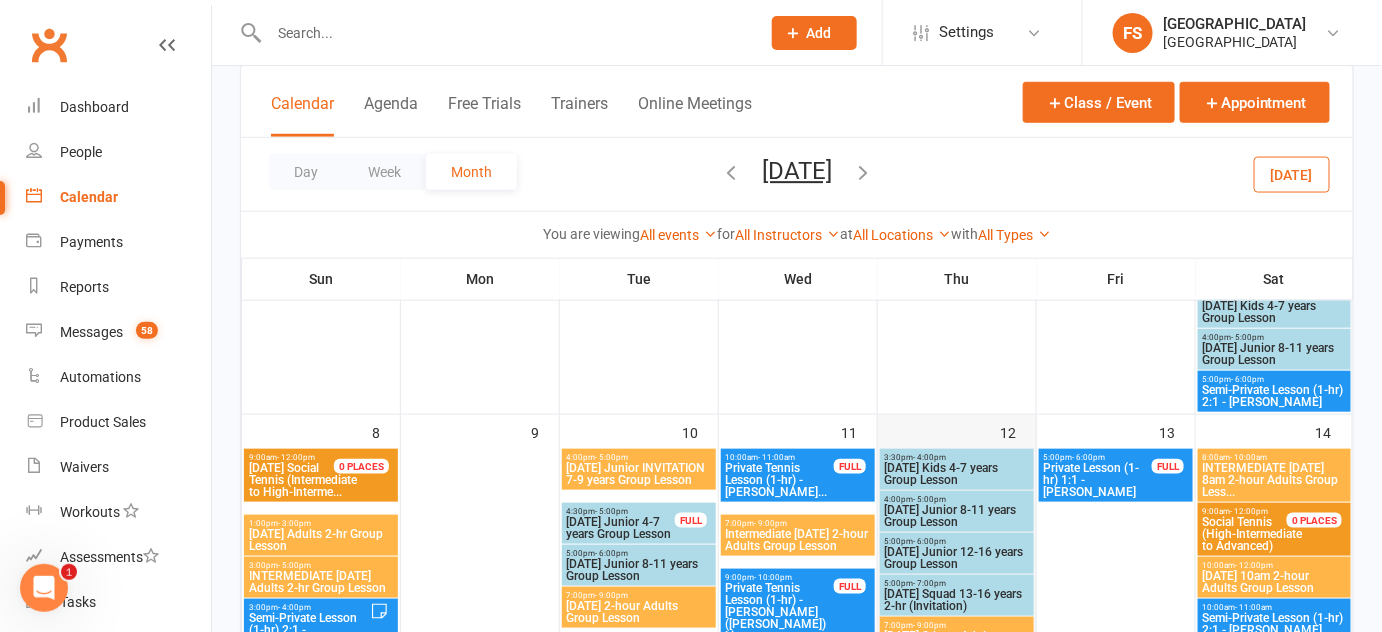 scroll, scrollTop: 636, scrollLeft: 0, axis: vertical 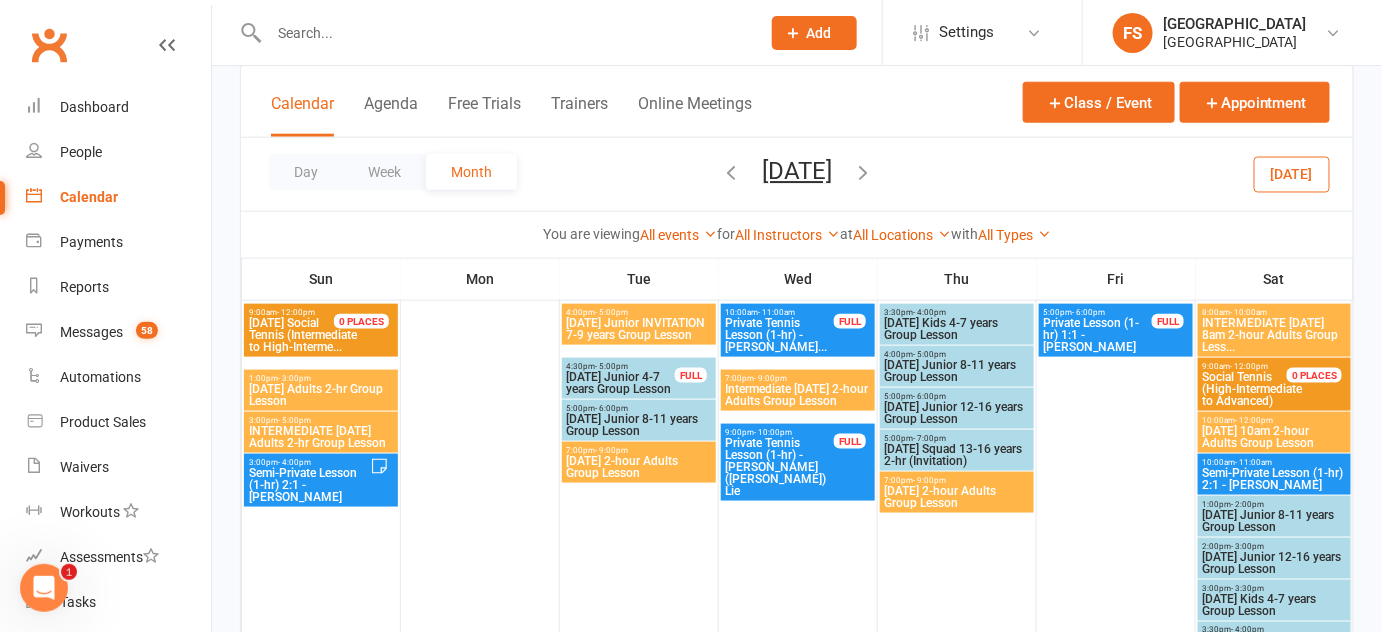 click on "5:00pm  - 7:00pm" at bounding box center (957, 438) 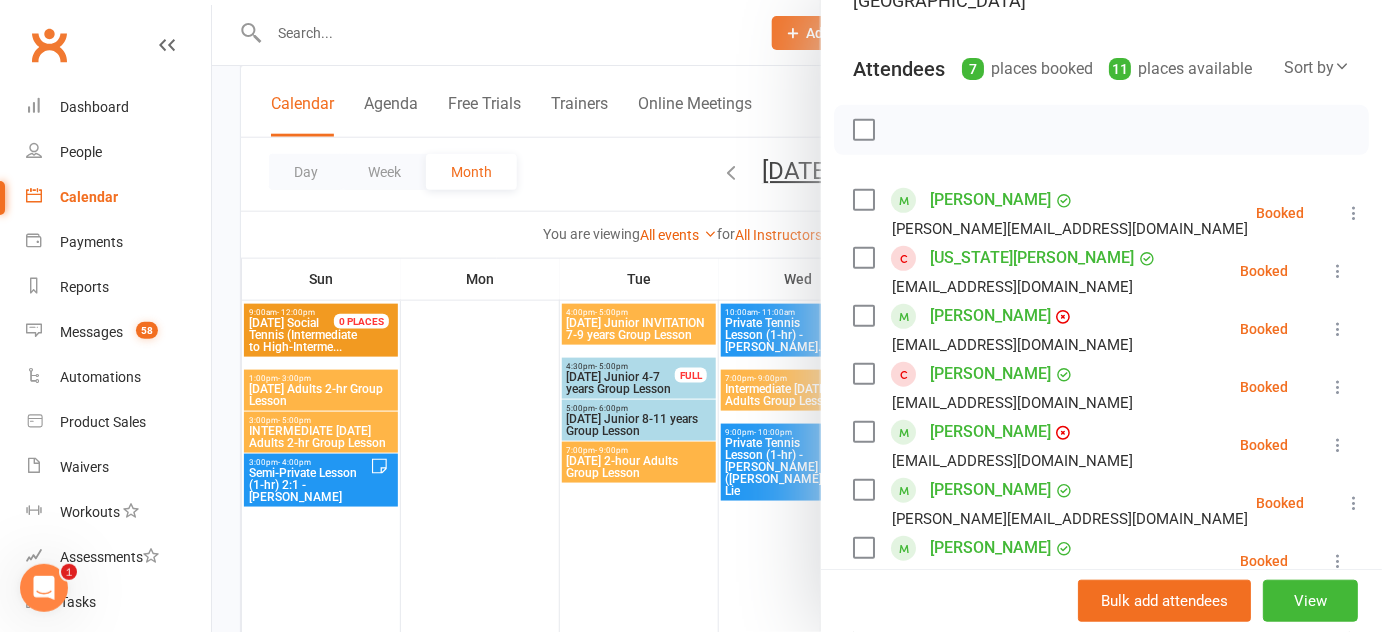 scroll, scrollTop: 272, scrollLeft: 0, axis: vertical 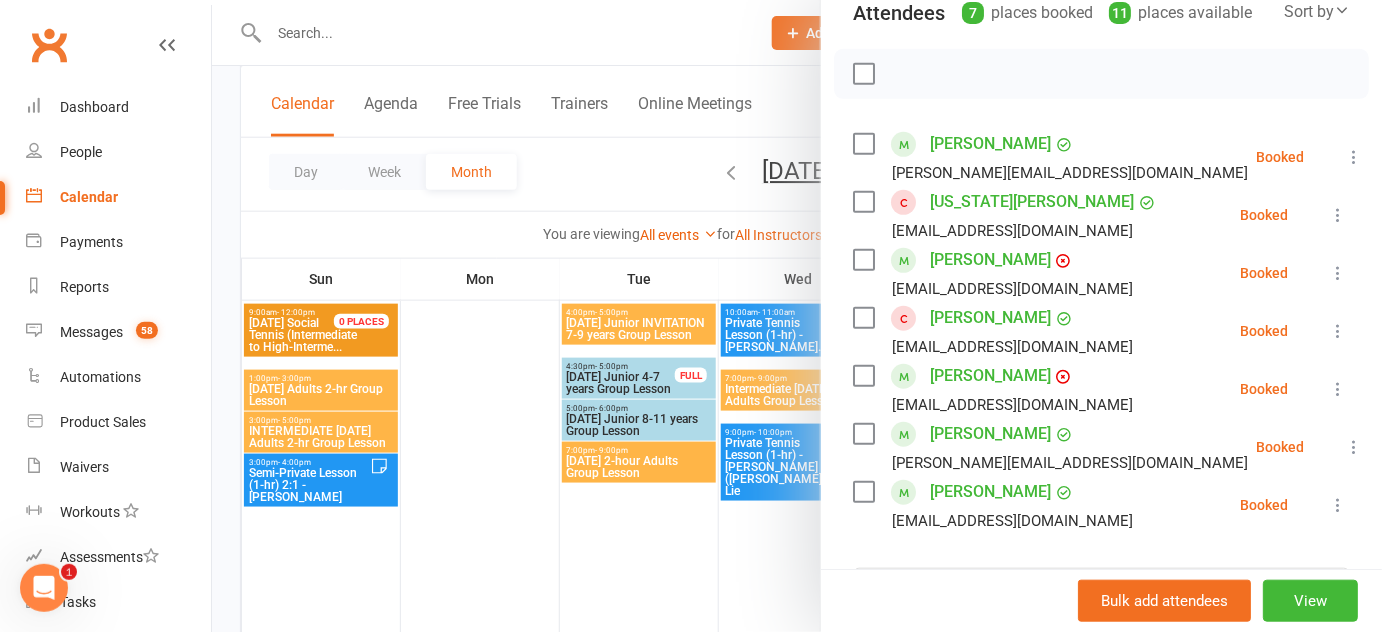 click at bounding box center (863, 74) 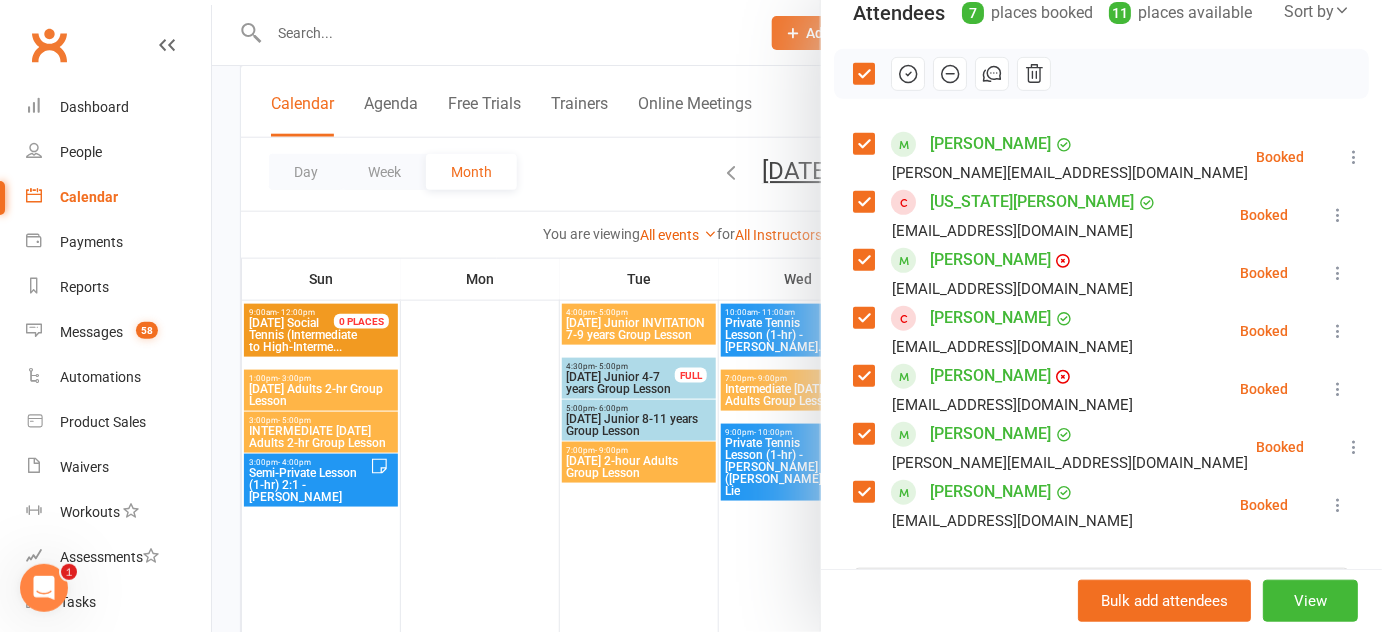 click 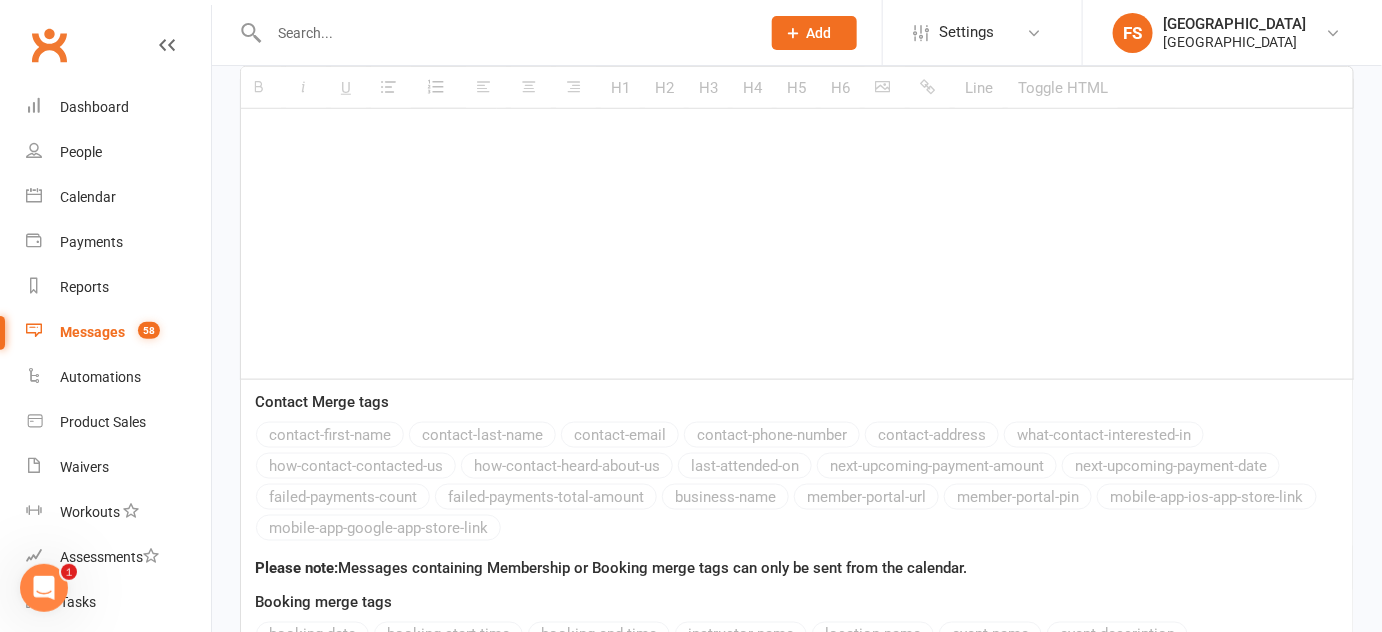 scroll, scrollTop: 0, scrollLeft: 0, axis: both 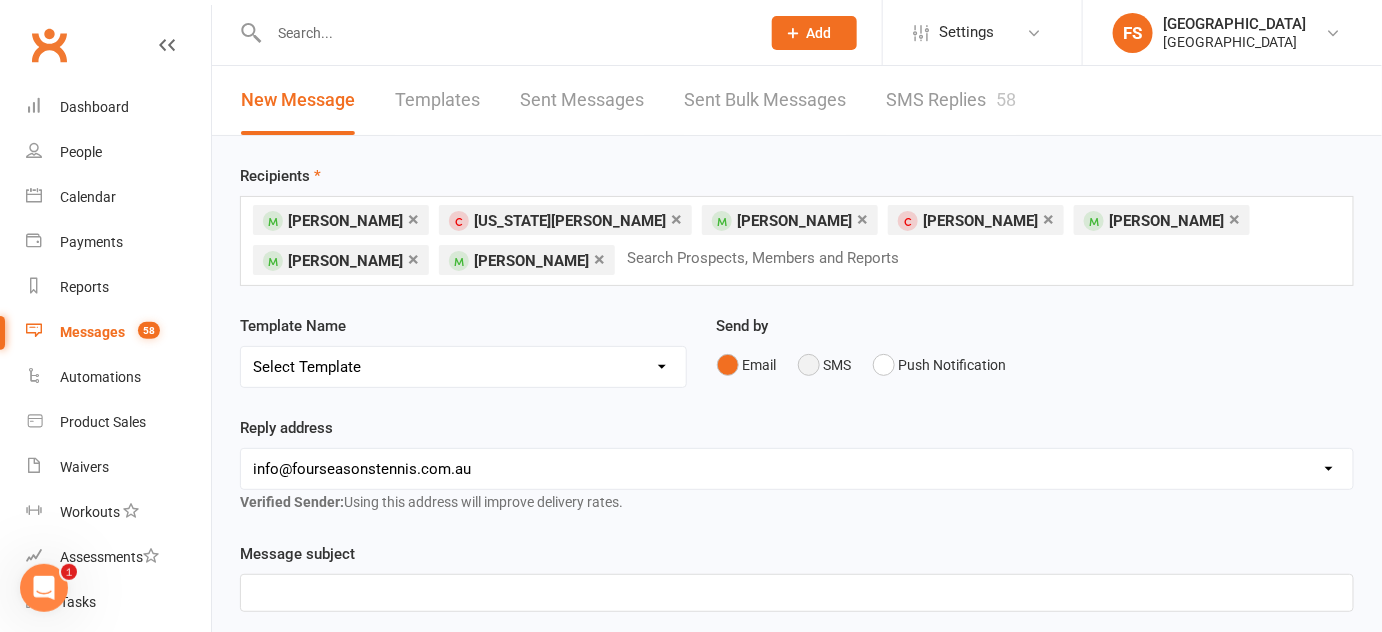 click on "SMS" at bounding box center (825, 365) 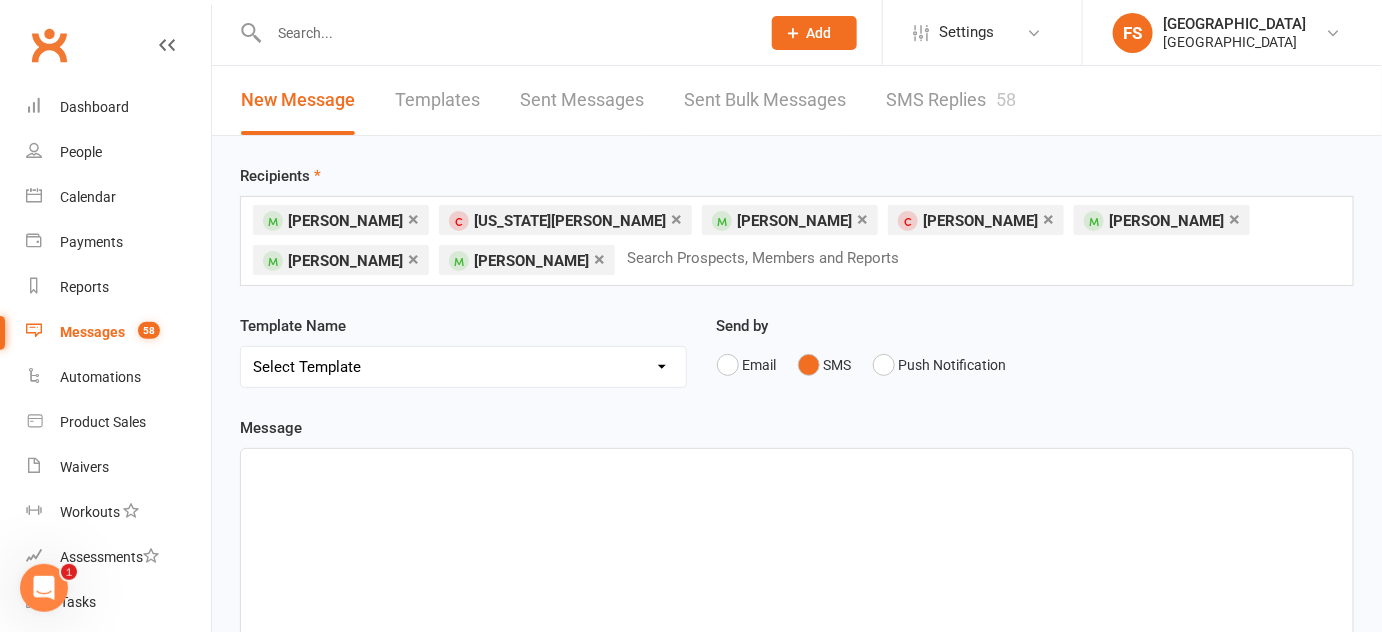 click on "×" at bounding box center (676, 219) 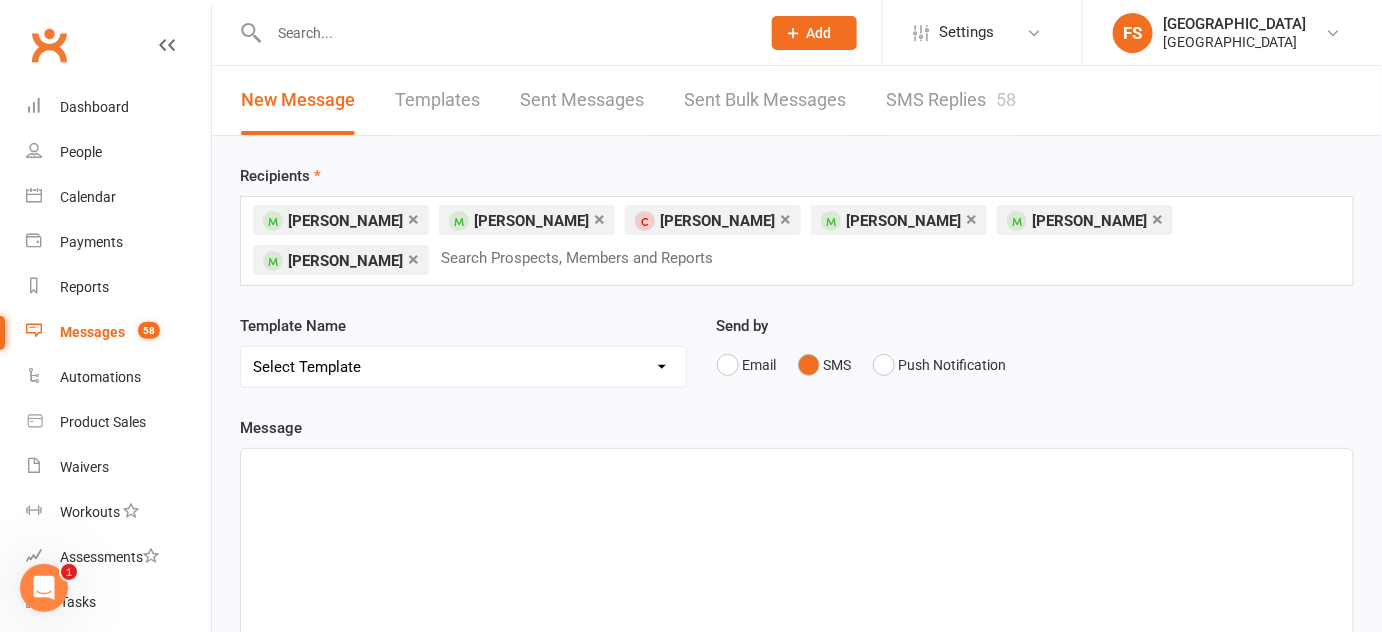 click on "Select Template [SMS] Wet Weather Cancellation [Email] General Email" at bounding box center (463, 367) 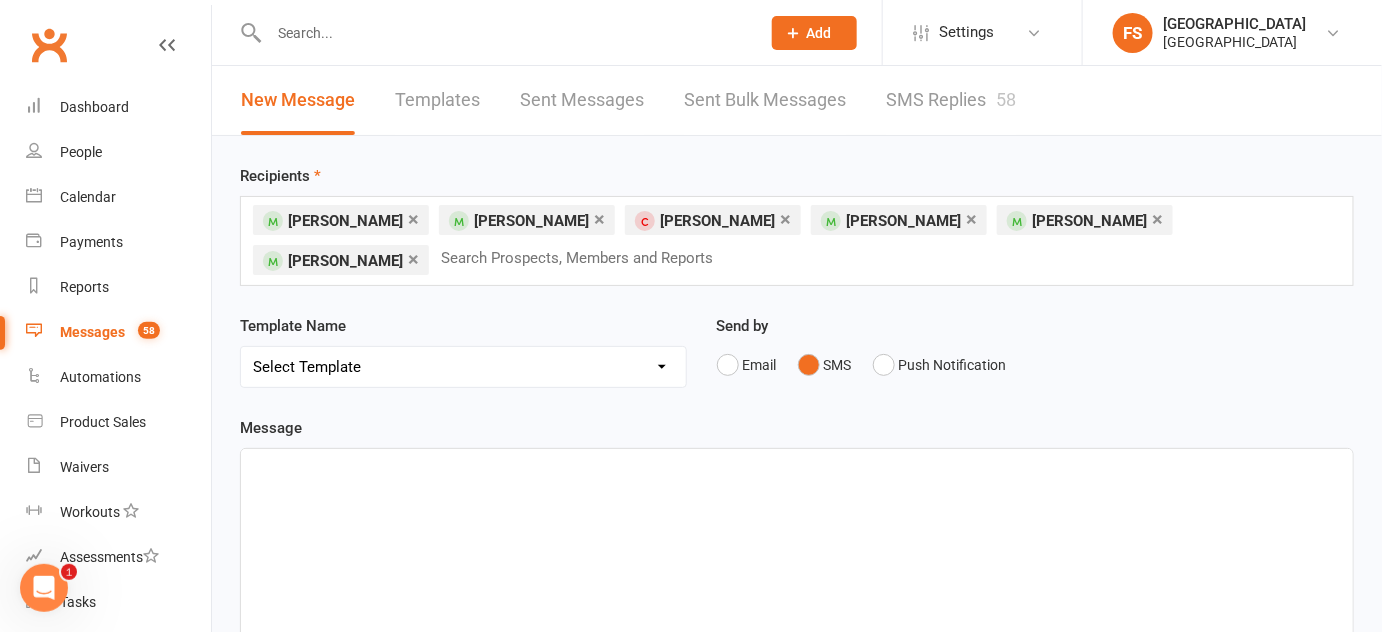 type 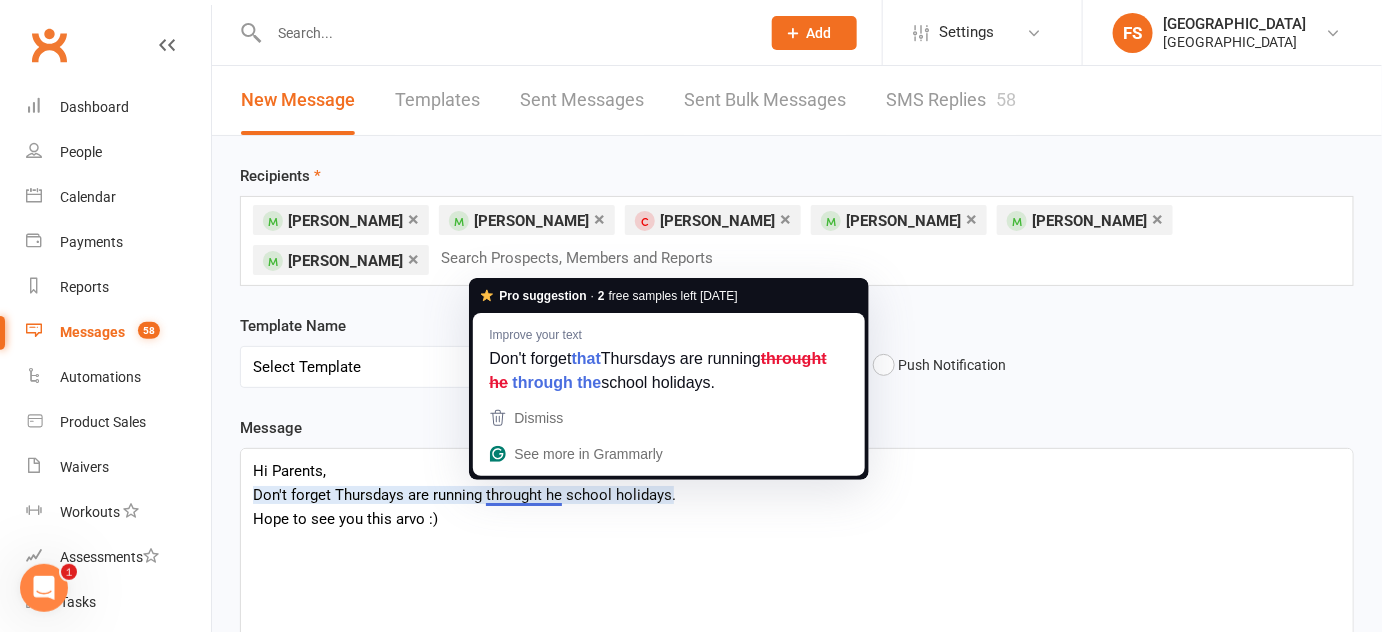 click on "Don't forget Thursdays are running throught he school holidays." at bounding box center [797, 495] 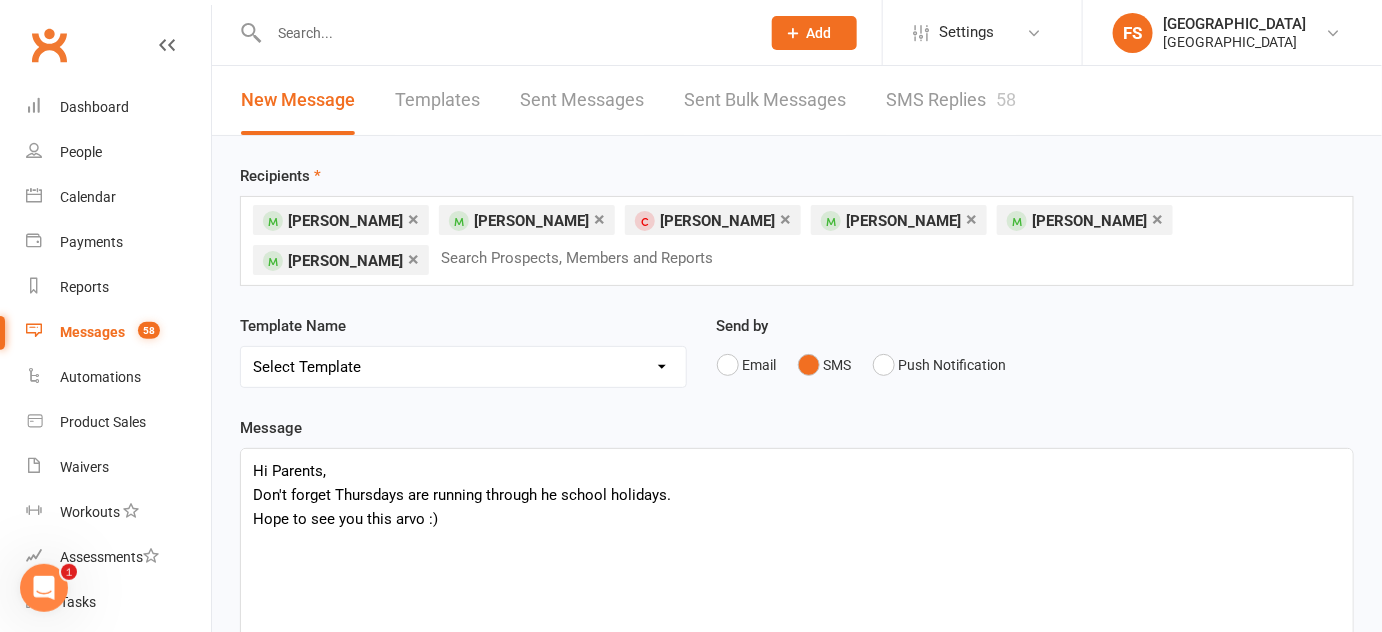 click on "Don't forget Thursdays are running through he school holidays." at bounding box center (797, 495) 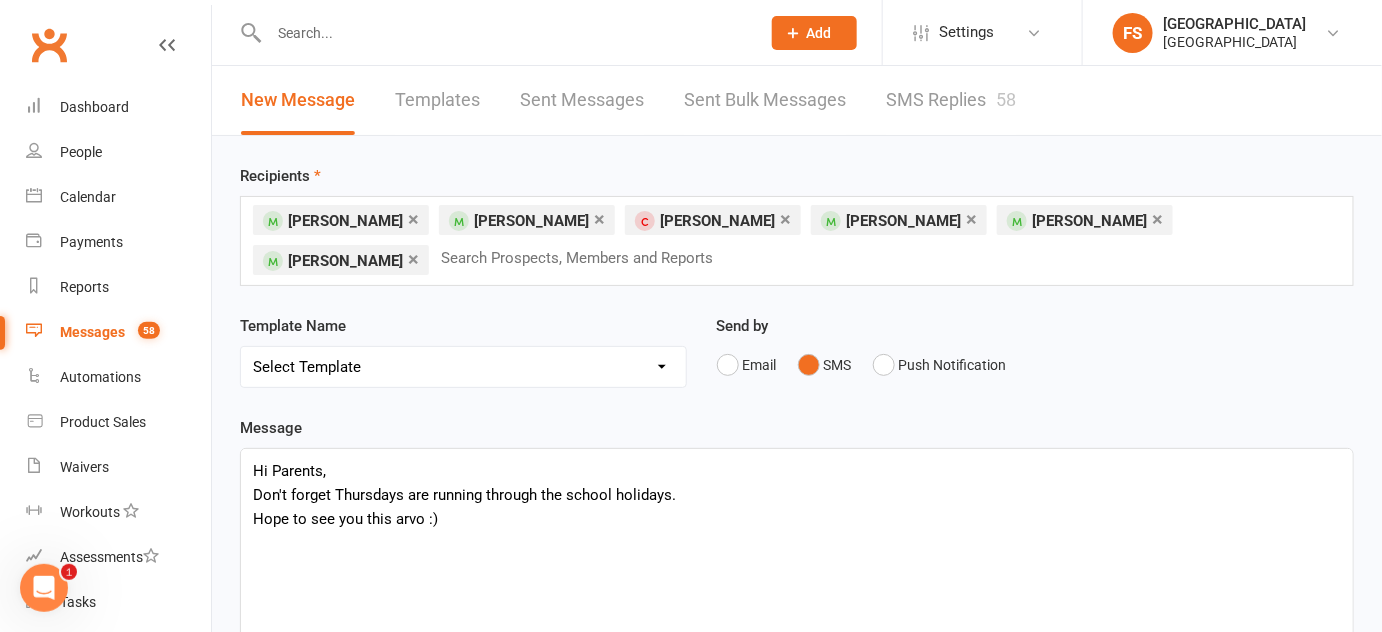 drag, startPoint x: 425, startPoint y: 532, endPoint x: 412, endPoint y: 532, distance: 13 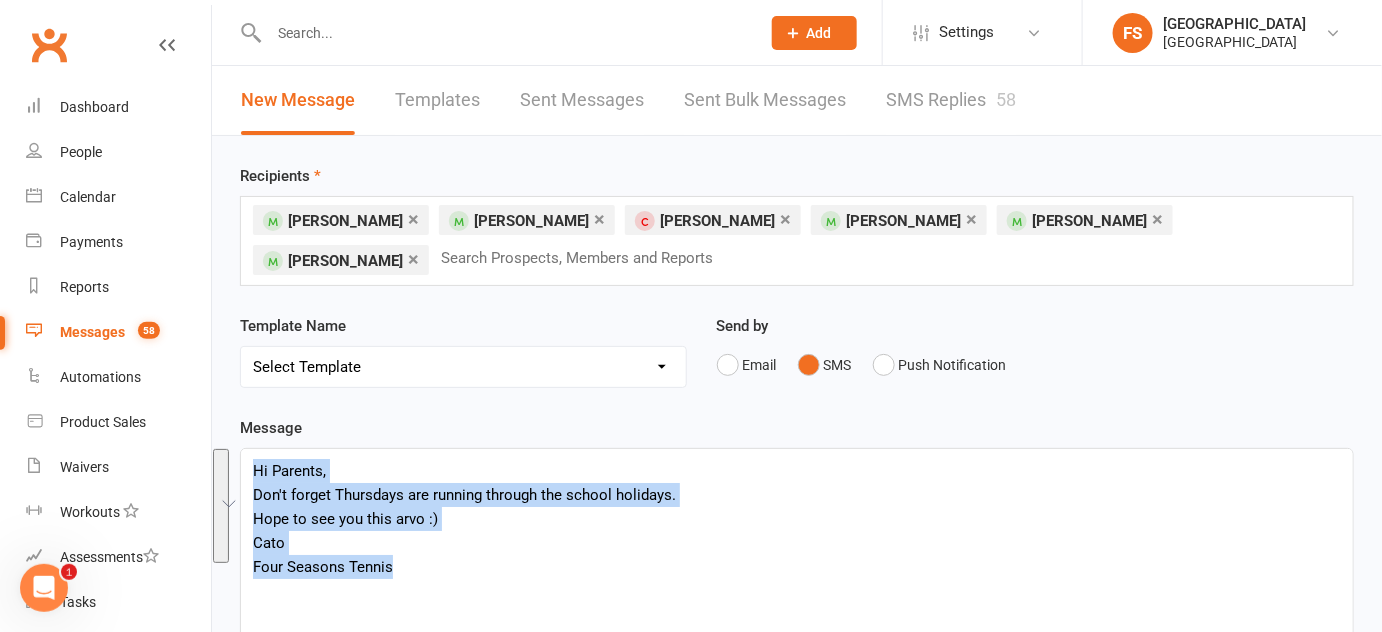 copy on "Hi Parents, Don't forget Thursdays are running through the school holidays. Hope to see you this arvo :) Cato Four Seasons Tennis" 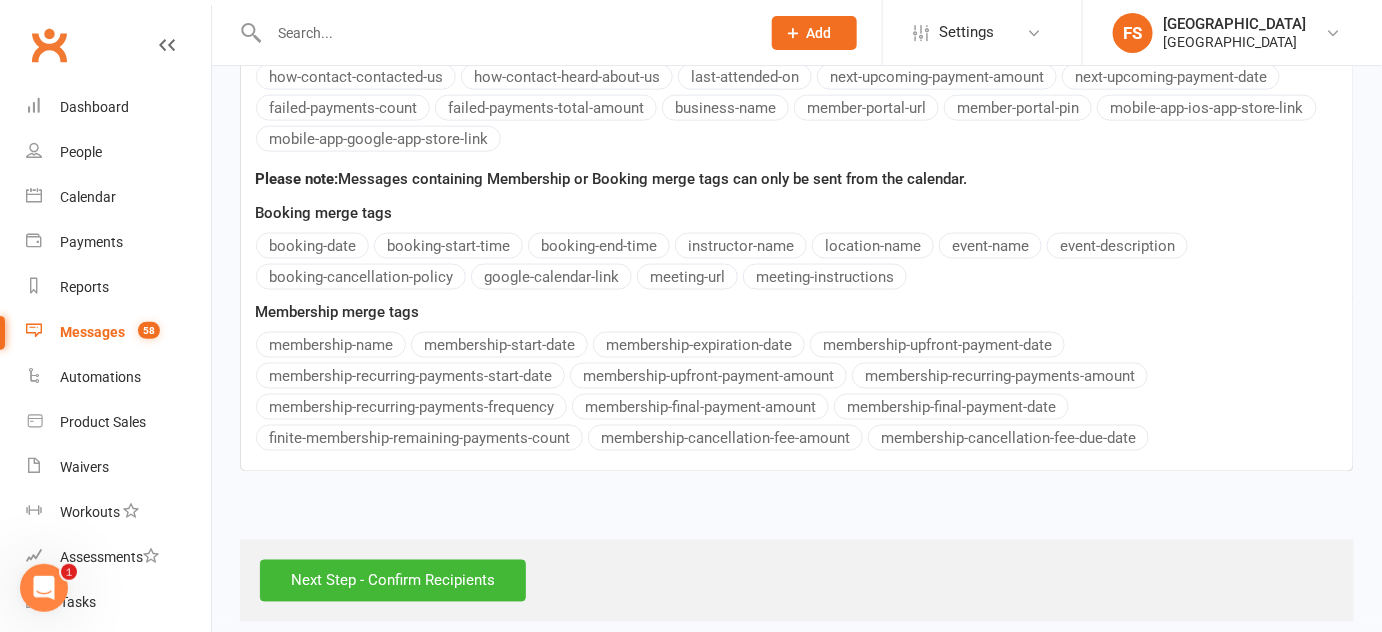 scroll, scrollTop: 818, scrollLeft: 0, axis: vertical 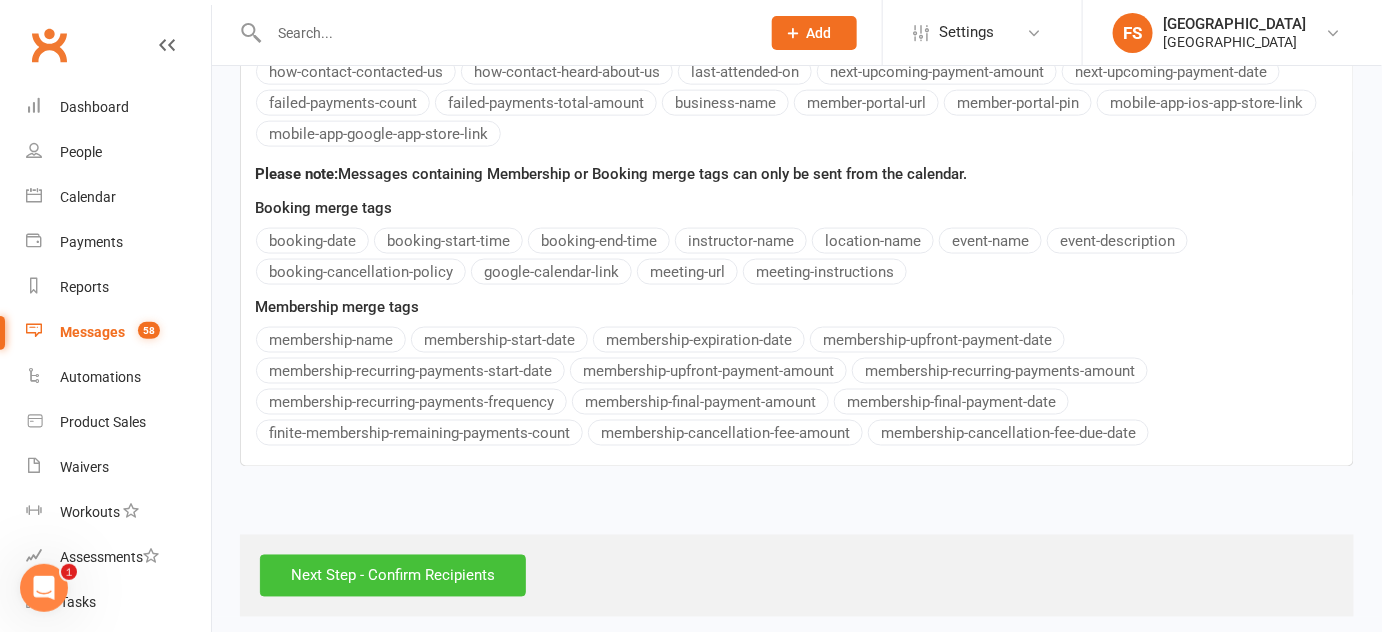 click on "Next Step - Confirm Recipients" at bounding box center (393, 576) 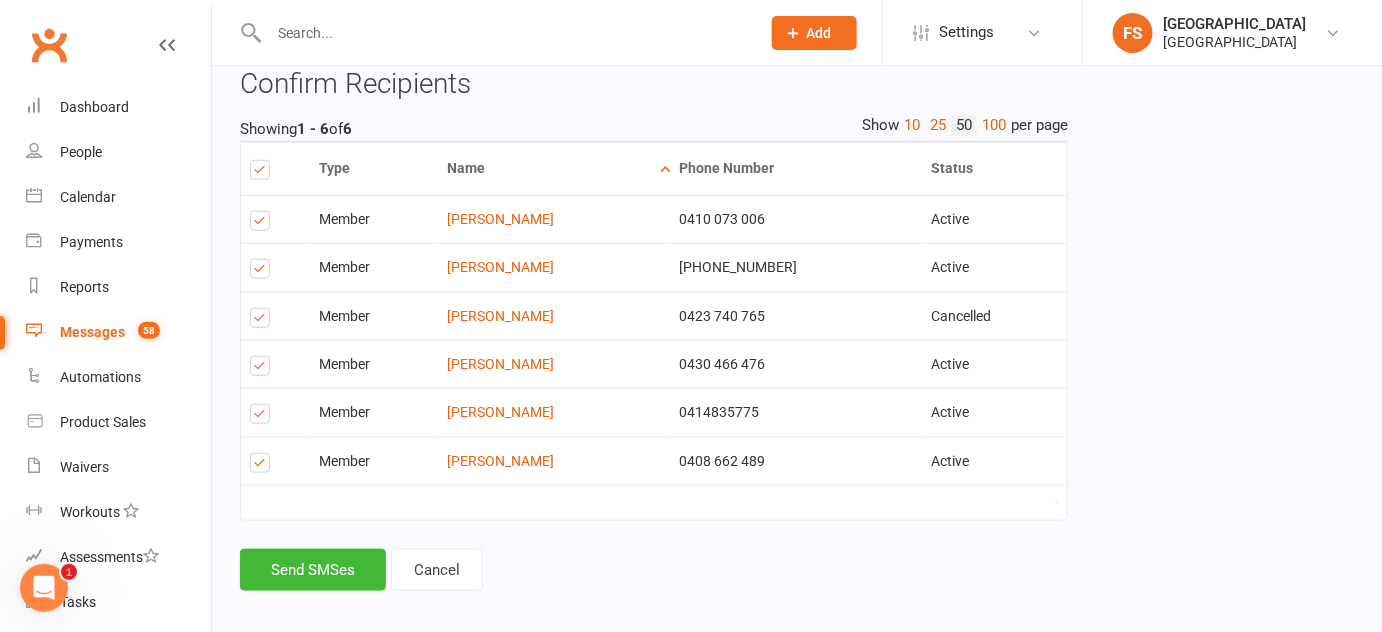 scroll, scrollTop: 450, scrollLeft: 0, axis: vertical 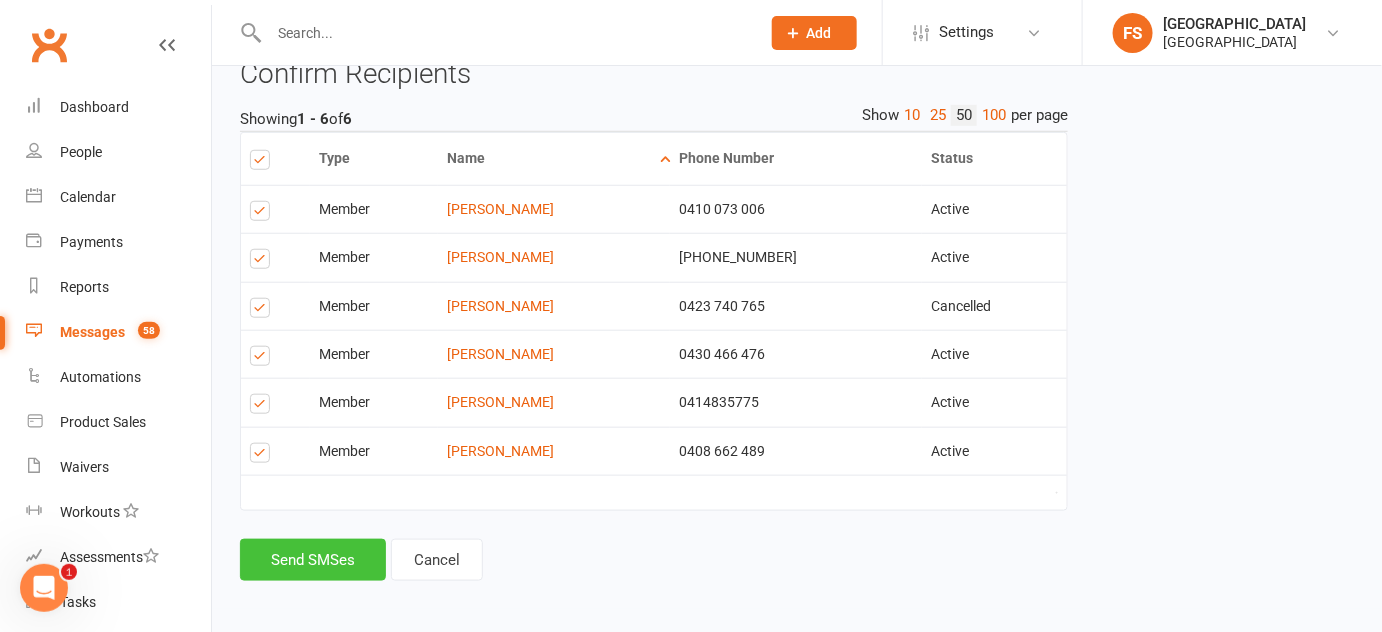 click on "Send SMSes" at bounding box center (313, 560) 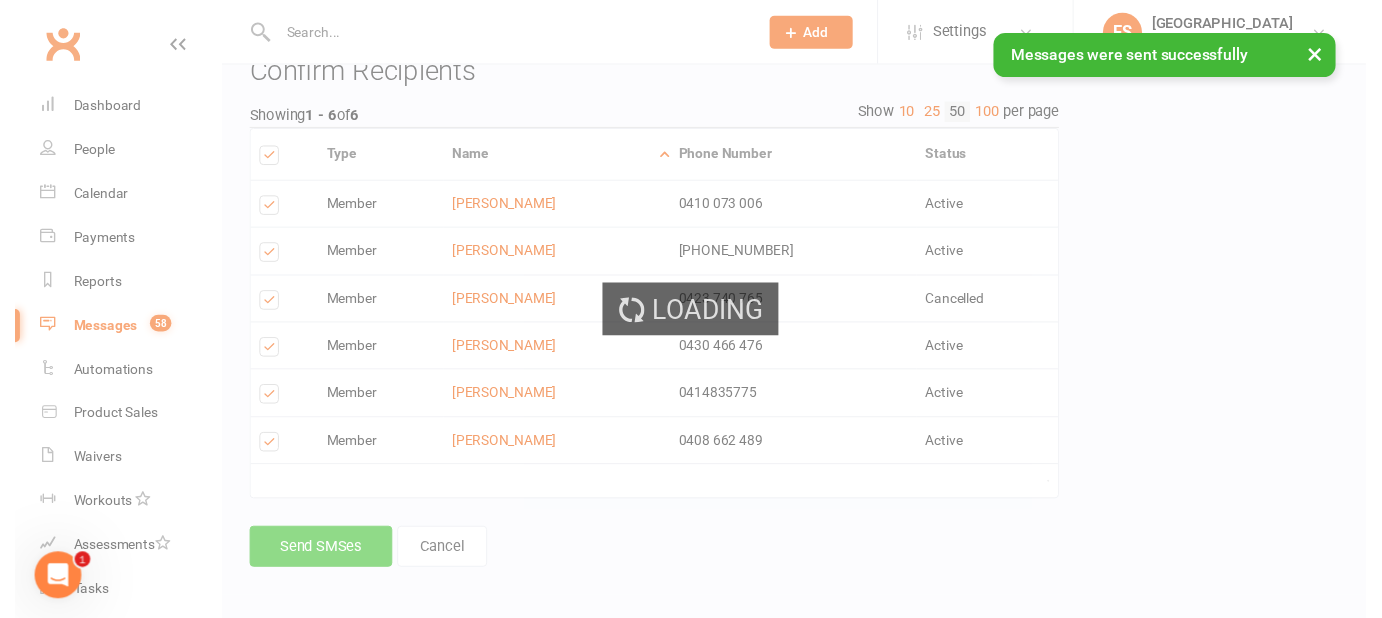 scroll, scrollTop: 420, scrollLeft: 0, axis: vertical 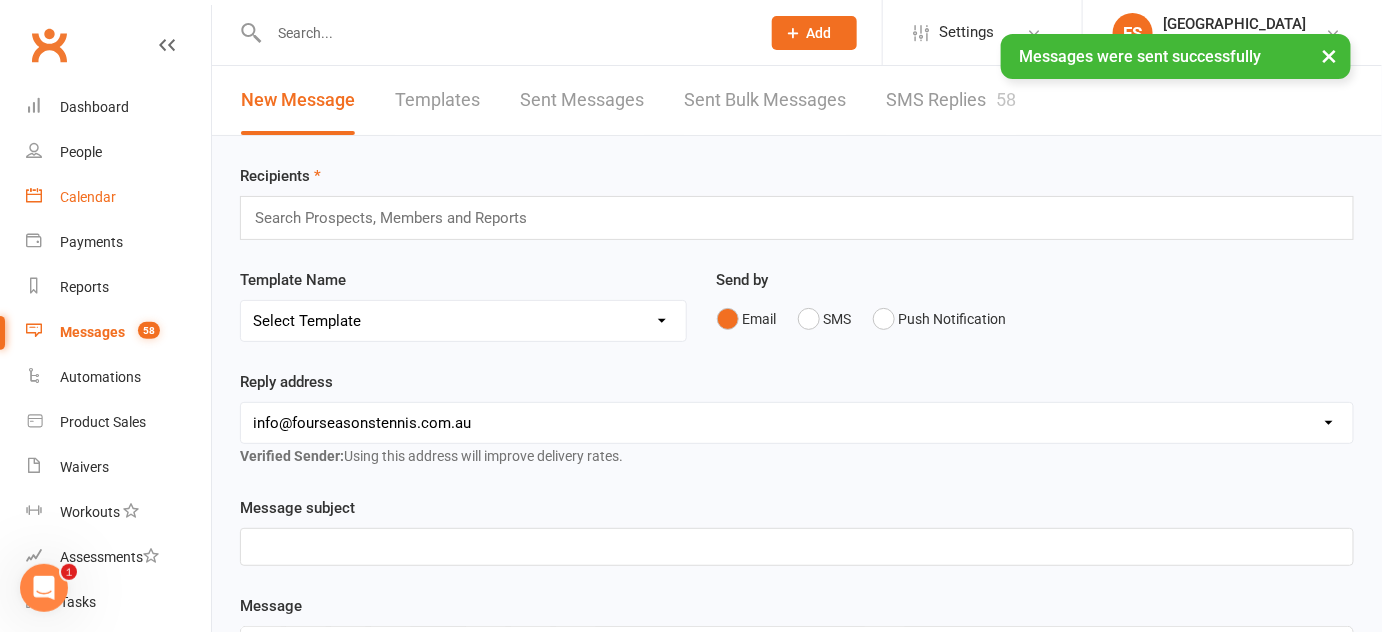click on "Calendar" at bounding box center [88, 197] 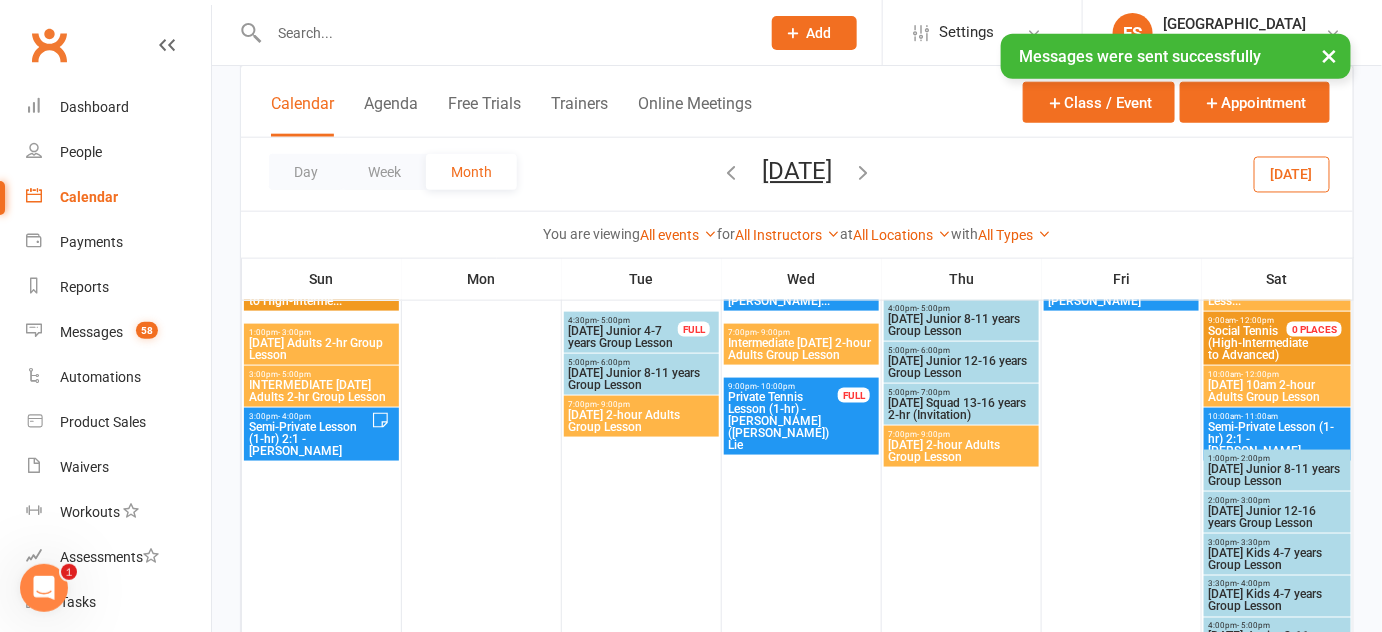 scroll, scrollTop: 682, scrollLeft: 0, axis: vertical 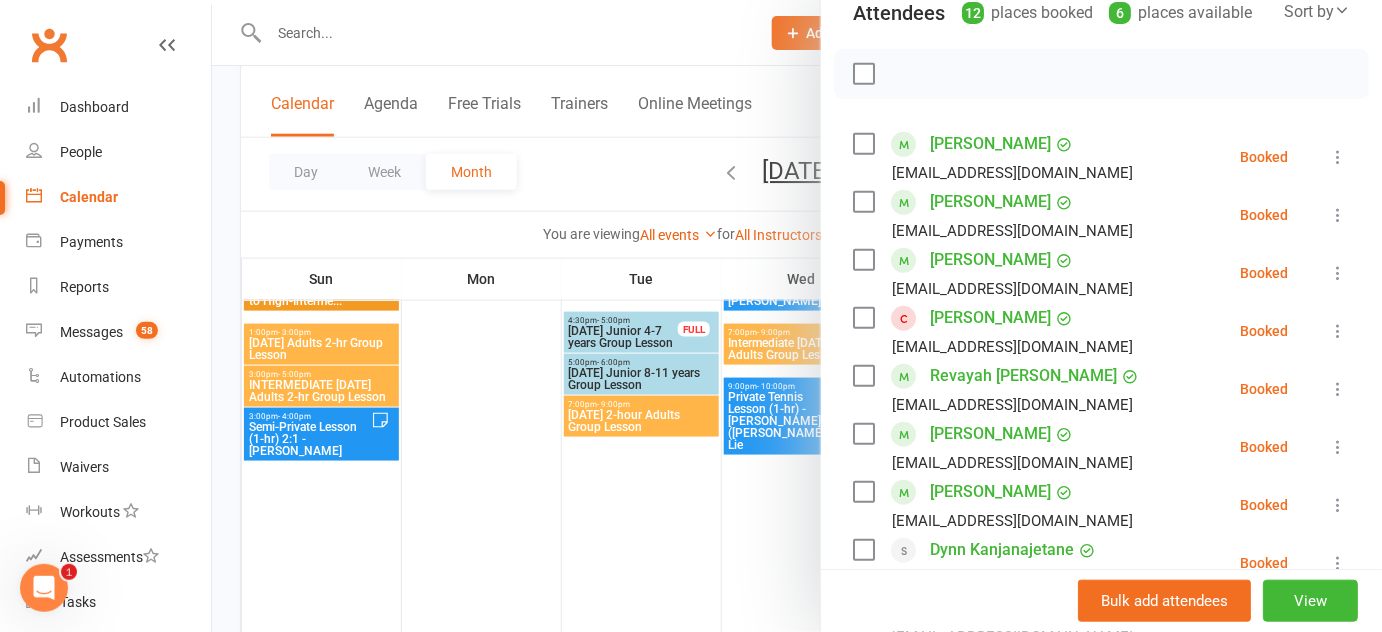 click at bounding box center (863, 74) 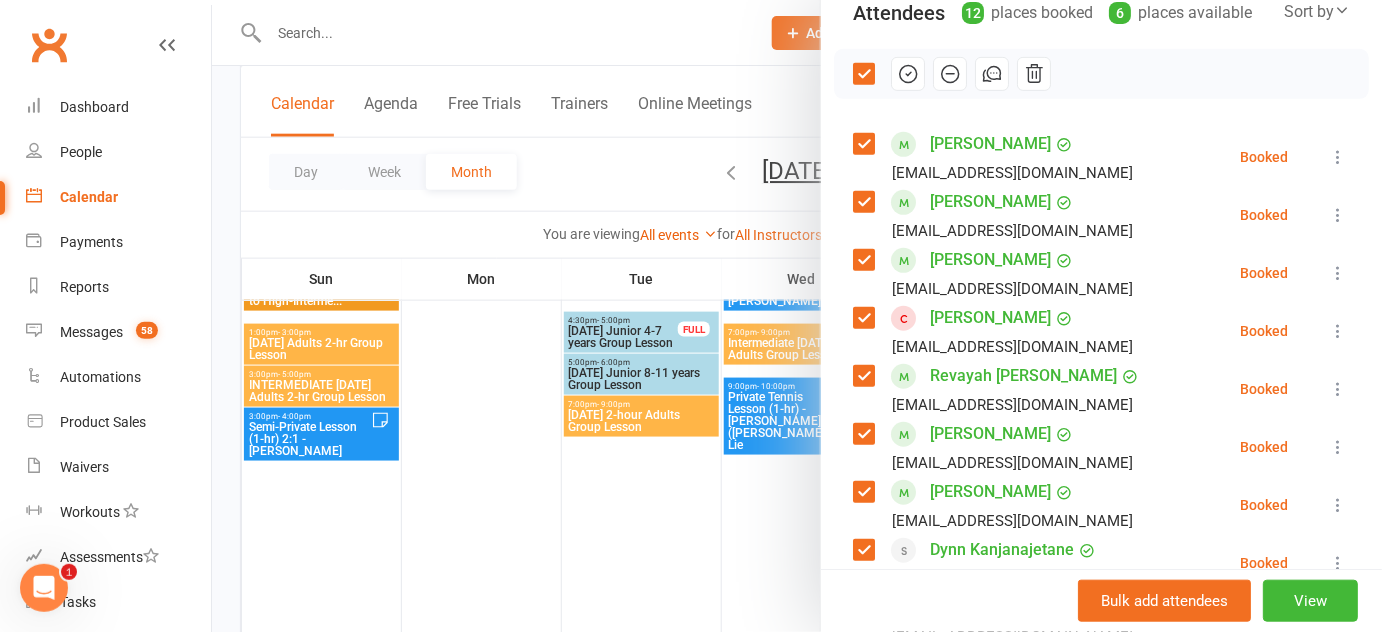 click 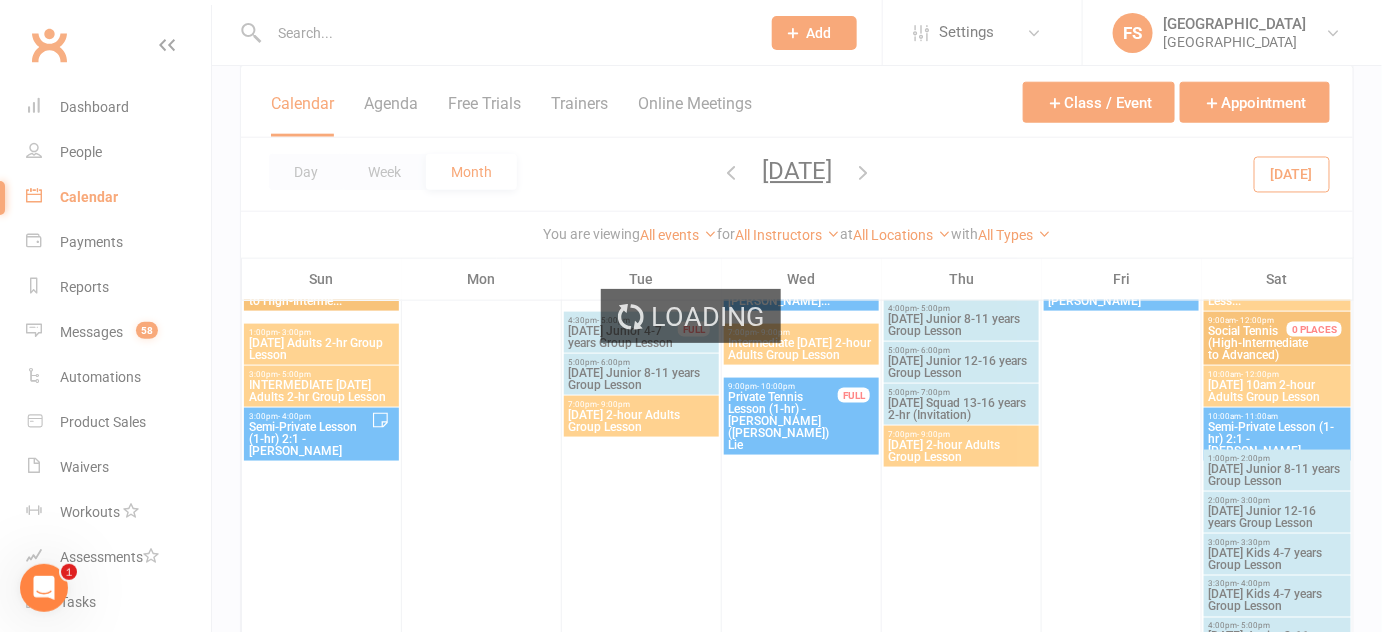 scroll, scrollTop: 0, scrollLeft: 0, axis: both 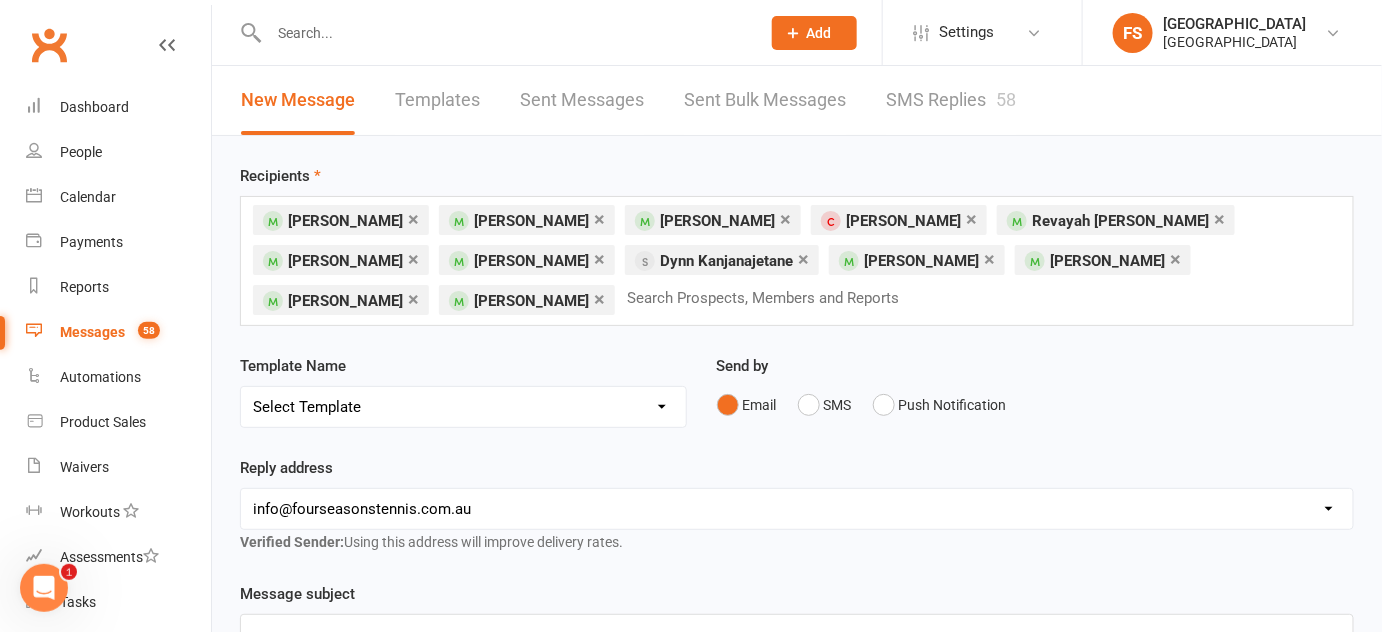 click on "×" at bounding box center [413, 219] 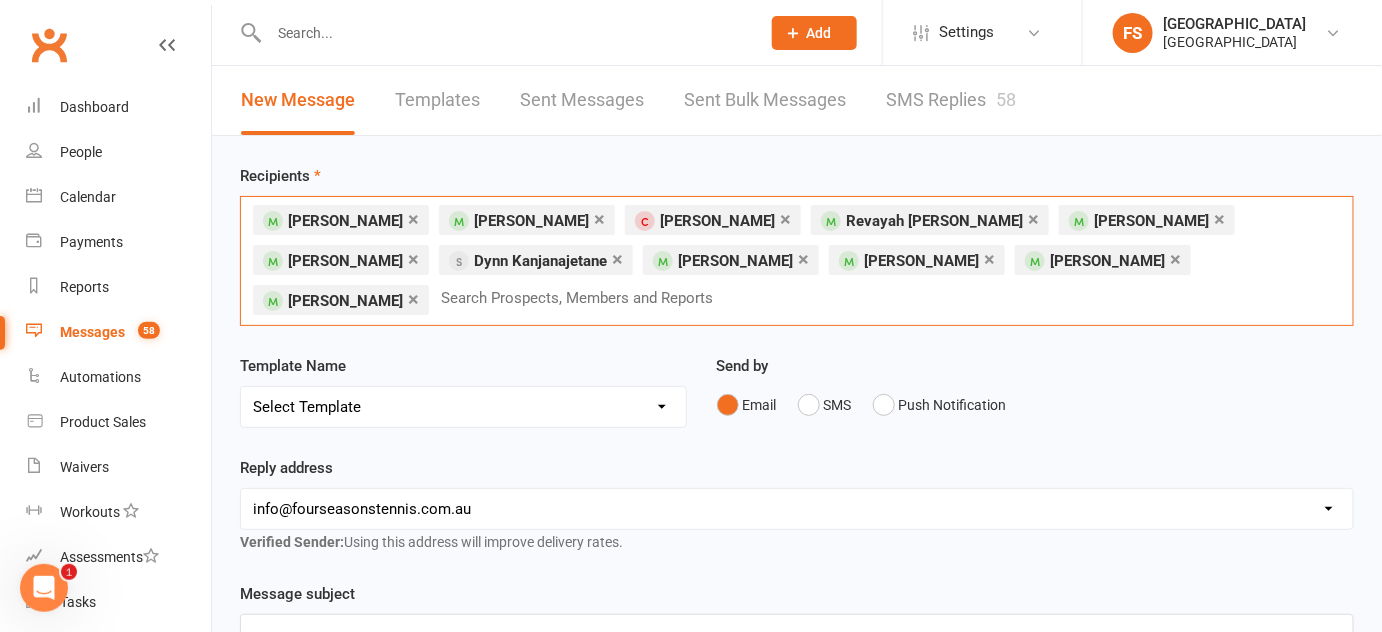 click on "×" at bounding box center [785, 219] 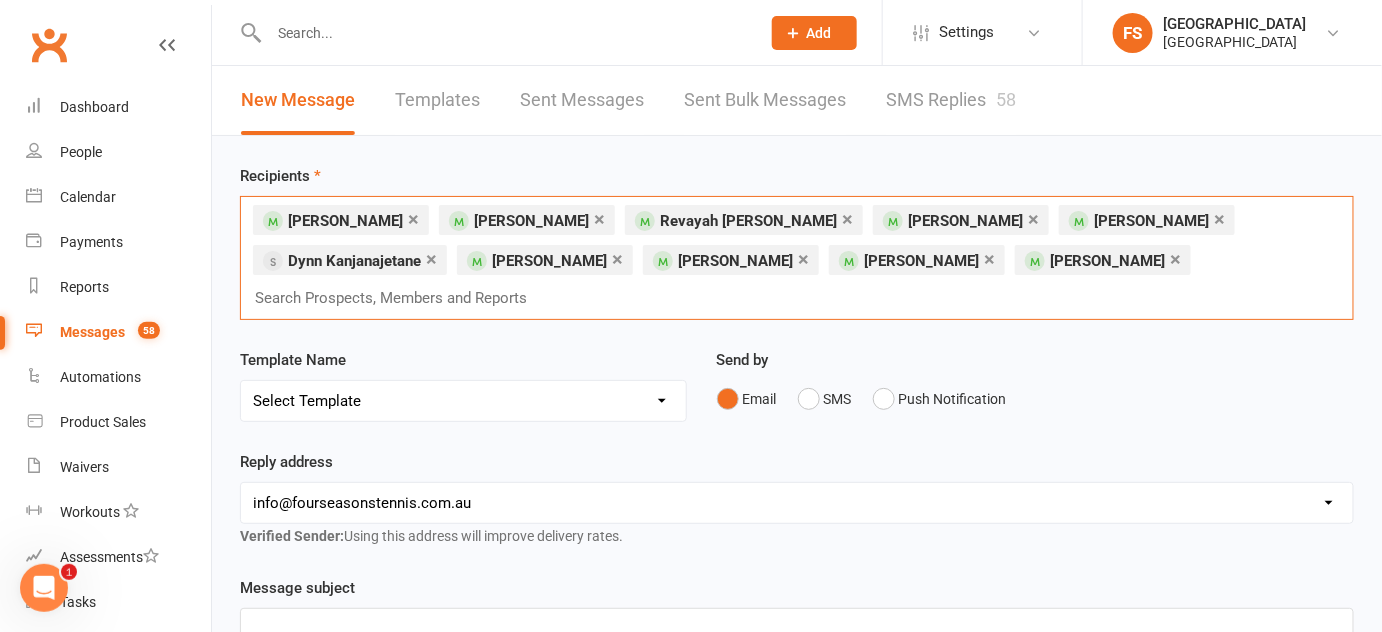 click on "×" at bounding box center (1033, 219) 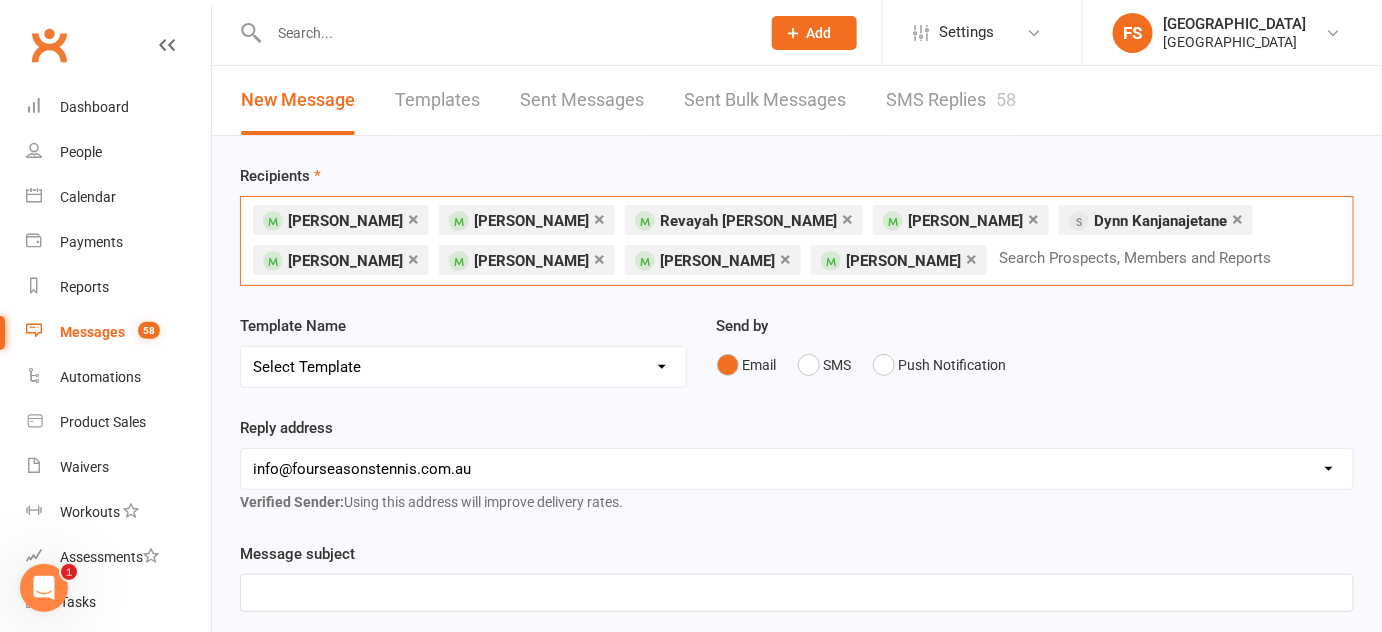 click on "×" at bounding box center [599, 259] 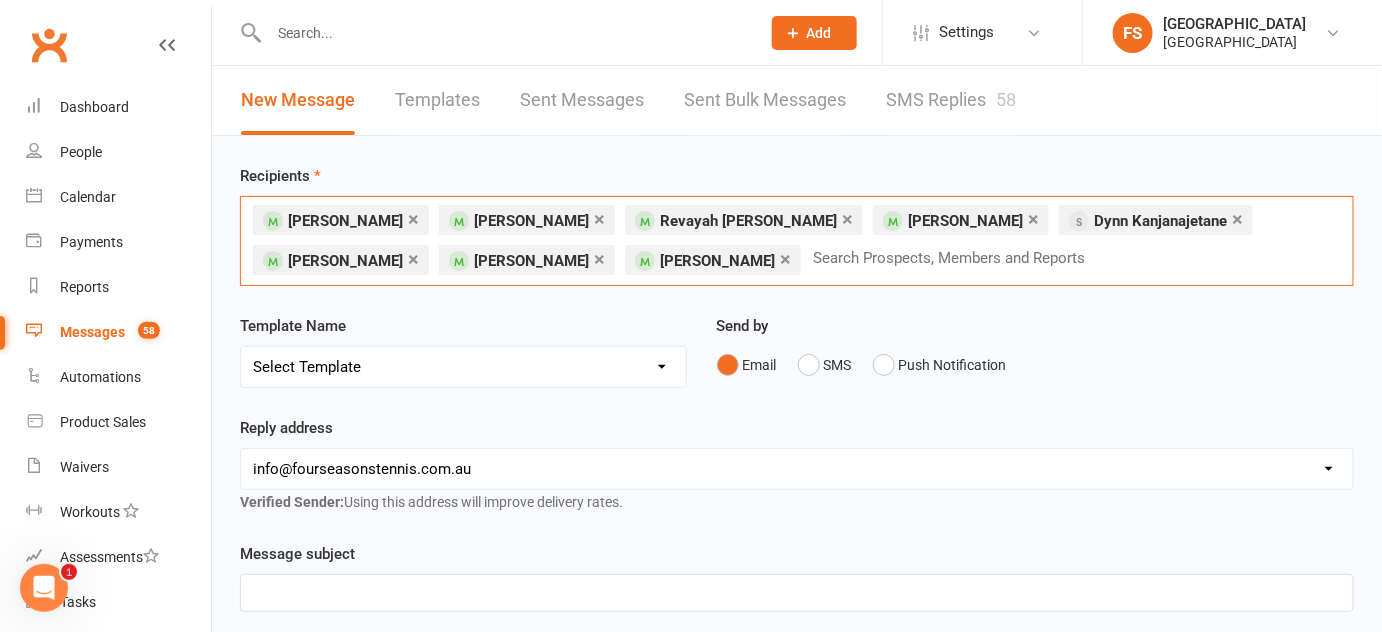 click on "×" at bounding box center (785, 259) 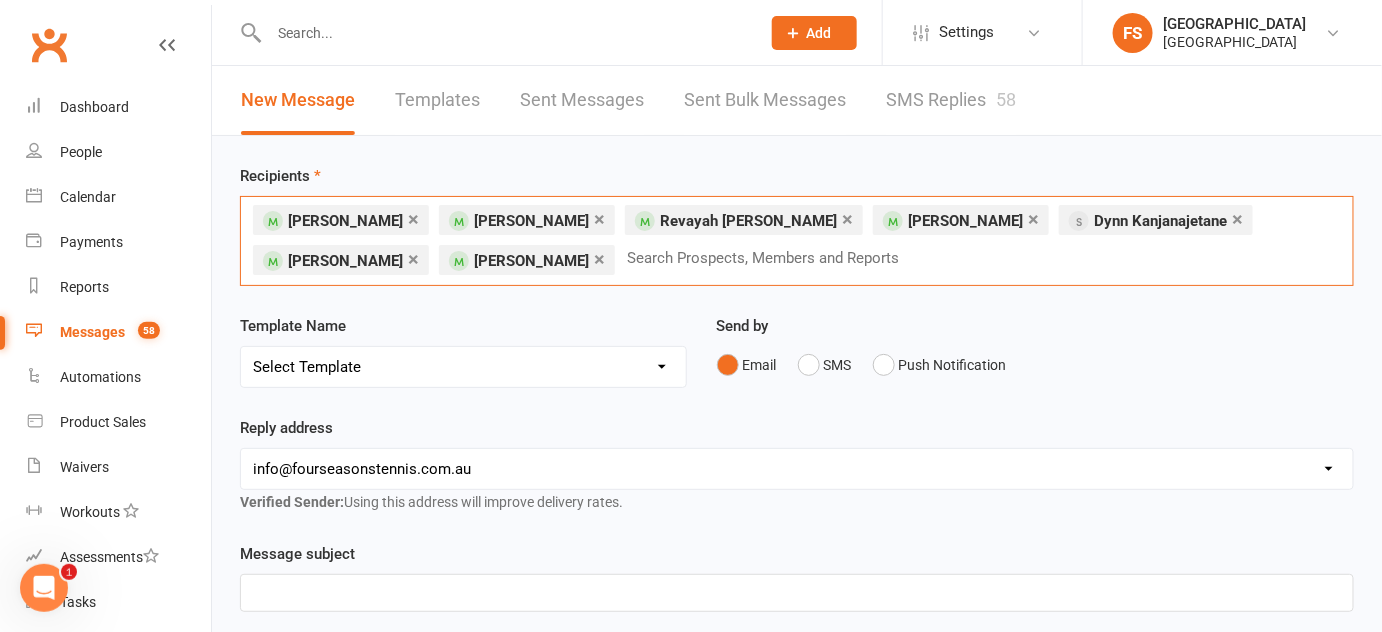 click on "×" at bounding box center (413, 259) 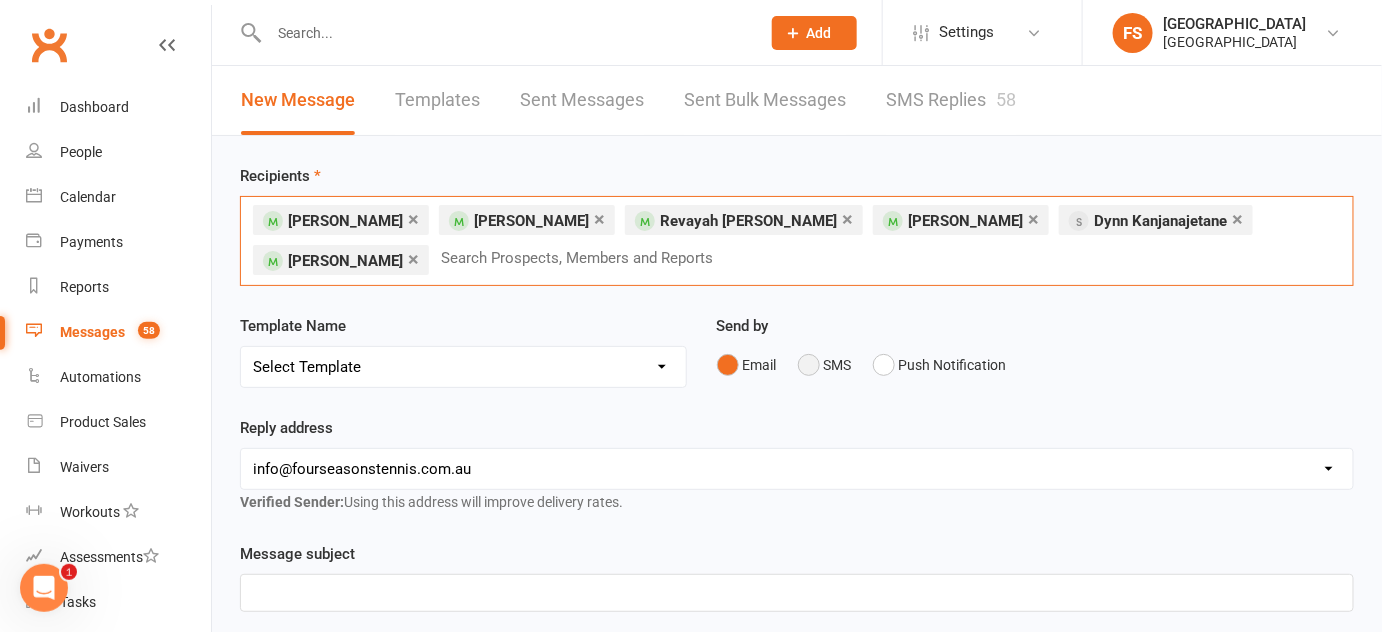 click on "SMS" at bounding box center (825, 365) 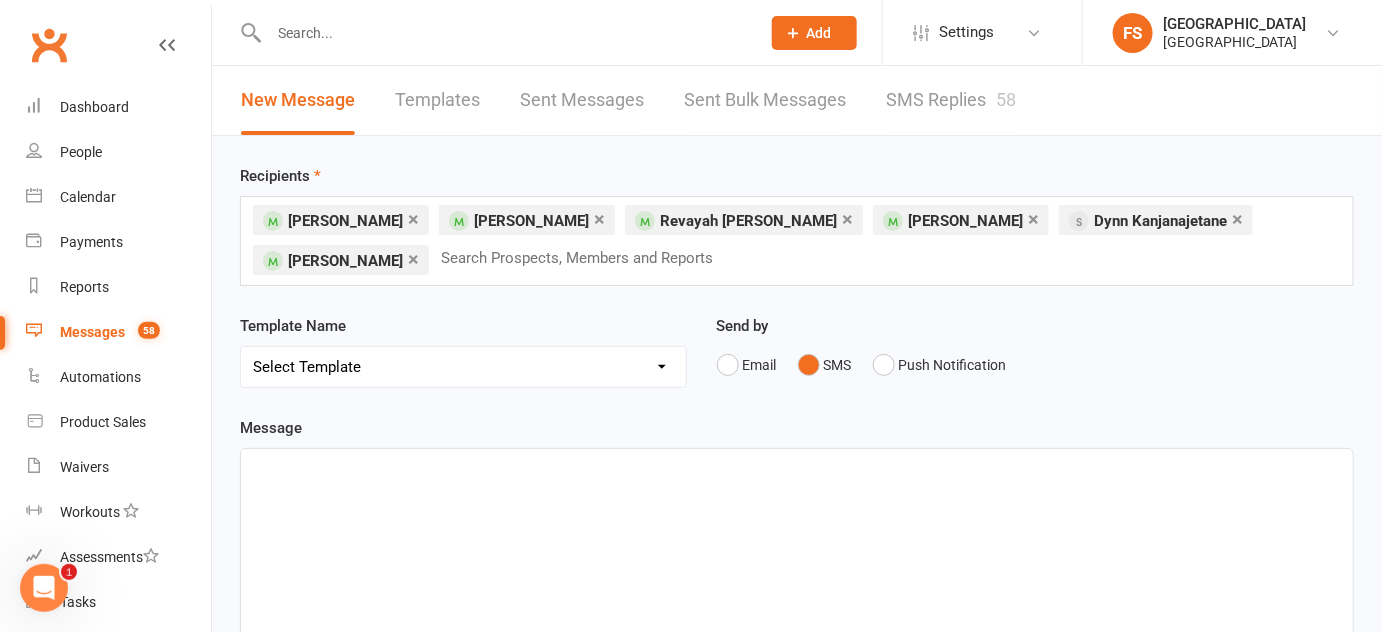 click at bounding box center [797, 599] 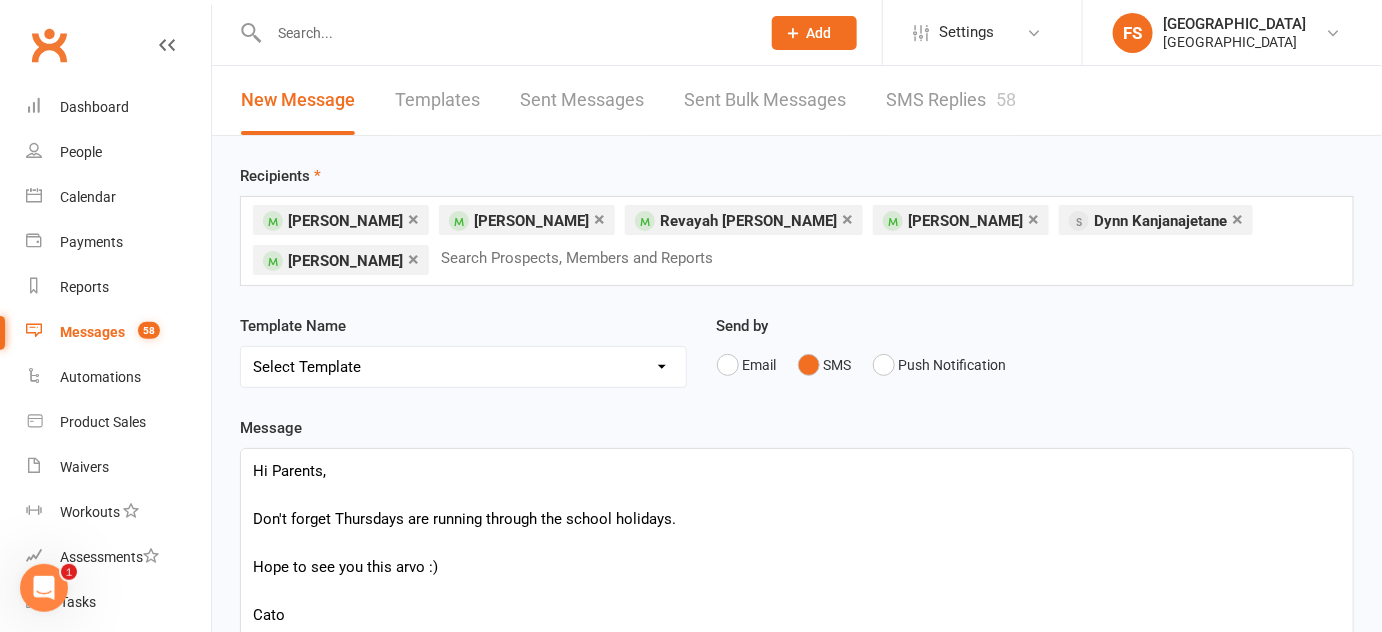 click at bounding box center (797, 495) 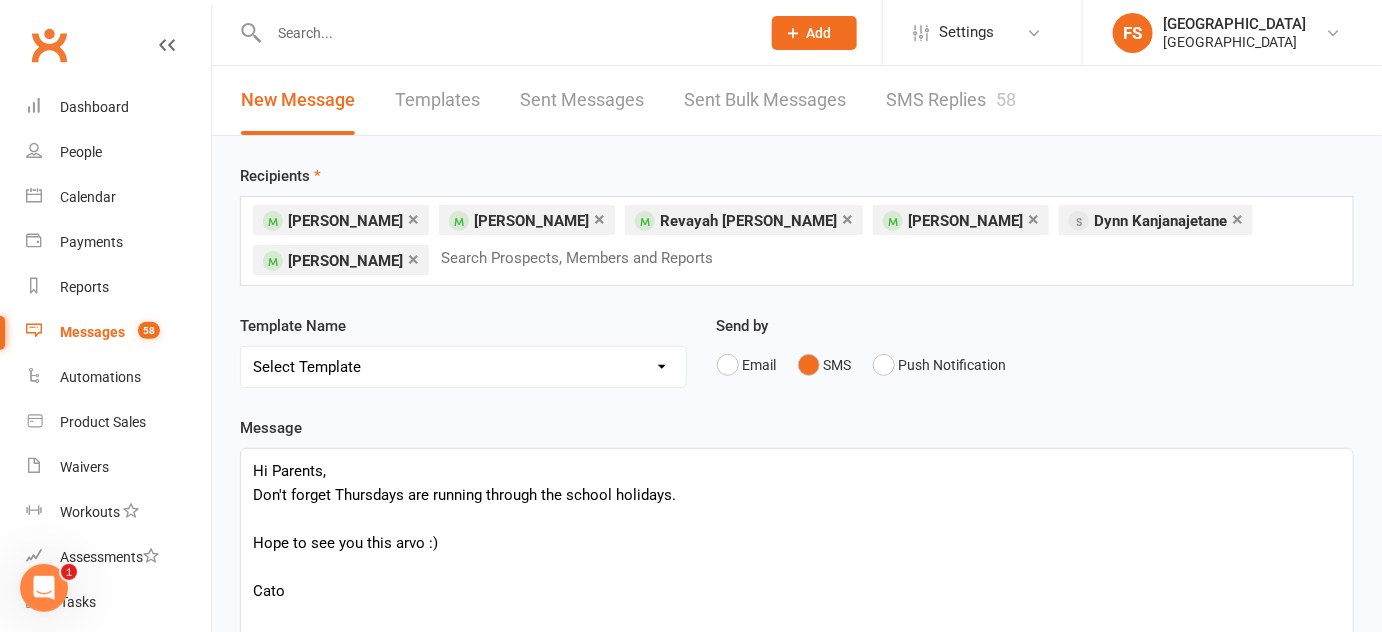 click at bounding box center (797, 519) 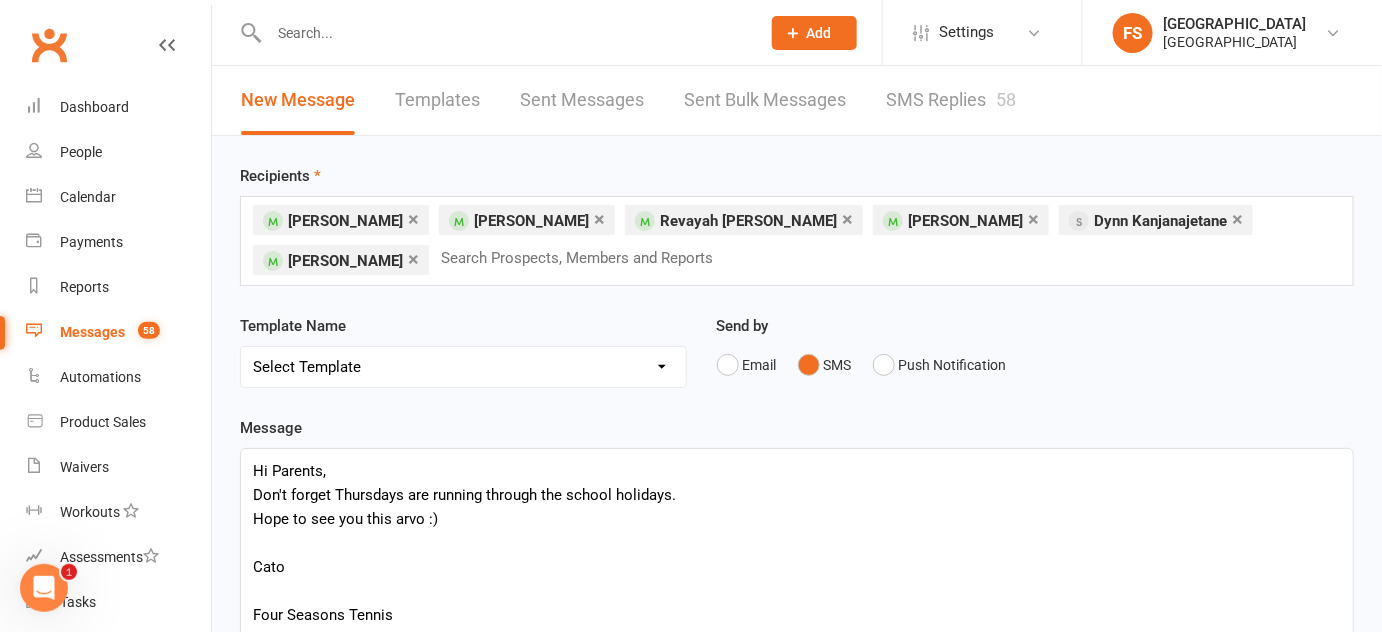 click at bounding box center [797, 543] 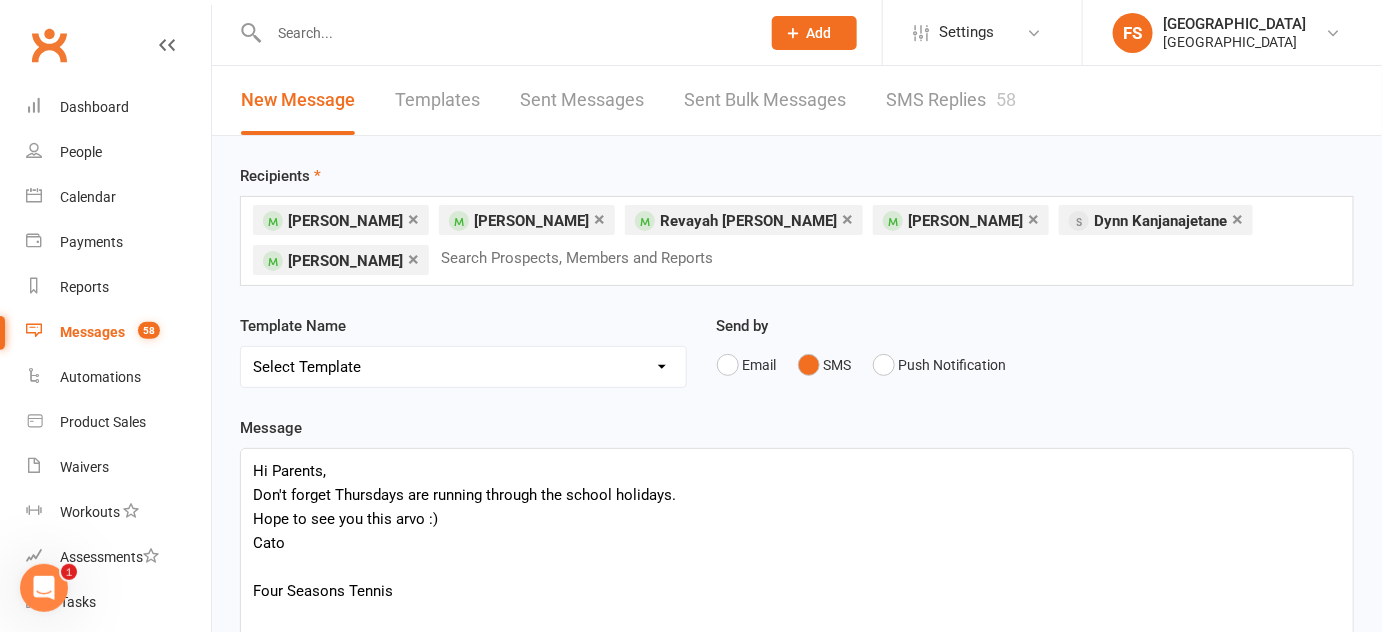 click at bounding box center [797, 567] 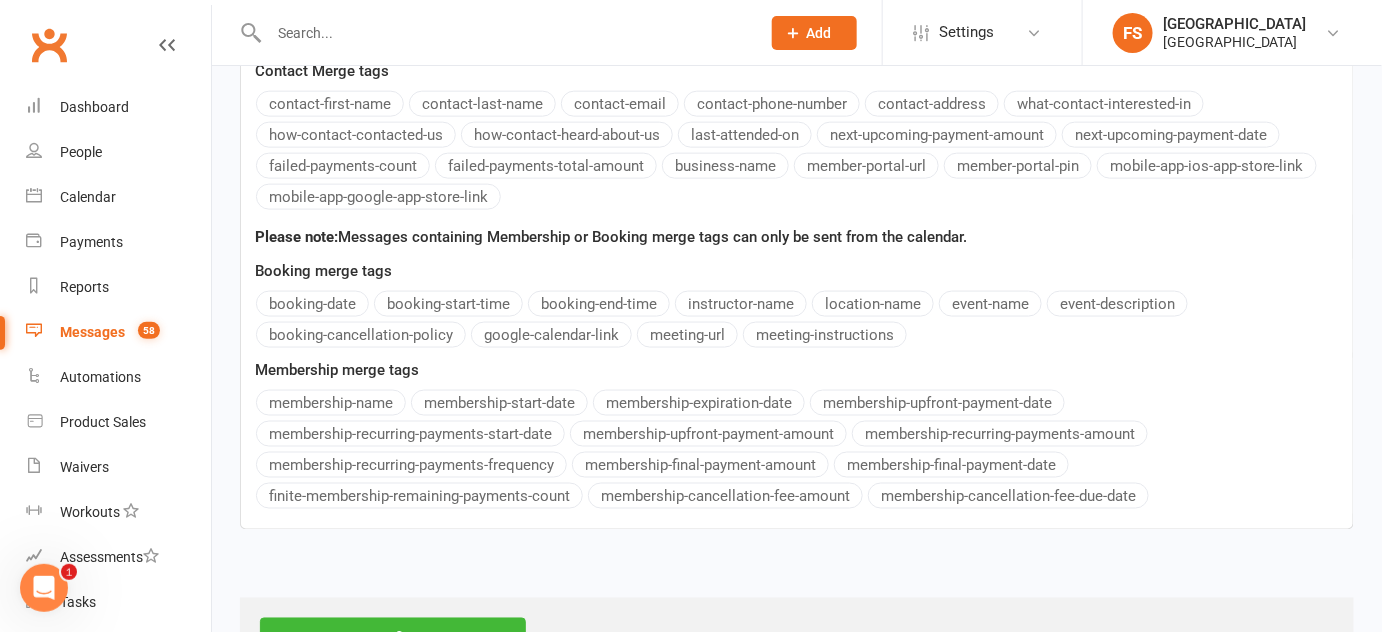 scroll, scrollTop: 824, scrollLeft: 0, axis: vertical 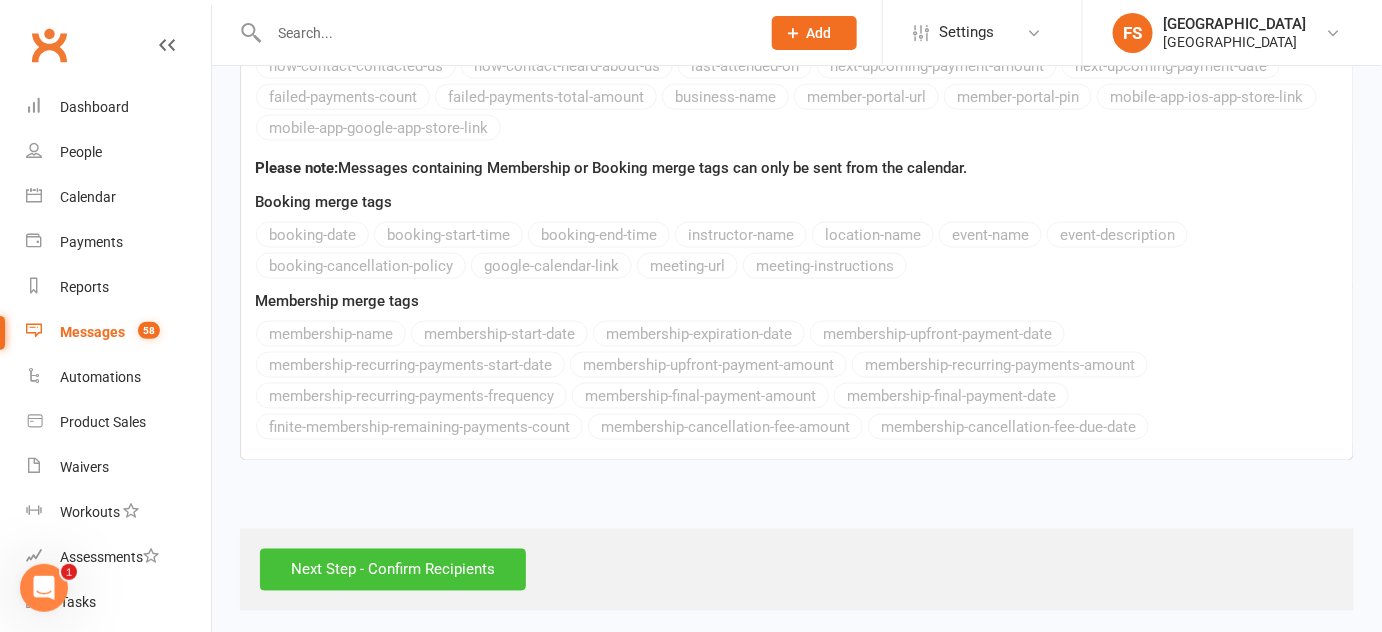 click on "Next Step - Confirm Recipients" at bounding box center (393, 570) 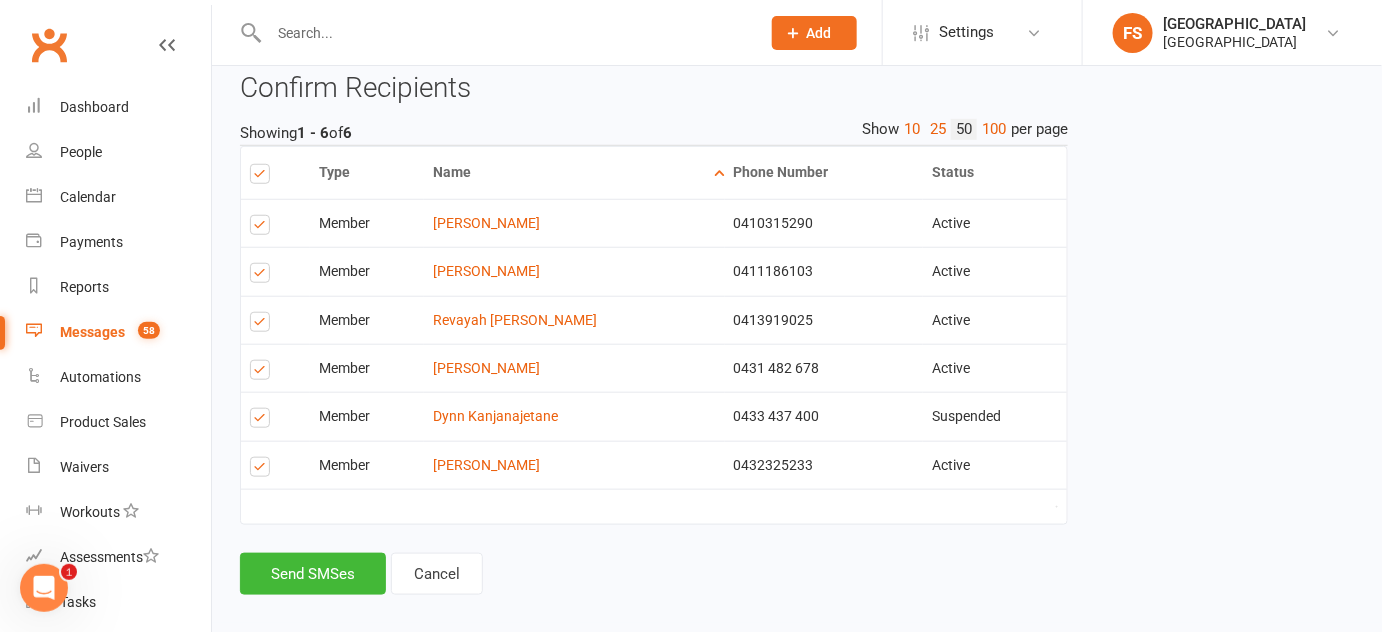 scroll, scrollTop: 450, scrollLeft: 0, axis: vertical 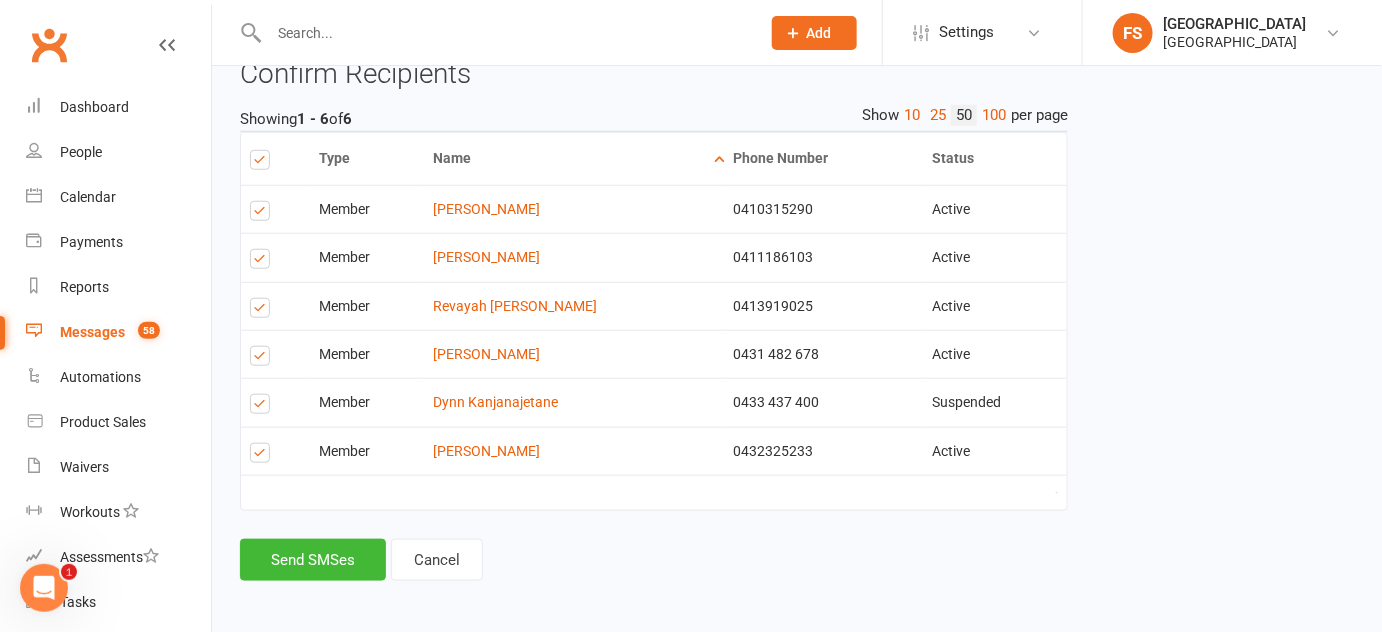 click at bounding box center (263, 407) 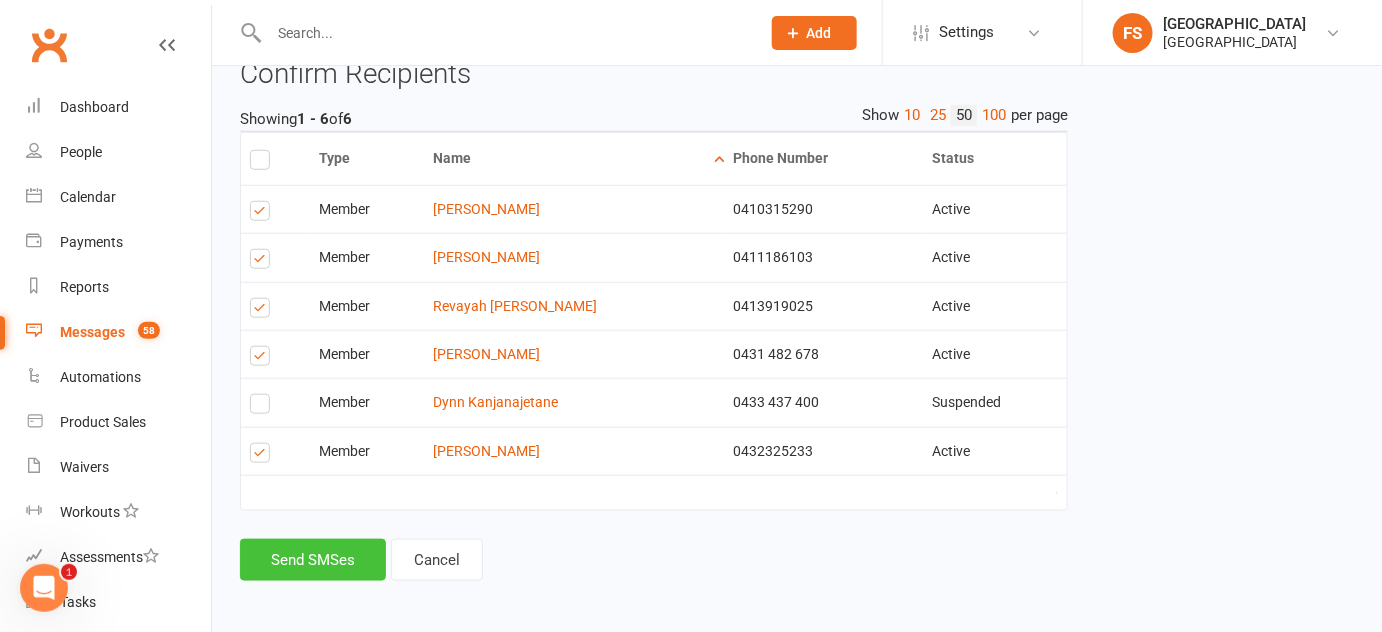 click on "Send SMSes" at bounding box center [313, 560] 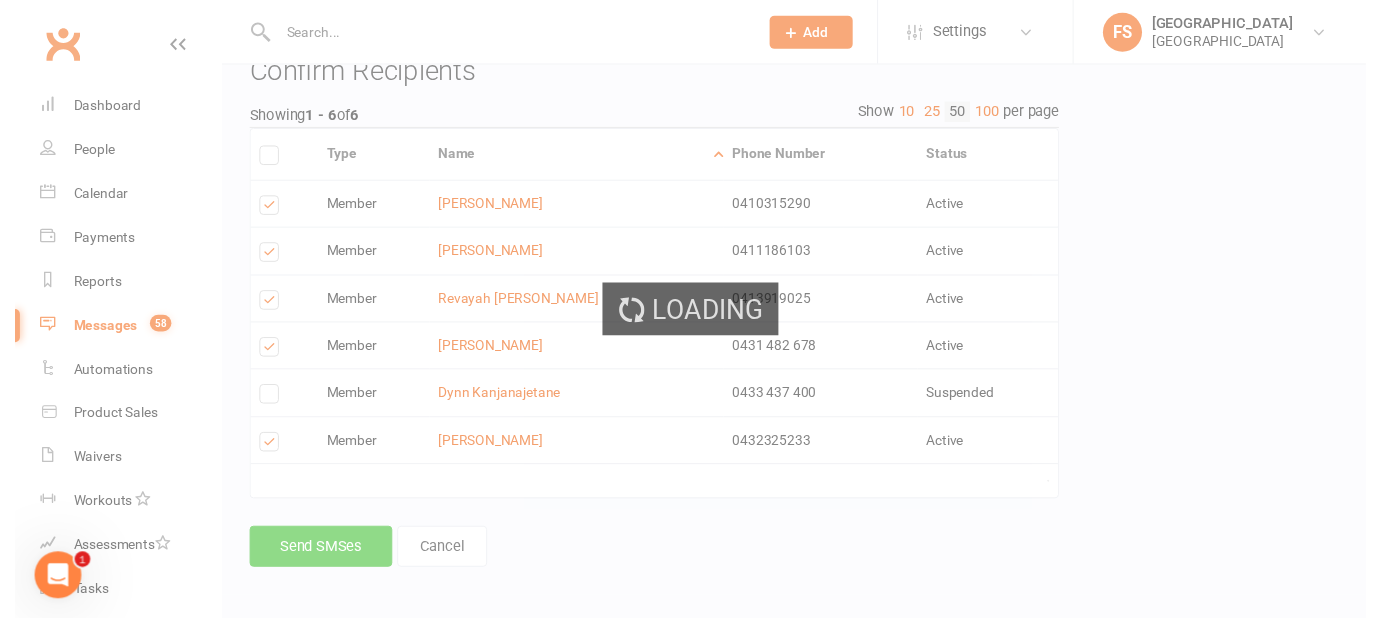 scroll, scrollTop: 420, scrollLeft: 0, axis: vertical 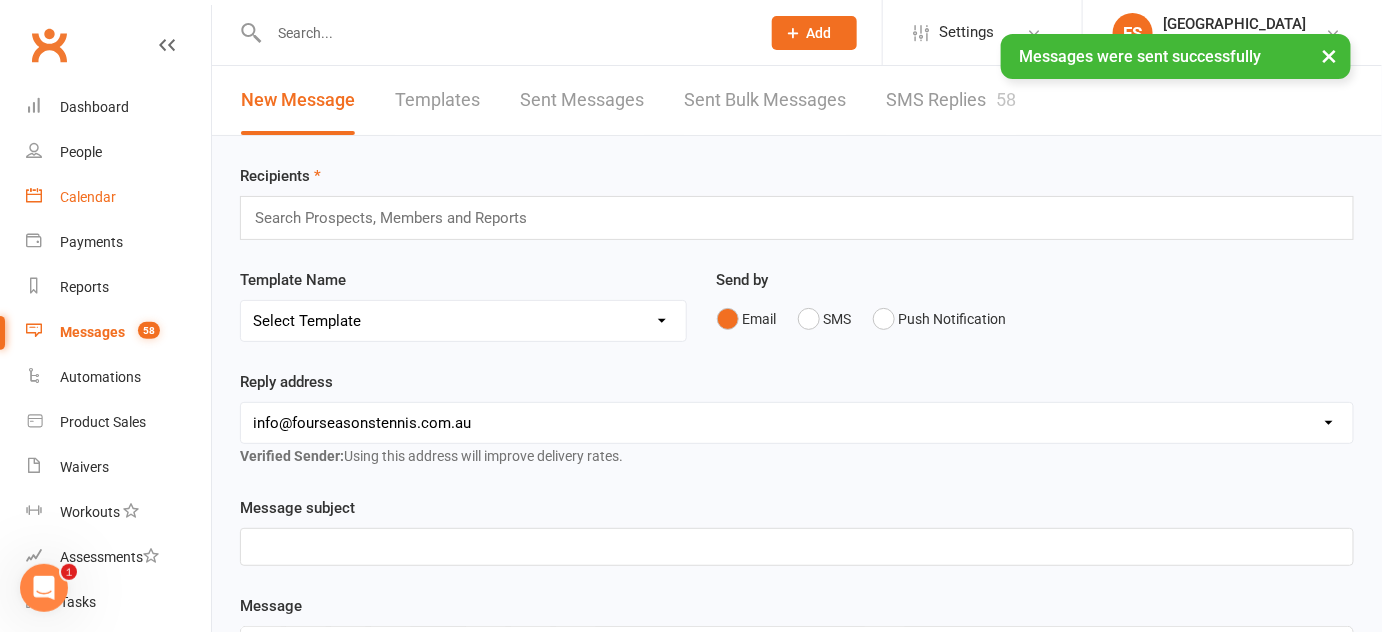 click on "Calendar" at bounding box center [88, 197] 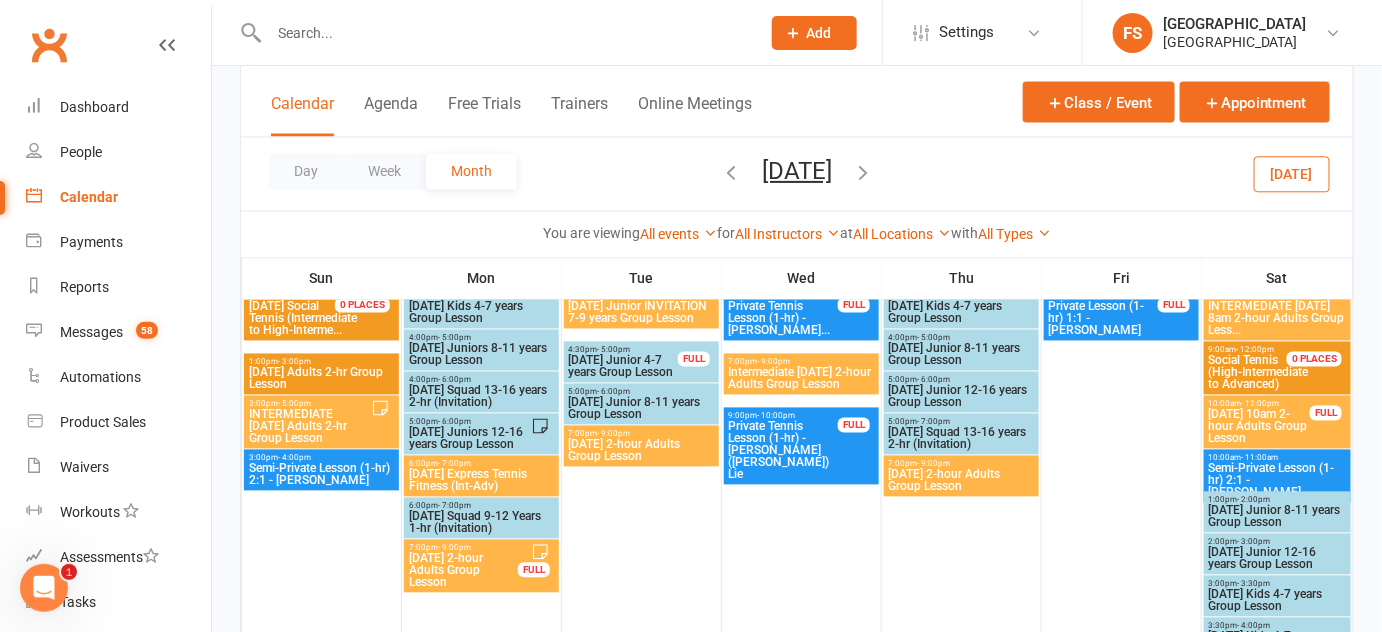 scroll, scrollTop: 1090, scrollLeft: 0, axis: vertical 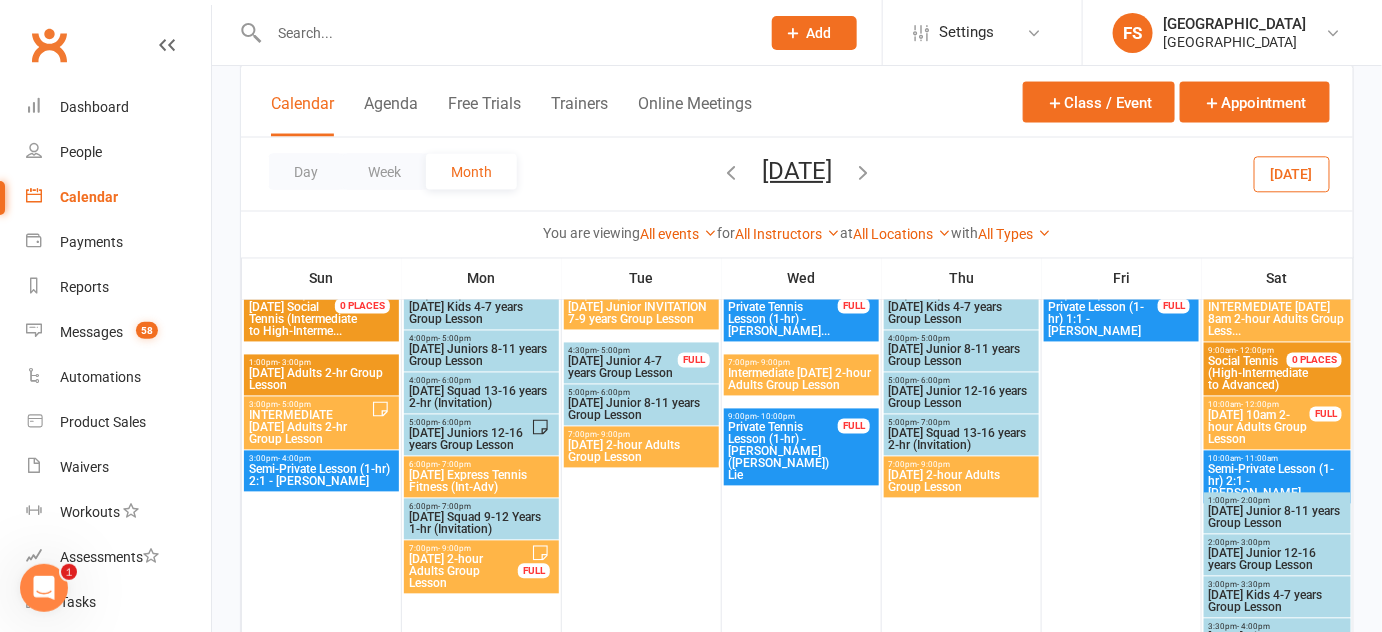 click on "[DATE] Junior 8-11 years Group Lesson" at bounding box center (961, 356) 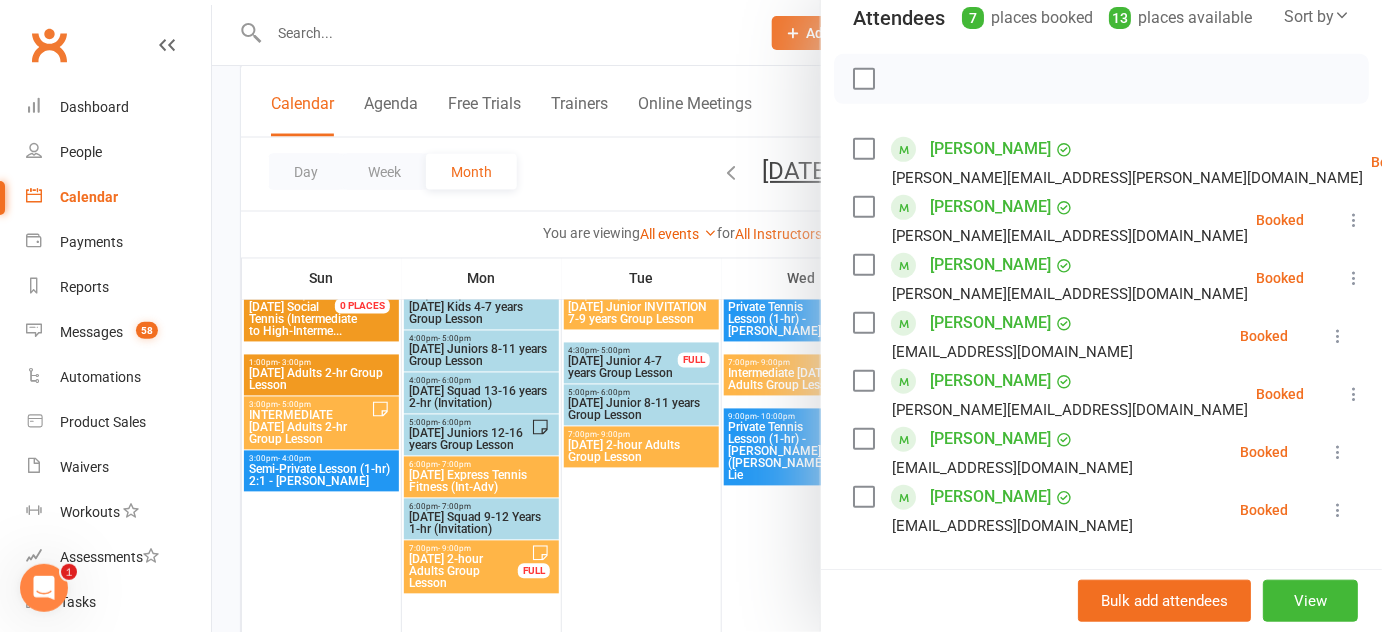 scroll, scrollTop: 272, scrollLeft: 0, axis: vertical 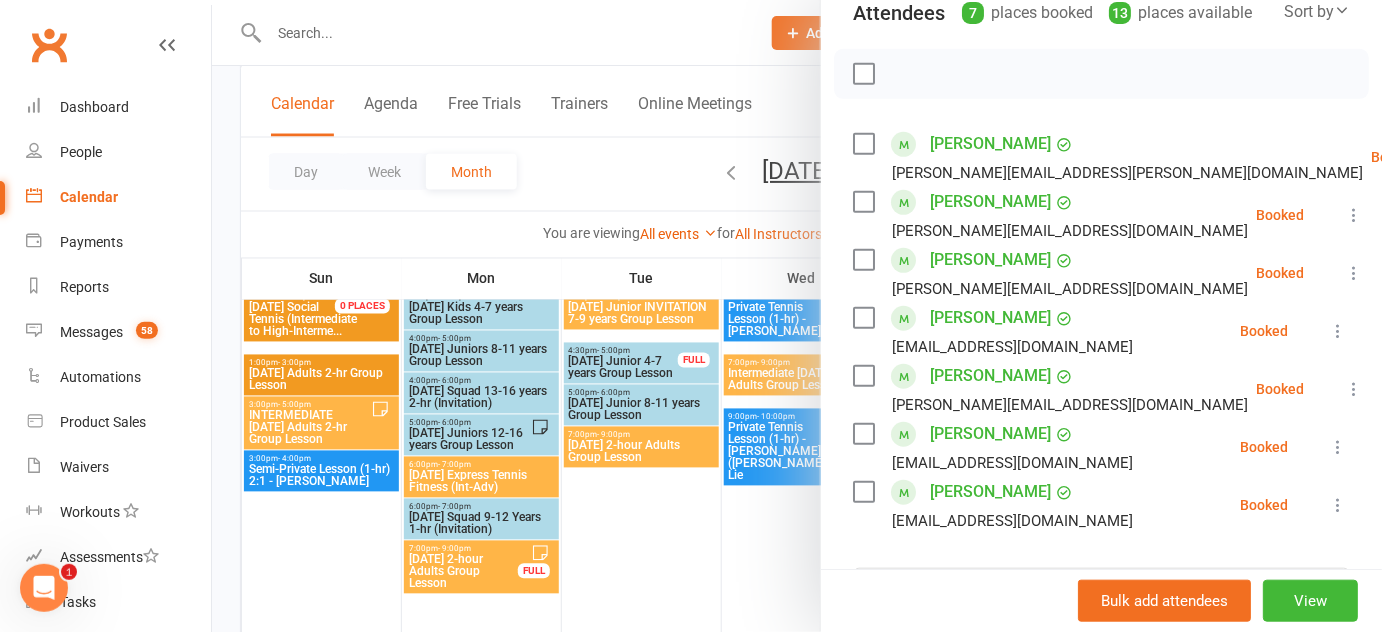 click at bounding box center (863, 74) 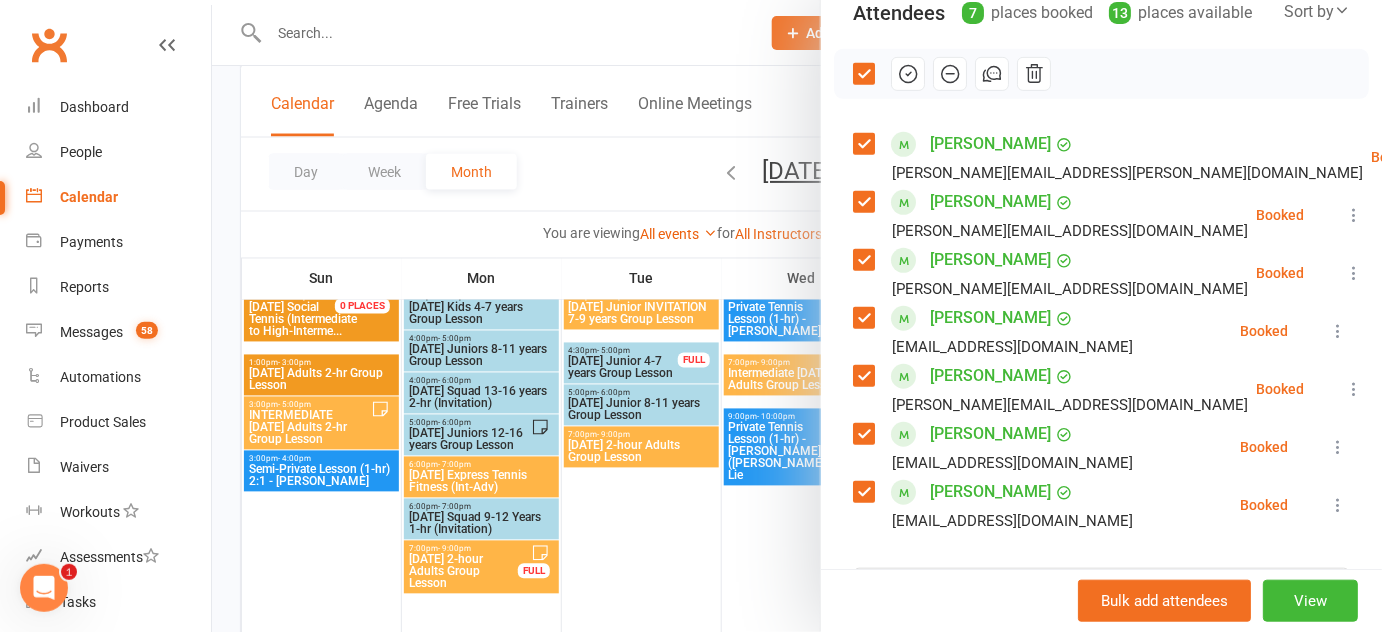 click at bounding box center (863, 260) 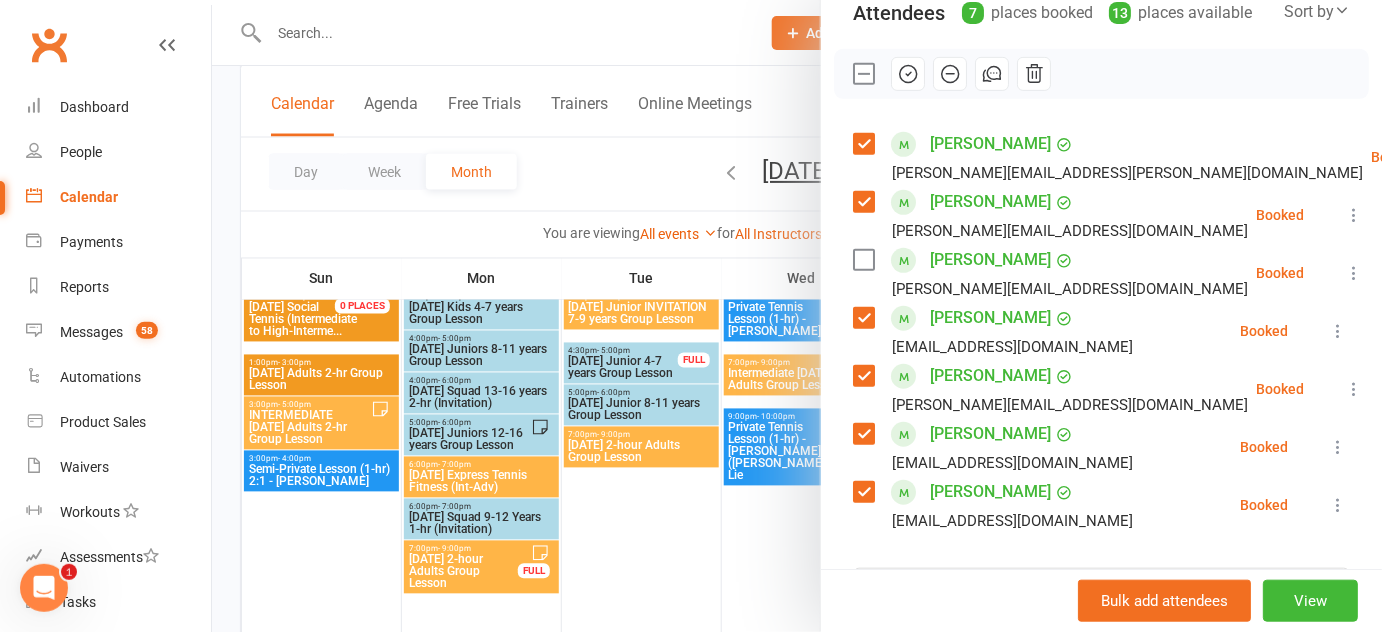 click at bounding box center (863, 260) 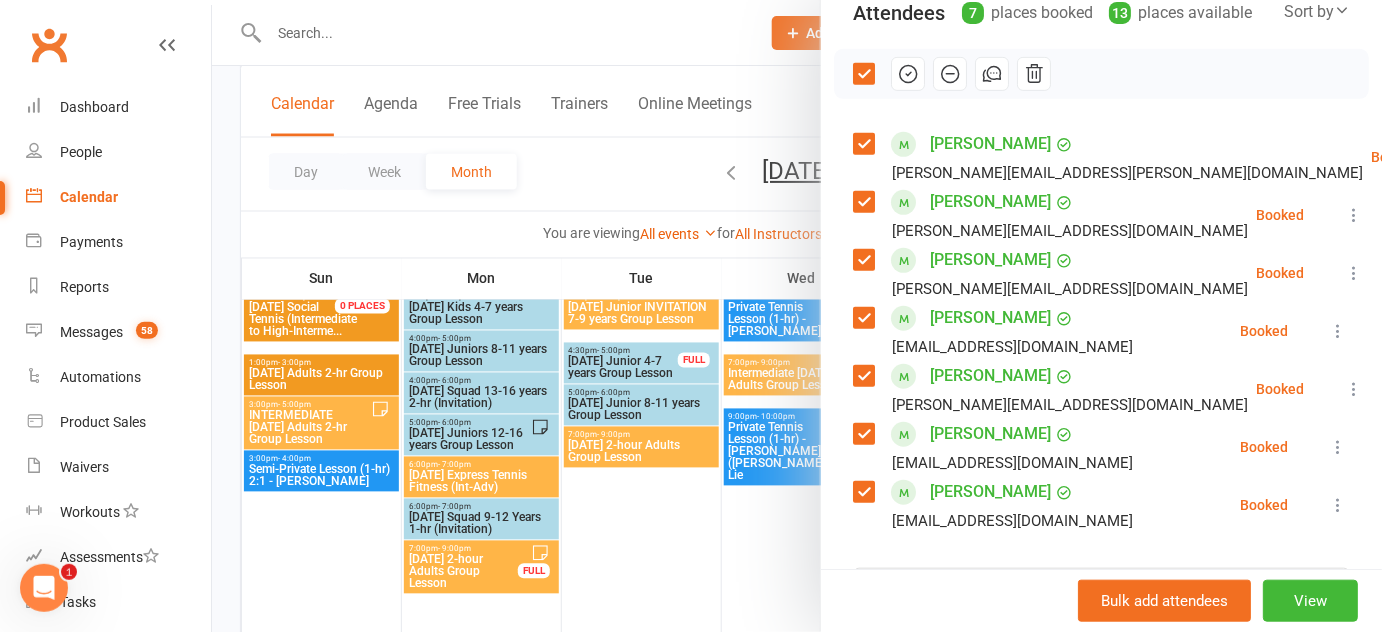 click at bounding box center [863, 318] 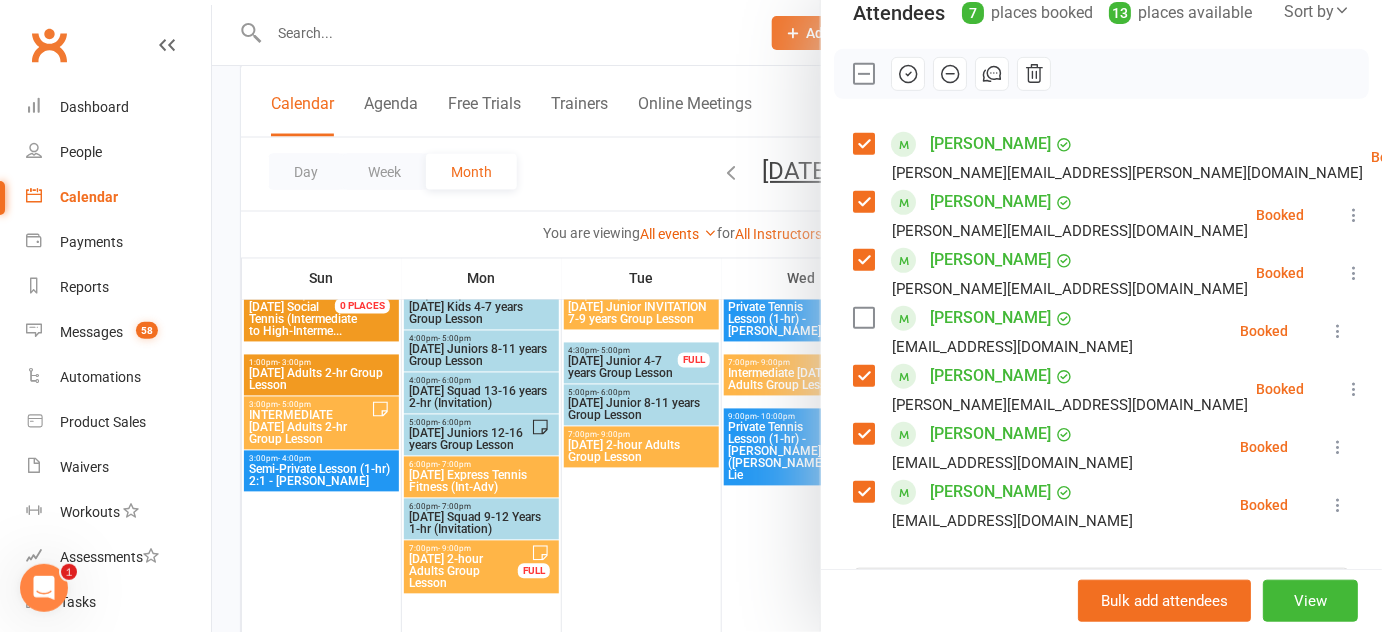 click at bounding box center (863, 434) 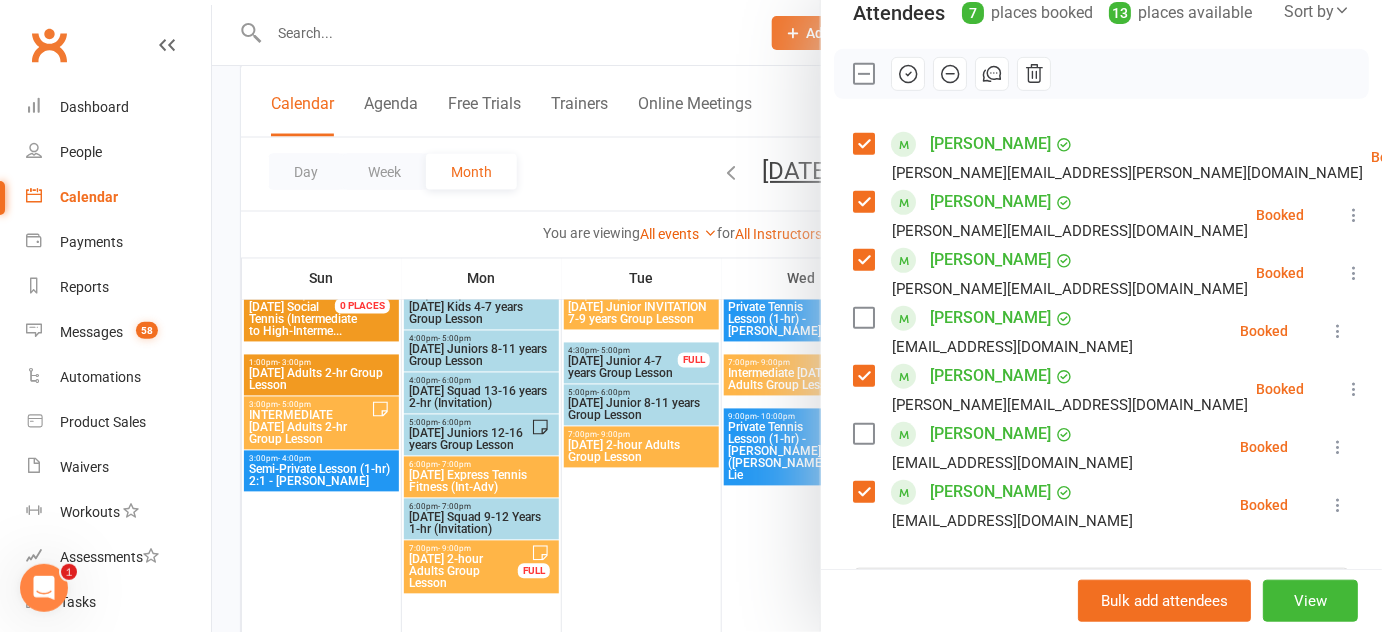click at bounding box center [863, 376] 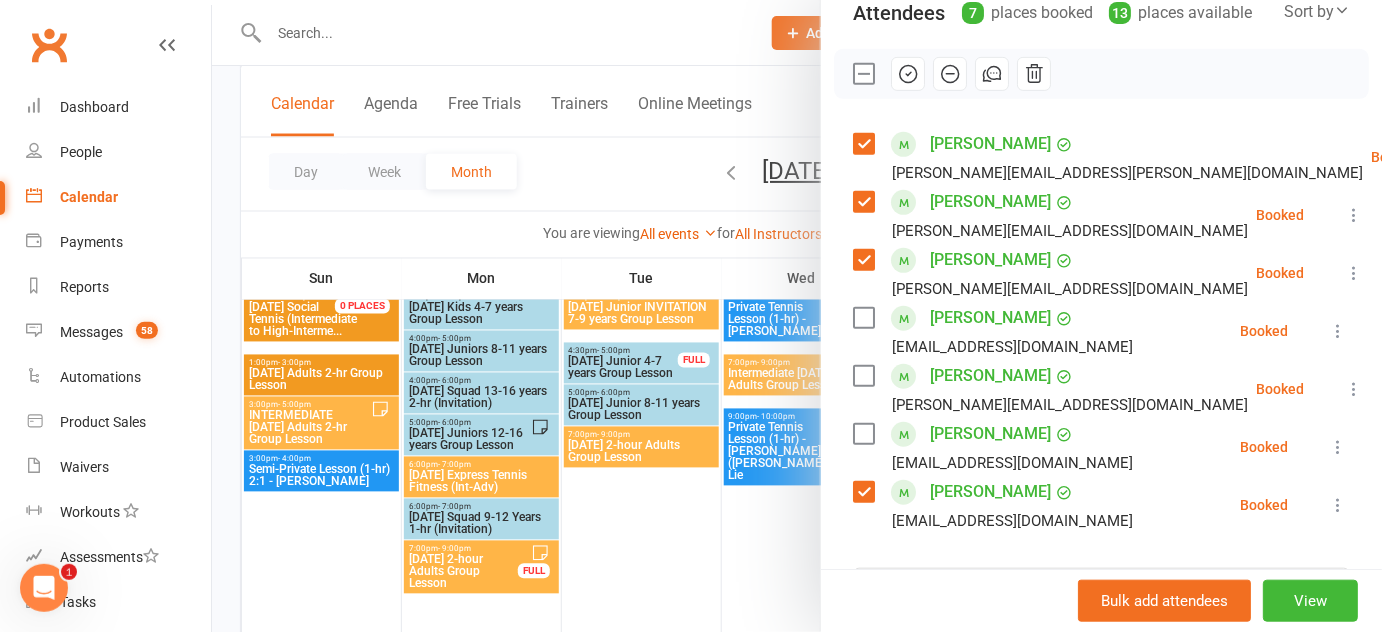 click at bounding box center [863, 376] 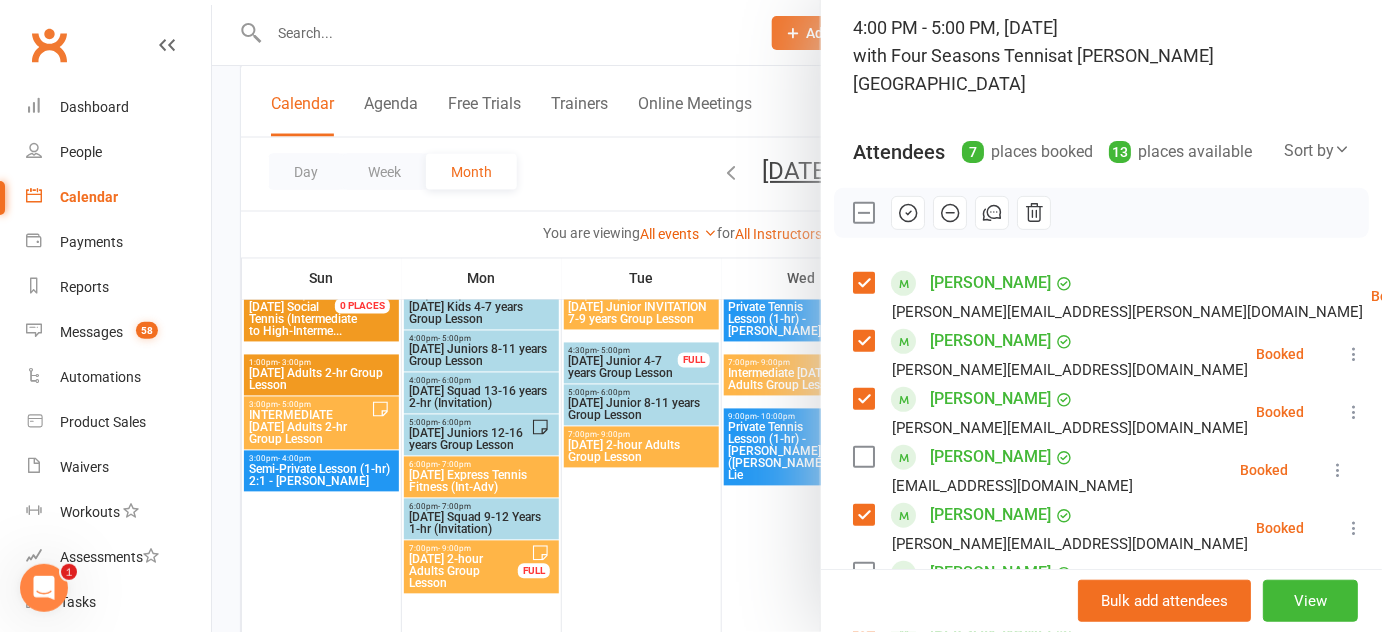 scroll, scrollTop: 113, scrollLeft: 0, axis: vertical 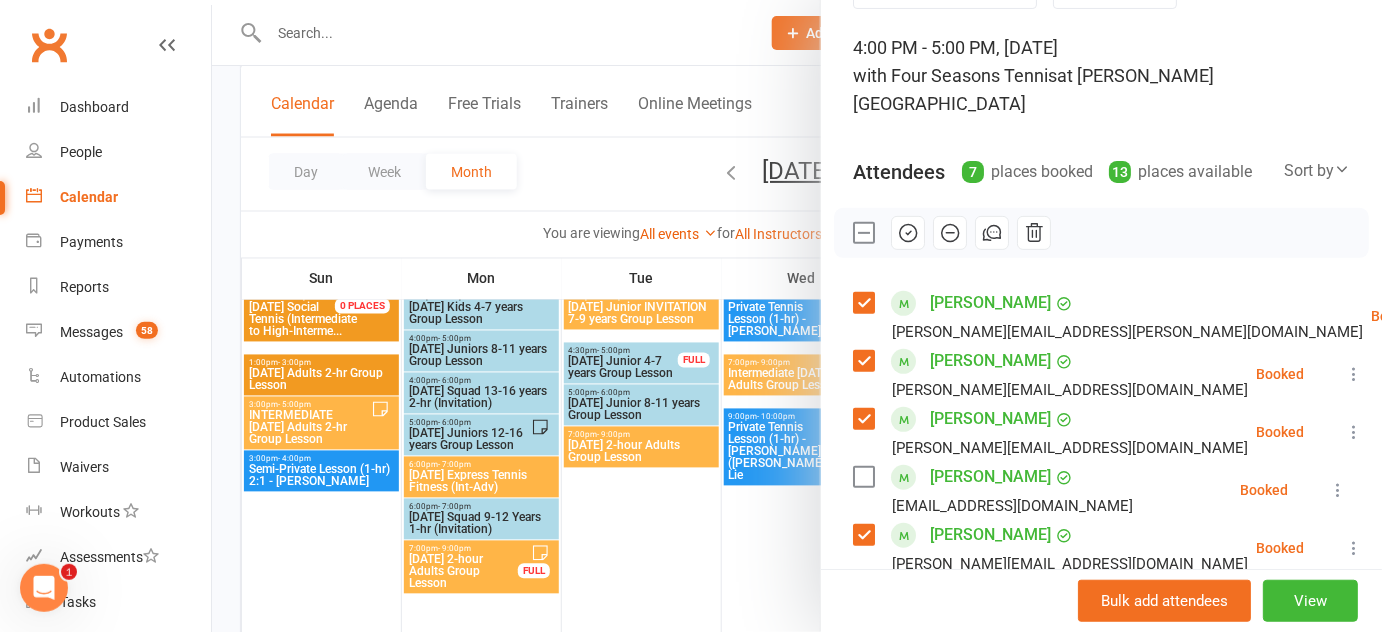 click at bounding box center (992, 233) 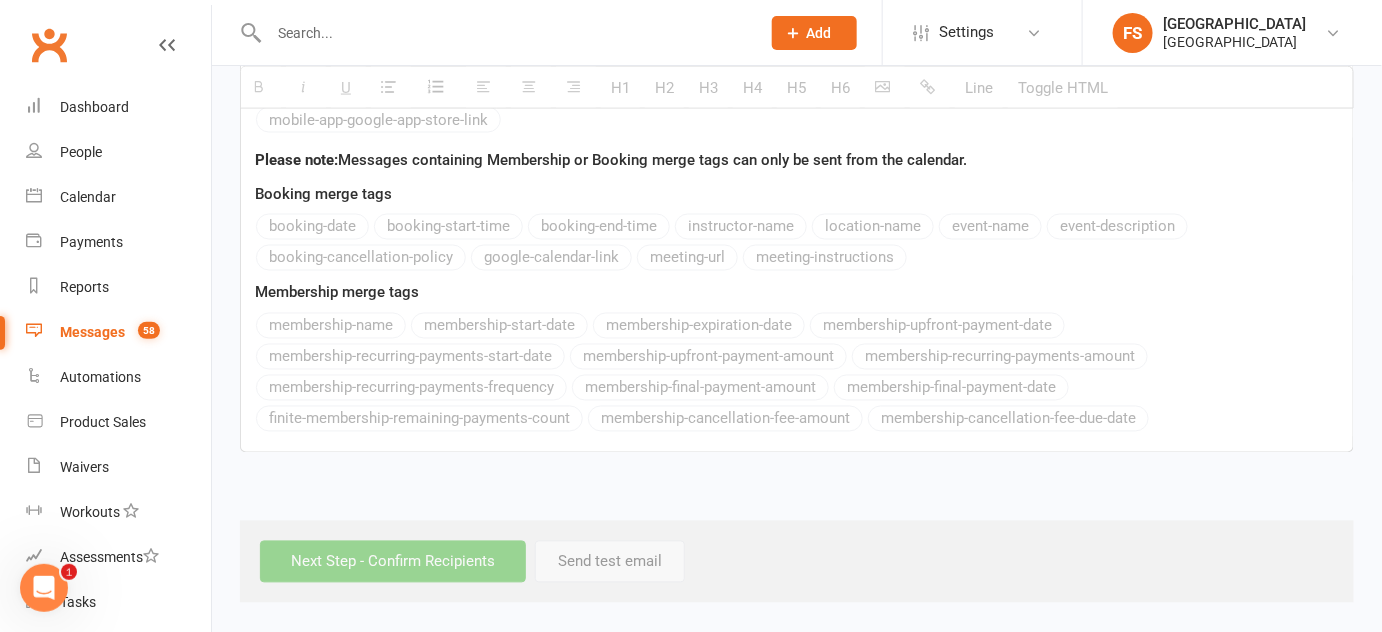 scroll, scrollTop: 0, scrollLeft: 0, axis: both 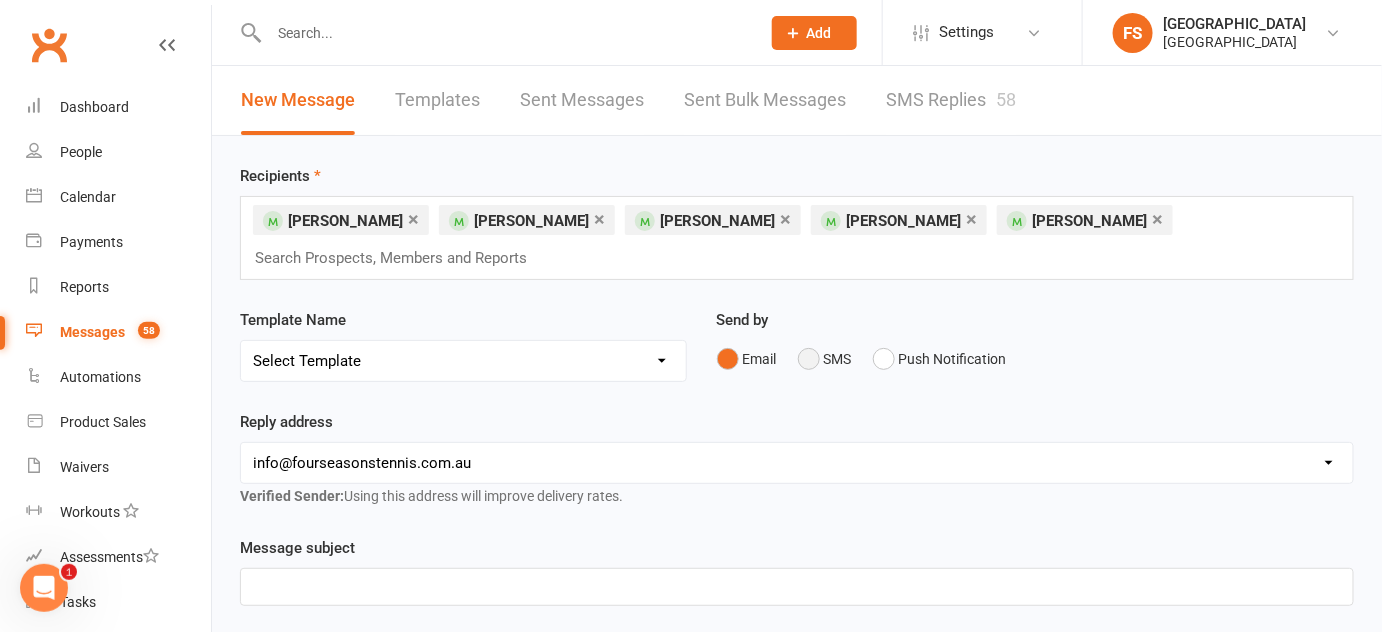 click on "SMS" at bounding box center (825, 359) 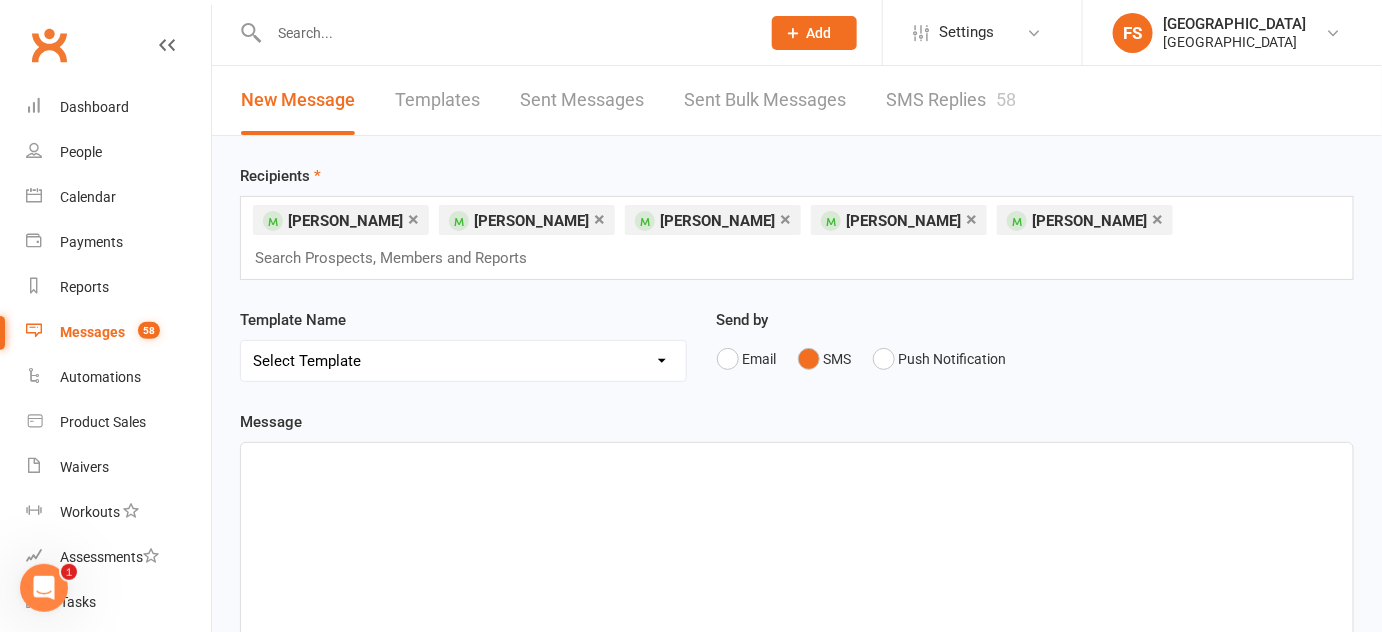 click on "Message 0 chars (approx. 1 messages), 650 chars remaining.   Sent this month:  21 Contact Merge tags contact-first-name contact-last-name contact-email contact-phone-number contact-address what-contact-interested-in how-contact-contacted-us how-contact-heard-about-us last-attended-on next-upcoming-payment-amount next-upcoming-payment-date failed-payments-count failed-payments-total-amount business-name member-portal-url member-portal-pin mobile-app-ios-app-store-link mobile-app-google-app-store-link Please note:  Messages containing Membership or Booking merge tags can only be sent from the calendar. Booking merge tags booking-date booking-start-time booking-end-time instructor-name location-name event-name event-description booking-cancellation-policy google-calendar-link meeting-url meeting-instructions Membership merge tags membership-name membership-start-date membership-expiration-date membership-upfront-payment-date membership-recurring-payments-start-date membership-upfront-payment-amount" at bounding box center [797, 844] 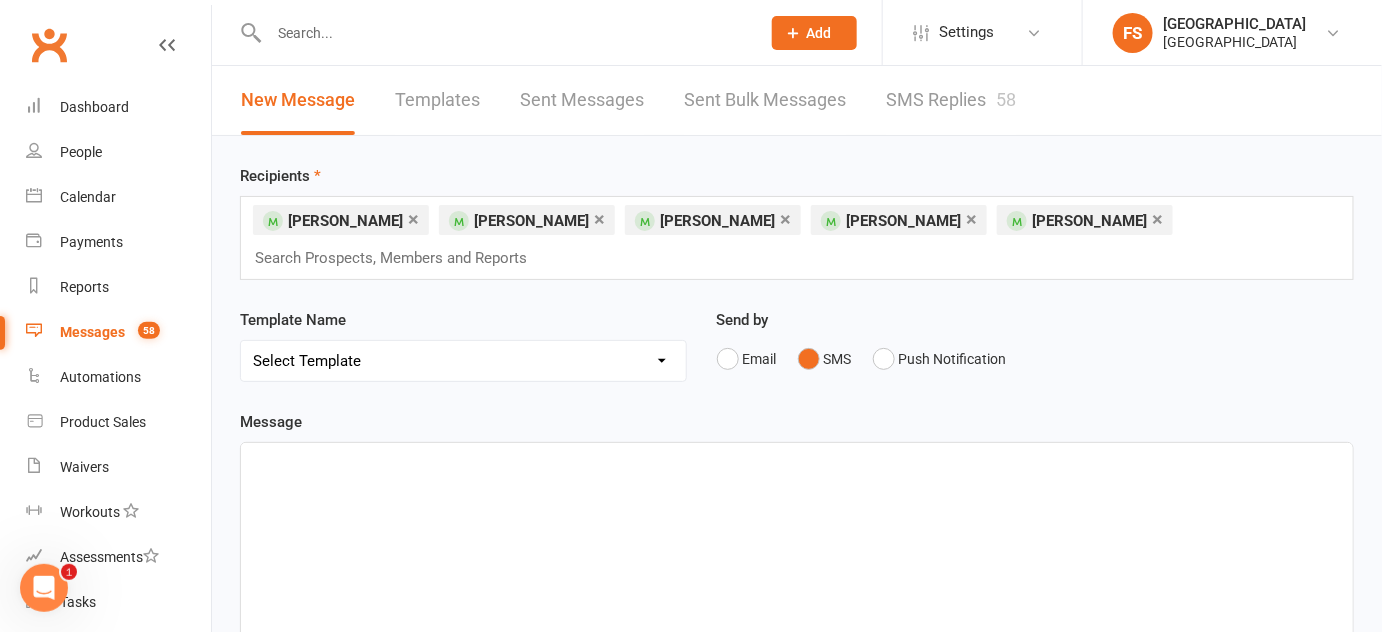 paste 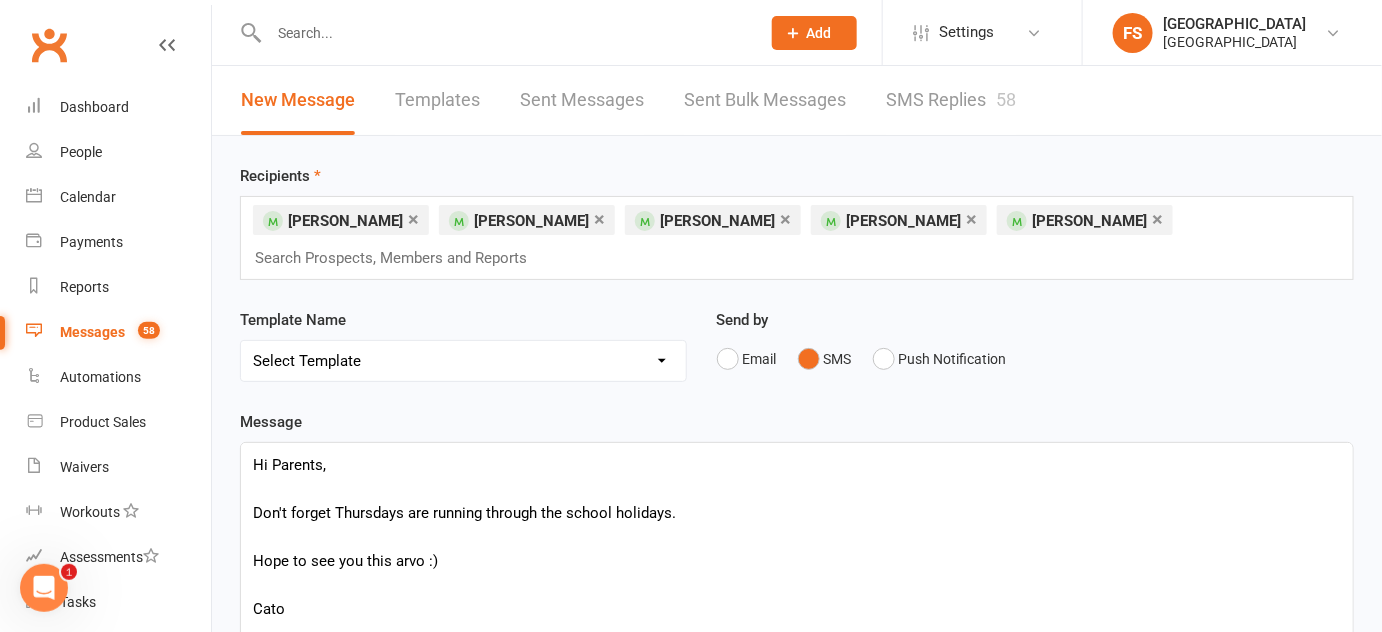 click at bounding box center [797, 489] 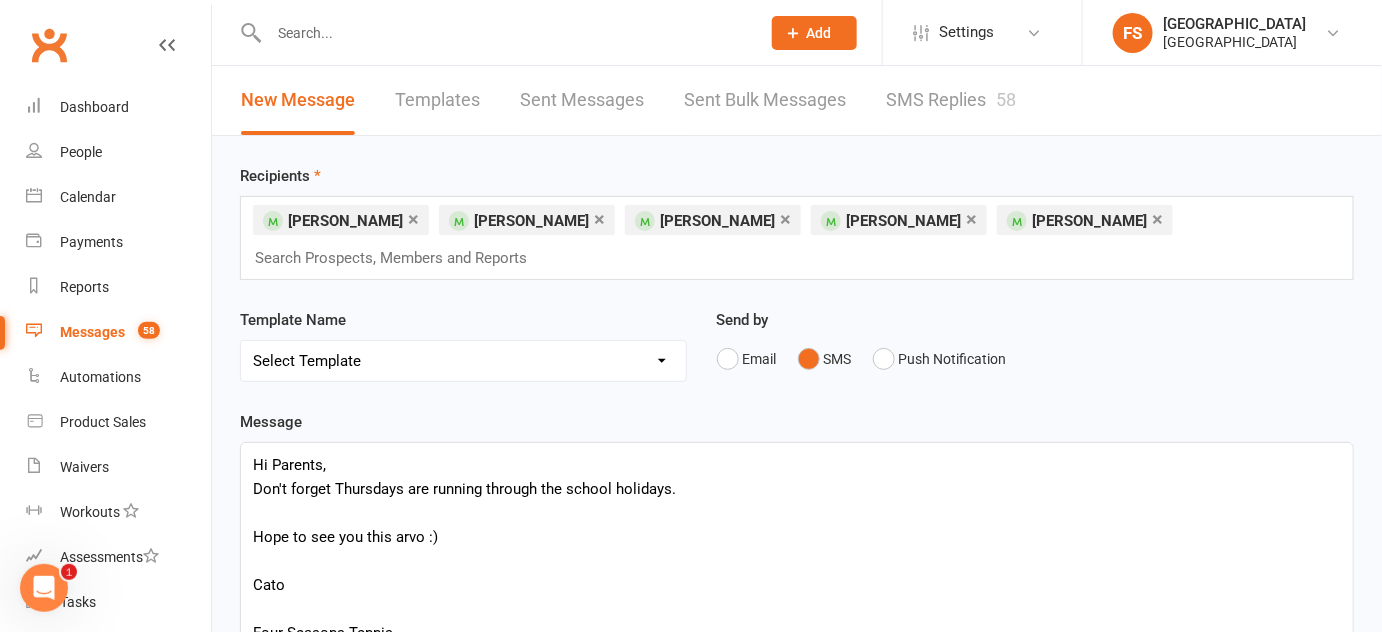 click at bounding box center (797, 513) 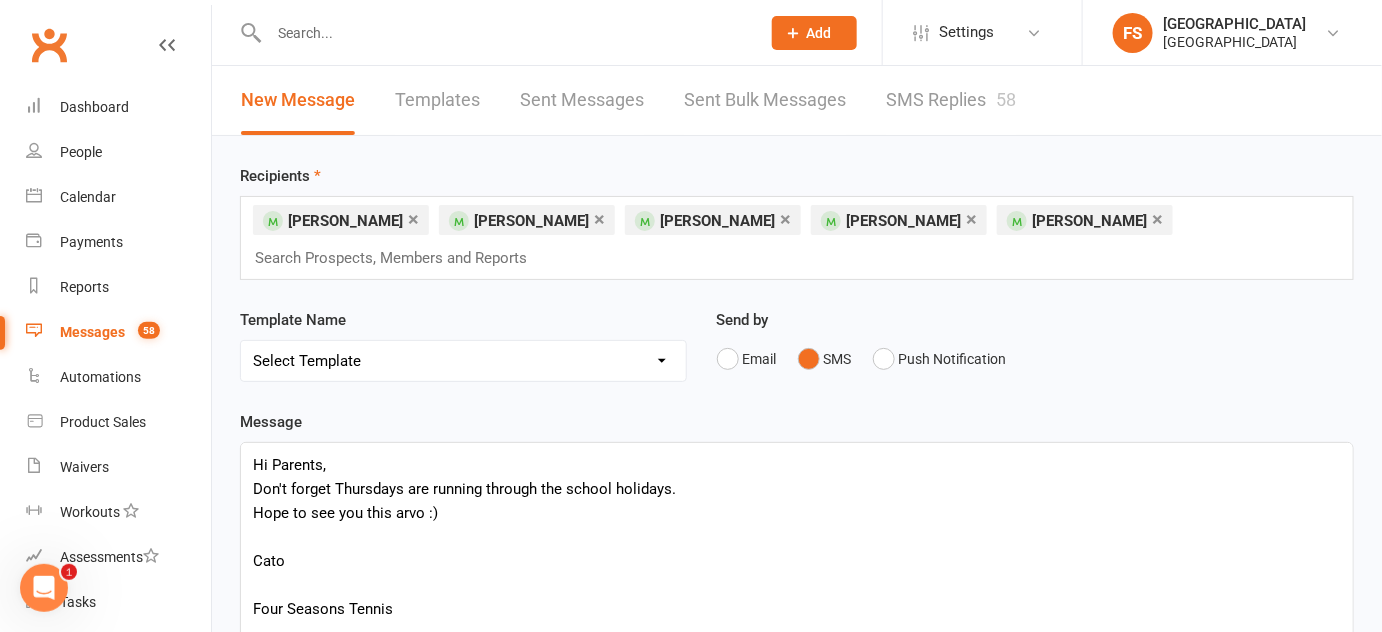 click on "Cato" at bounding box center (797, 561) 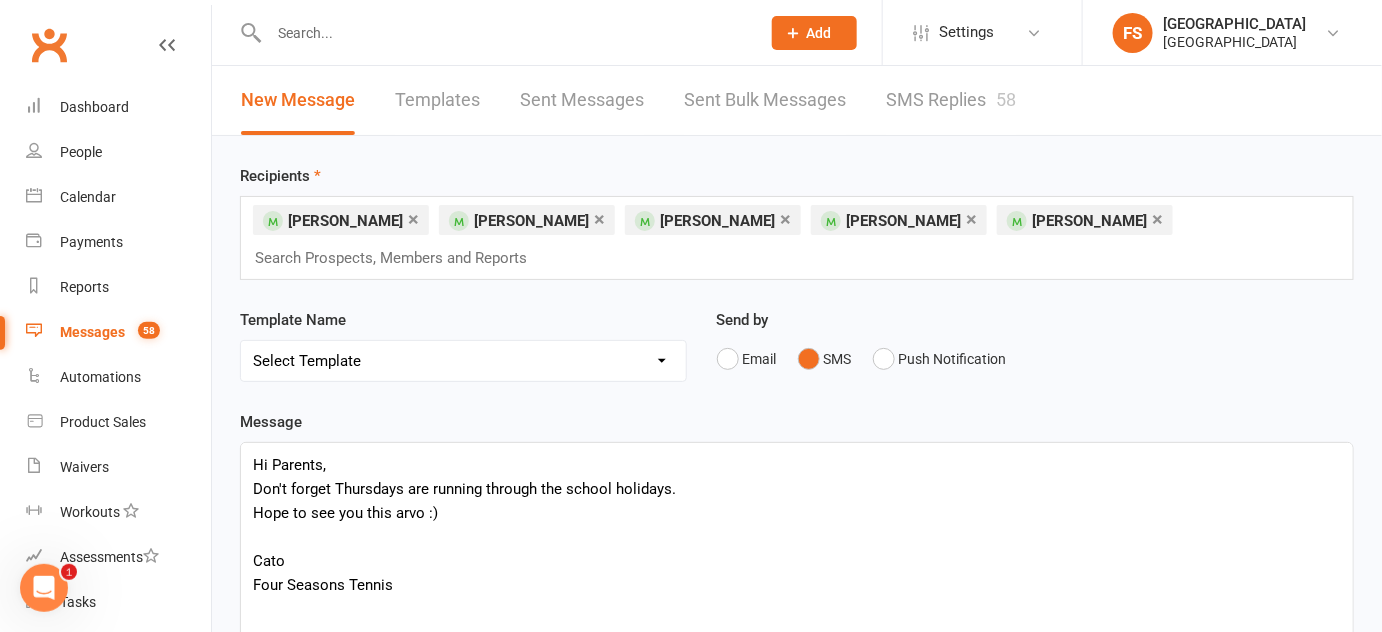 click at bounding box center [797, 537] 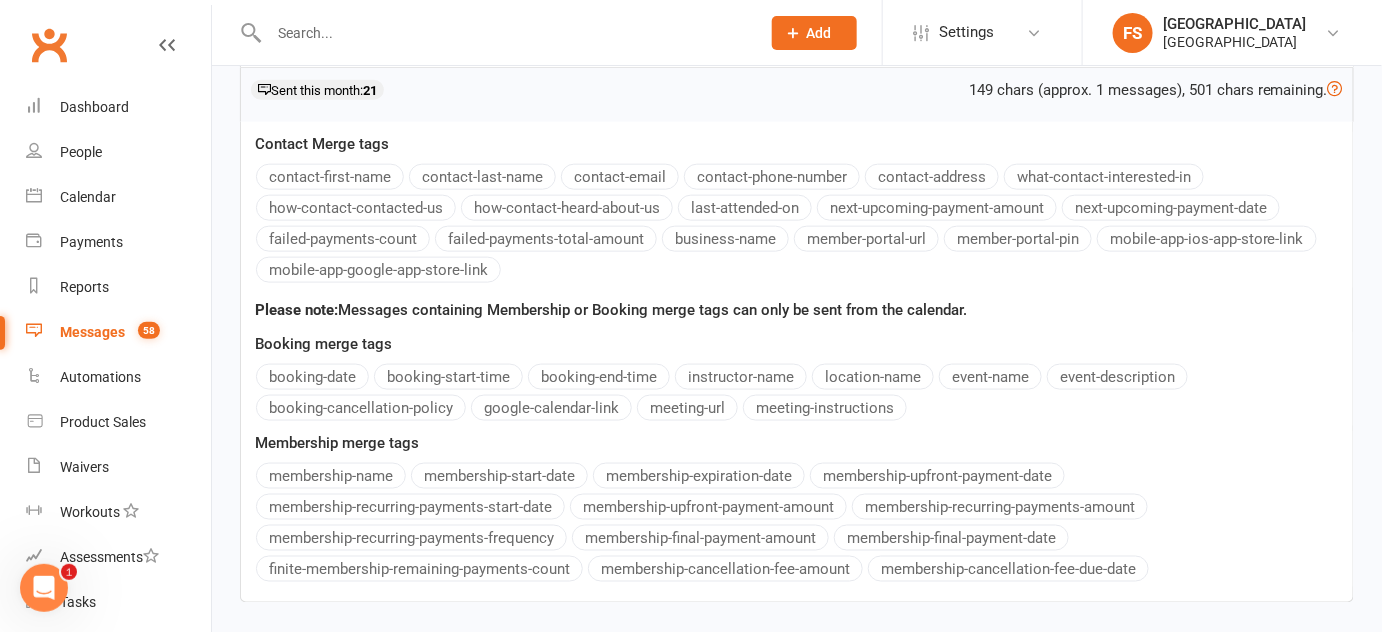 scroll, scrollTop: 818, scrollLeft: 0, axis: vertical 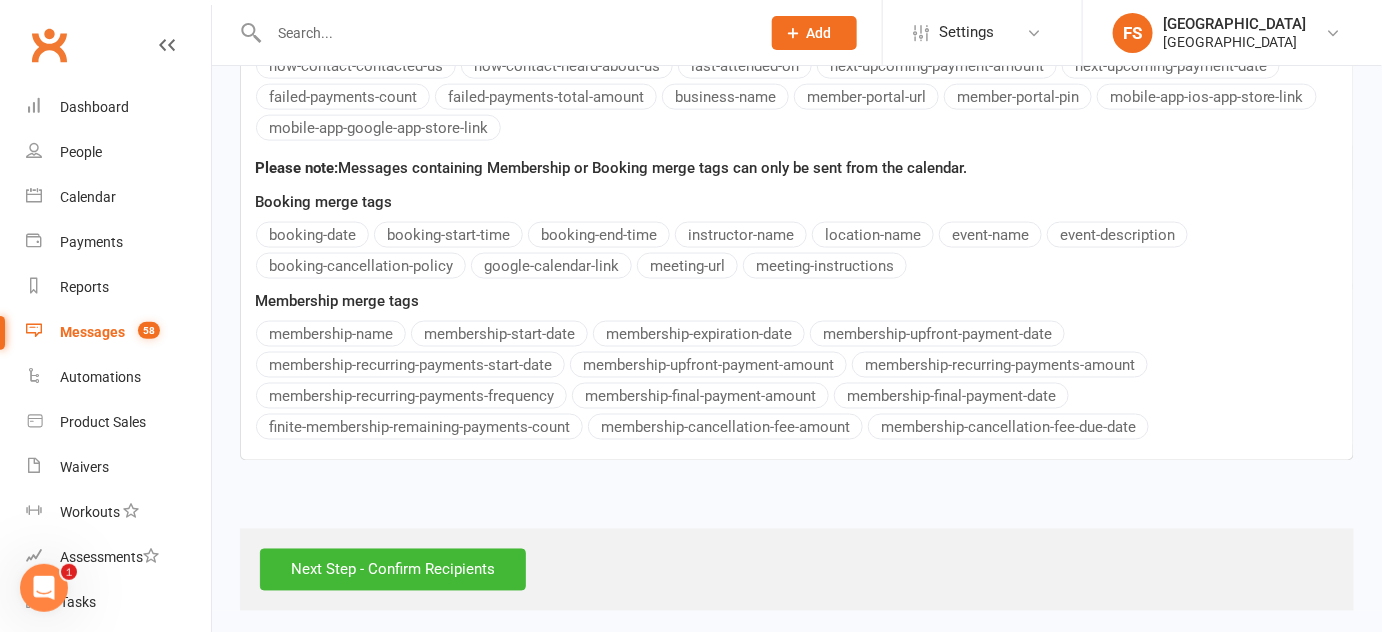 click on "Next Step - Confirm Recipients" at bounding box center [797, 570] 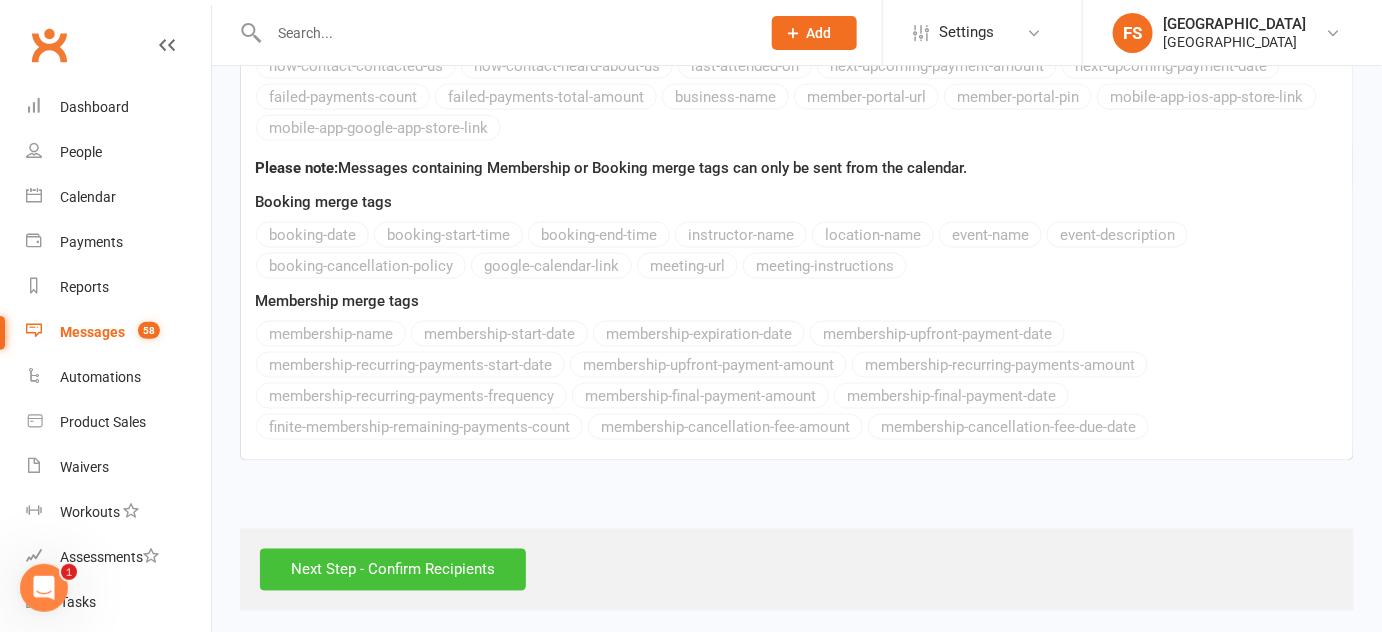 click on "Next Step - Confirm Recipients" at bounding box center [393, 570] 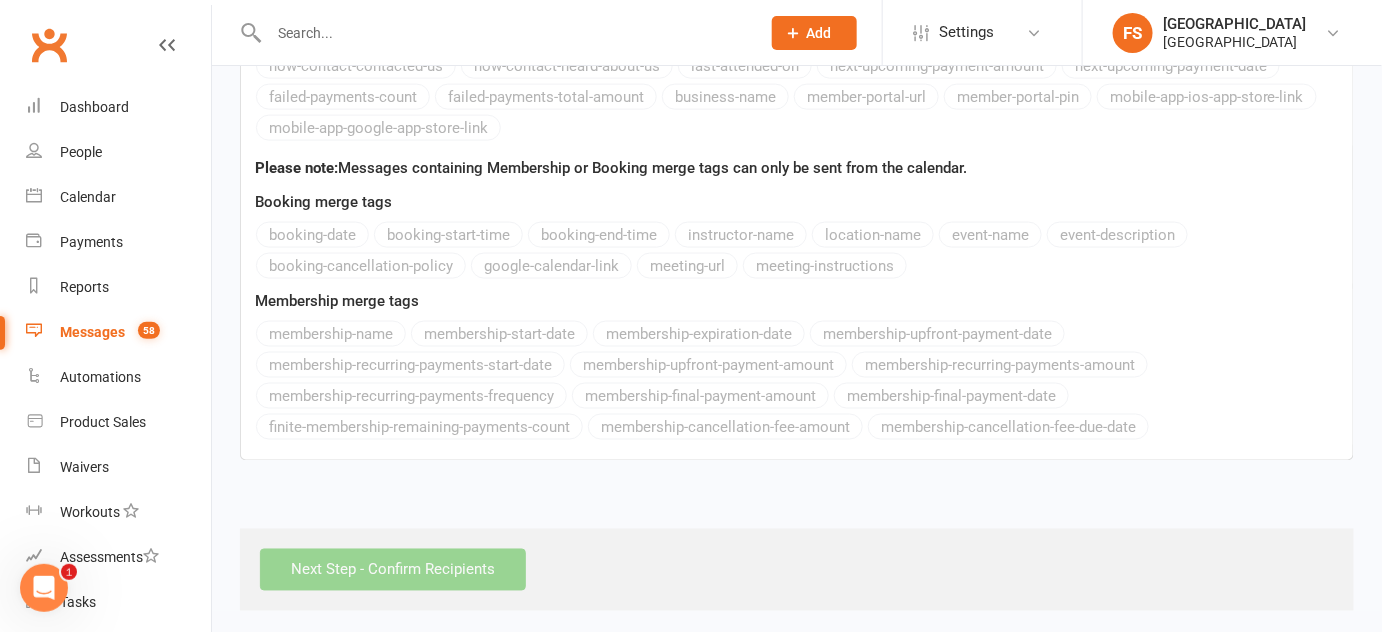 scroll, scrollTop: 0, scrollLeft: 0, axis: both 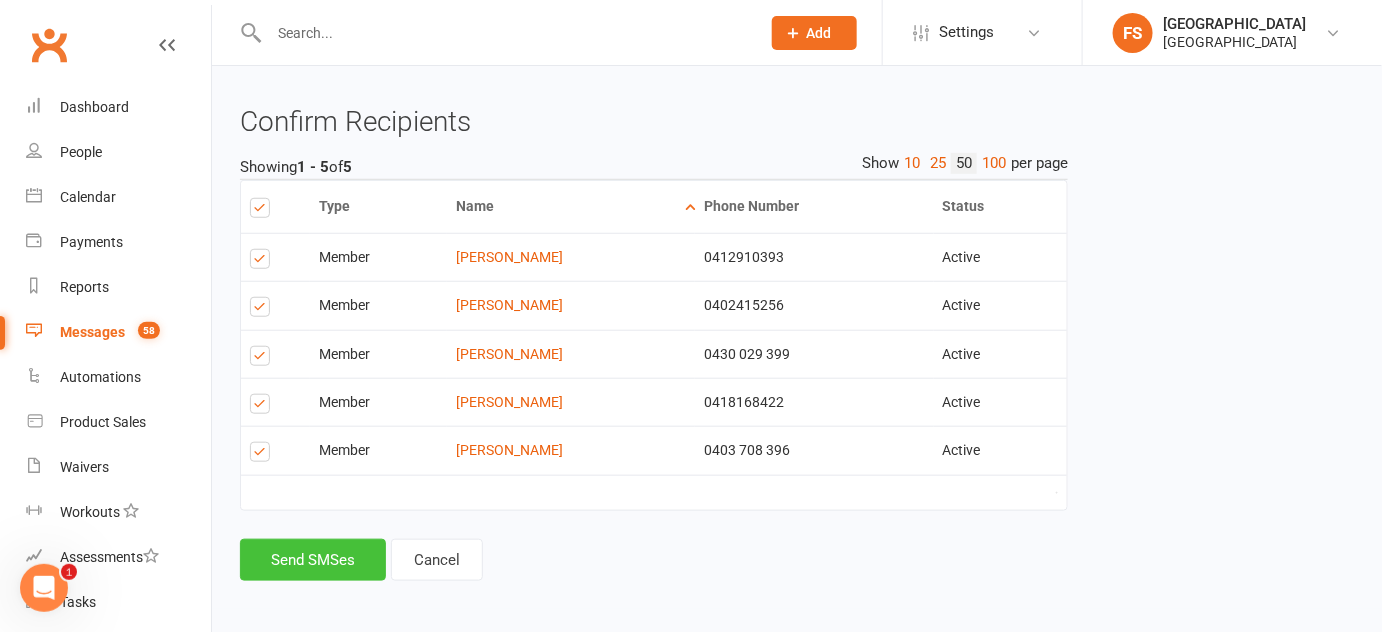 click on "Send SMSes" at bounding box center (313, 560) 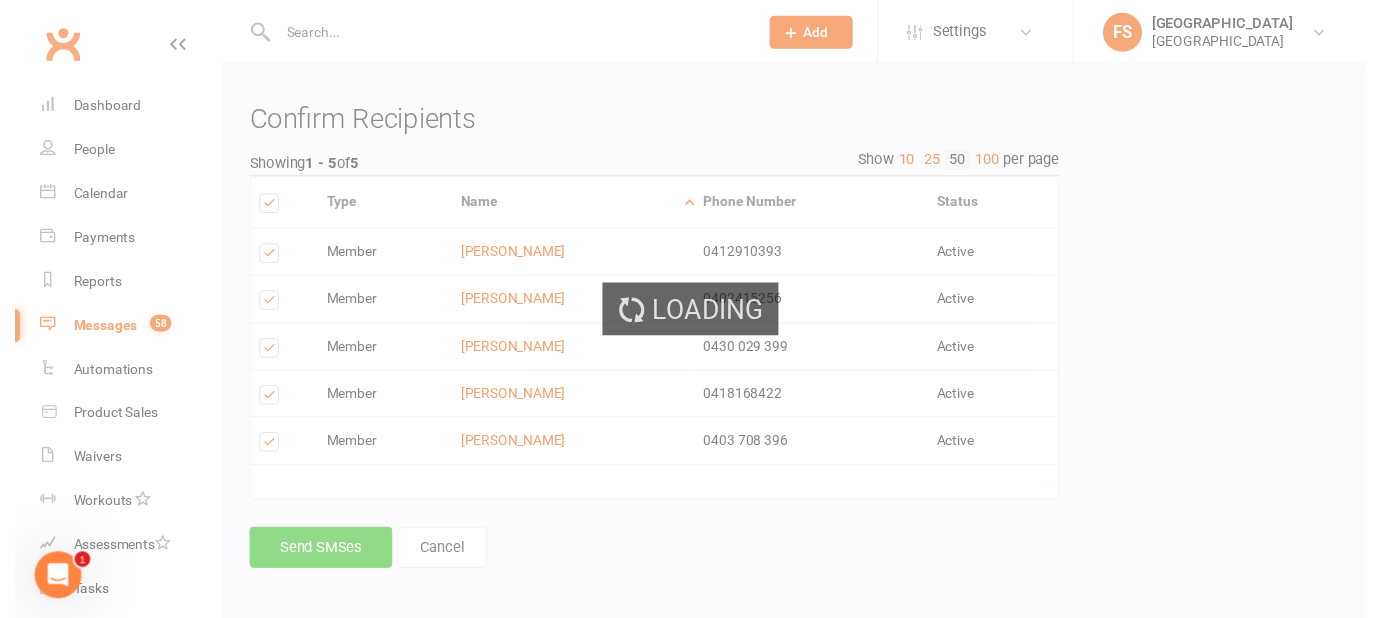 scroll, scrollTop: 371, scrollLeft: 0, axis: vertical 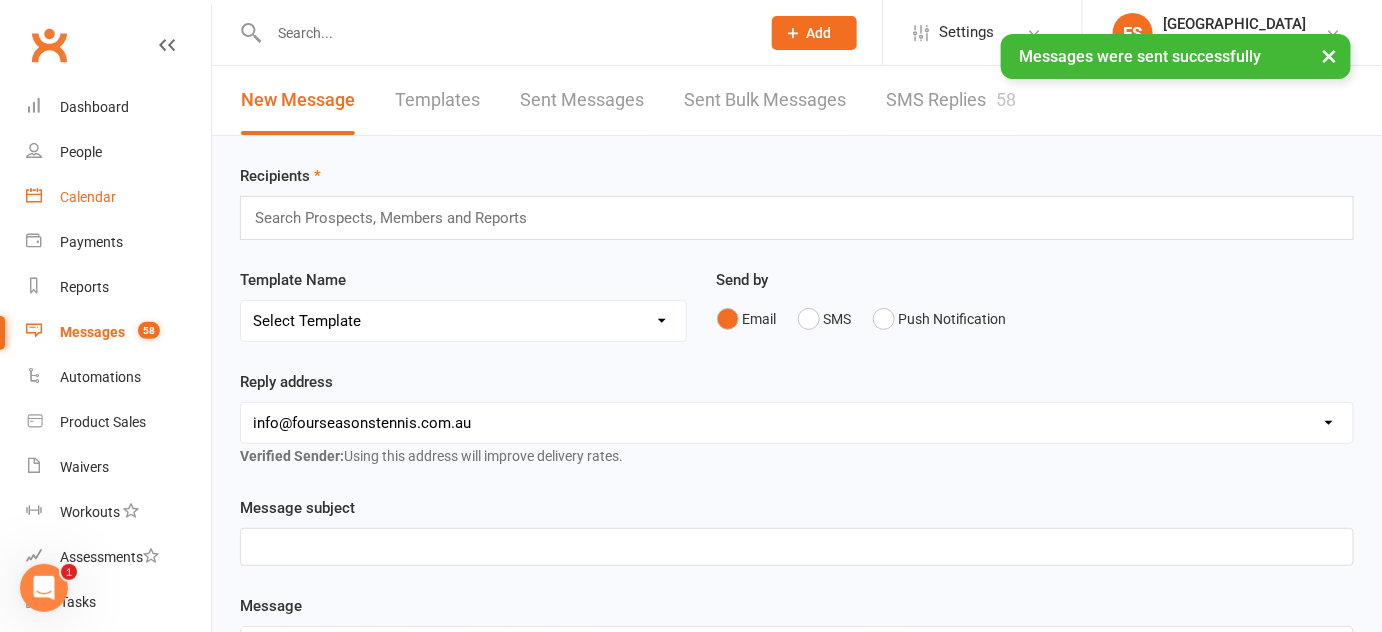 click on "Calendar" at bounding box center [88, 197] 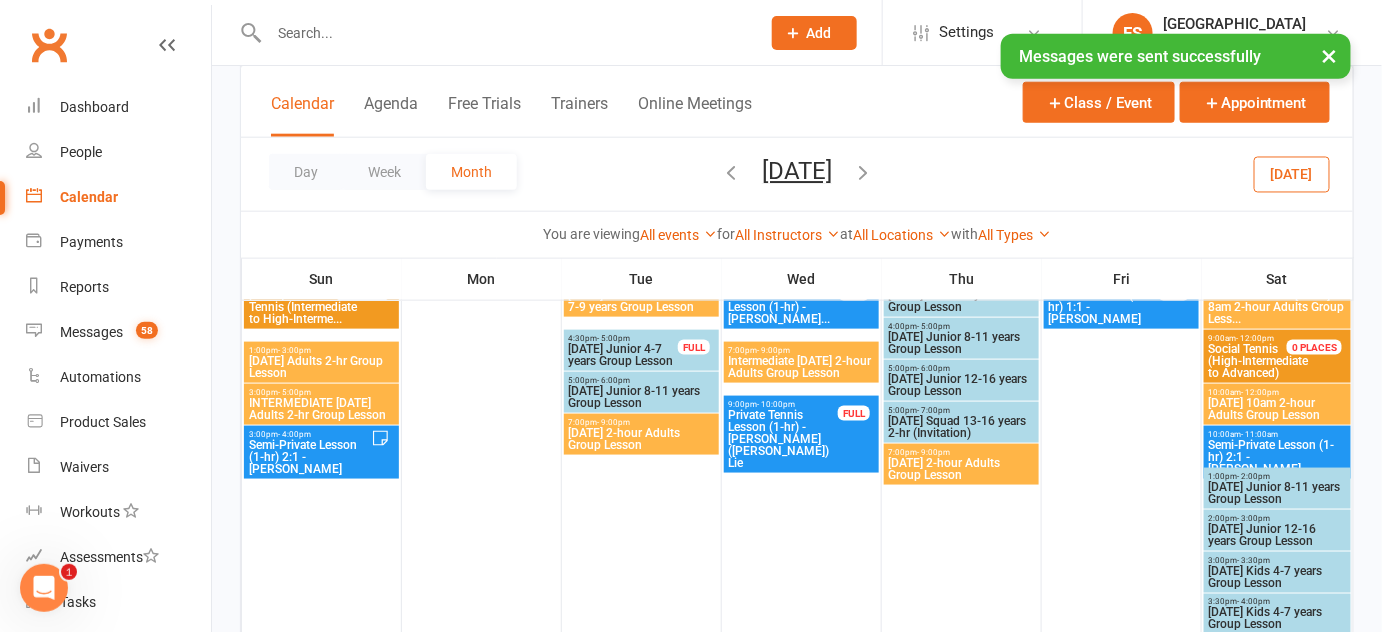 scroll, scrollTop: 1068, scrollLeft: 0, axis: vertical 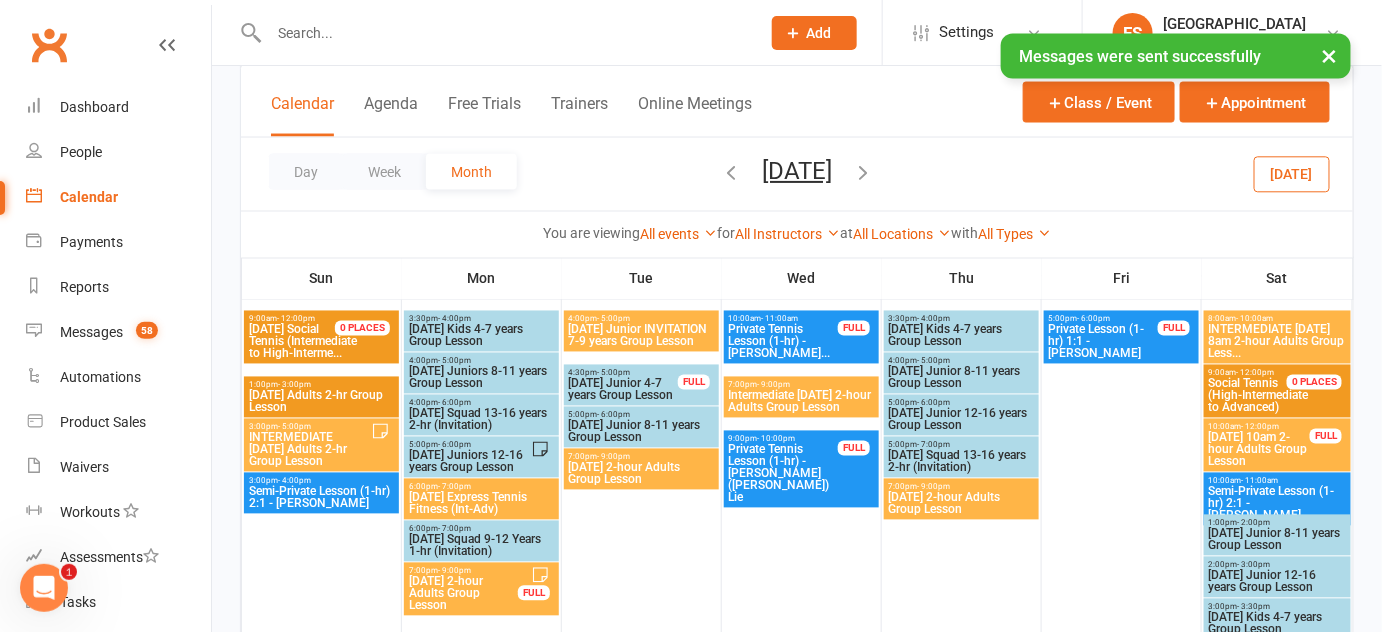 click on "[DATE]" at bounding box center [1292, 174] 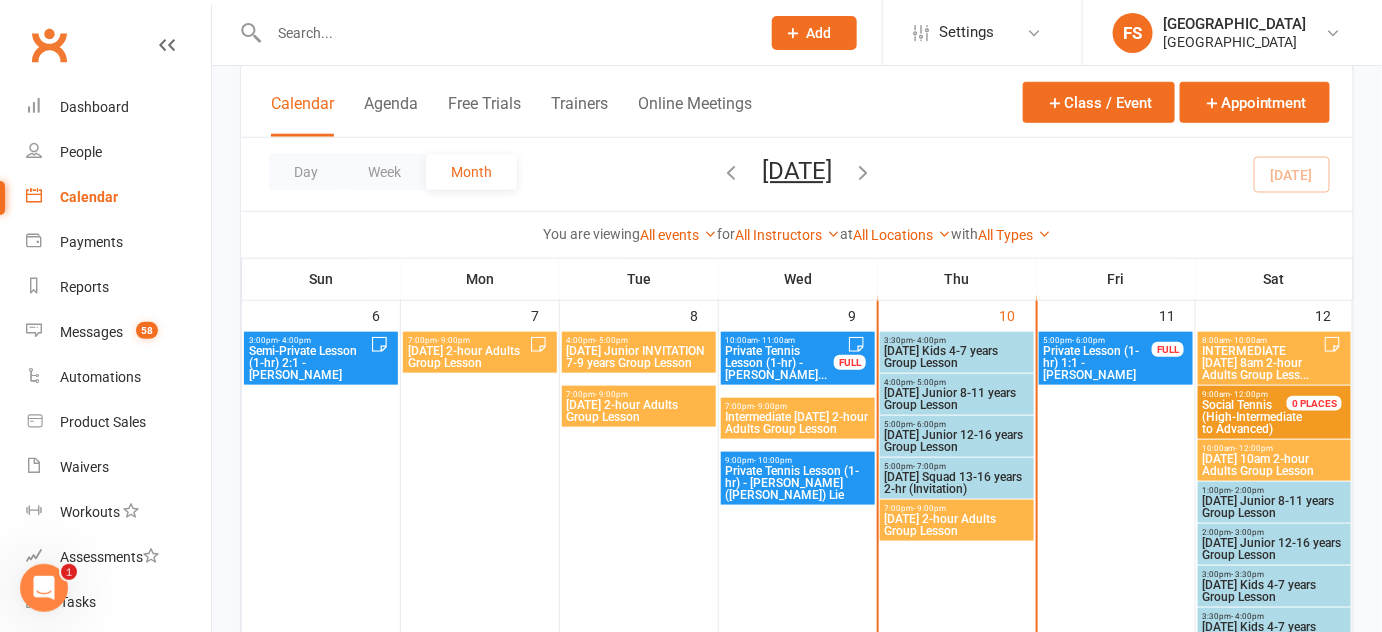 scroll, scrollTop: 473, scrollLeft: 0, axis: vertical 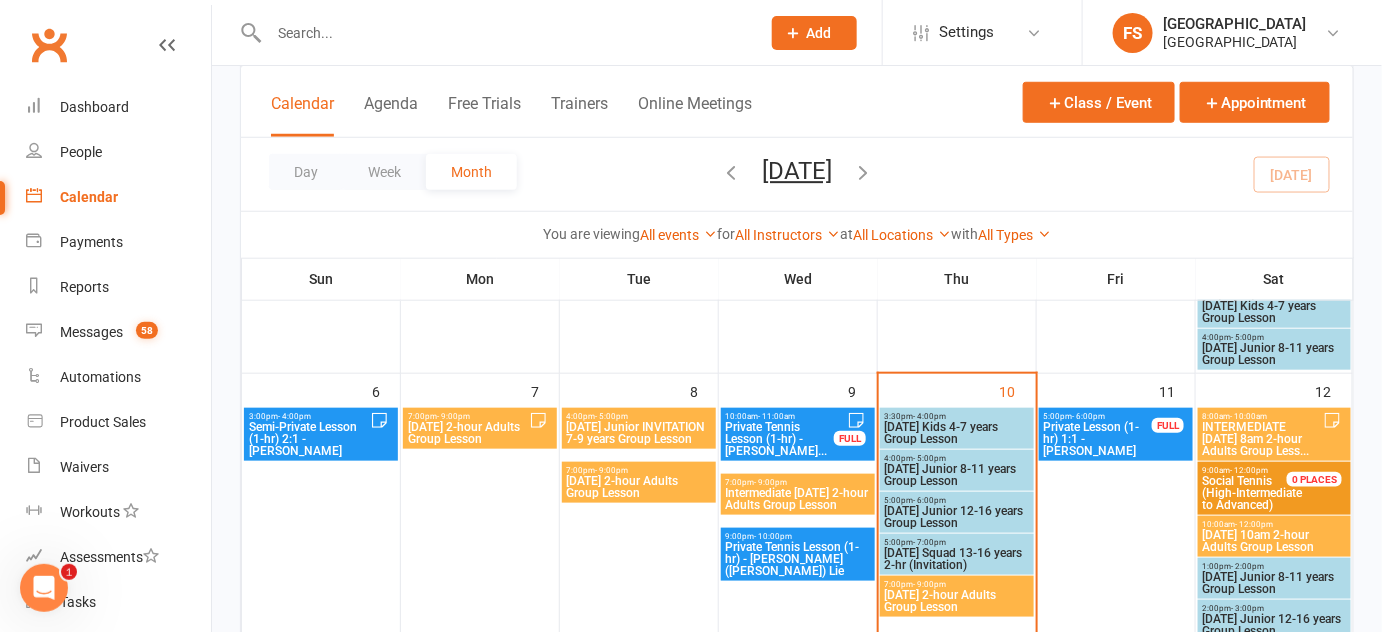 click on "[DATE] Kids 4-7 years Group Lesson" at bounding box center (957, 433) 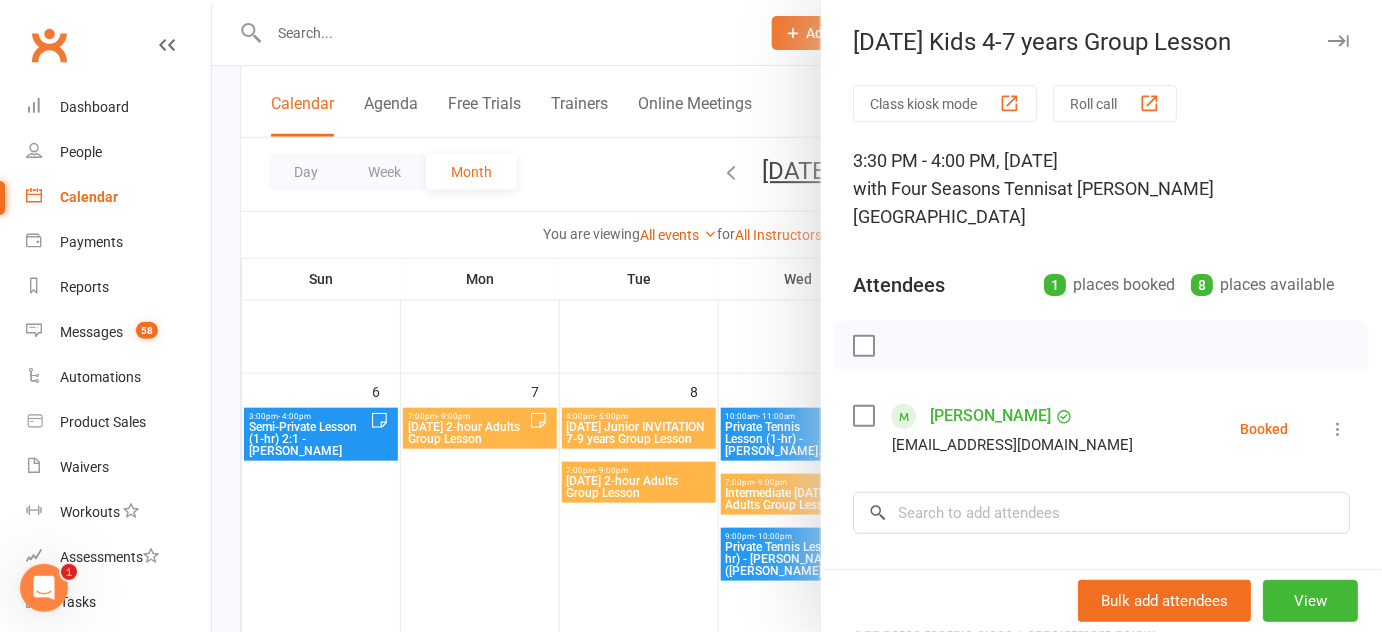 click at bounding box center (797, 316) 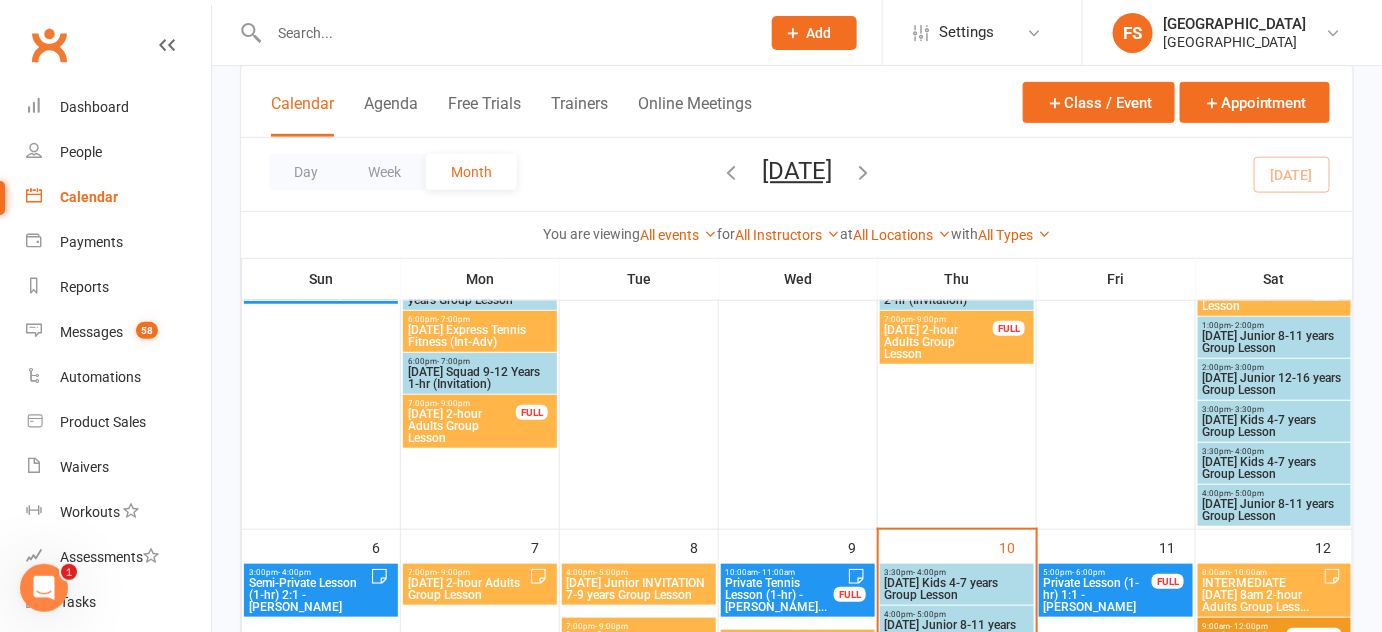scroll, scrollTop: 132, scrollLeft: 0, axis: vertical 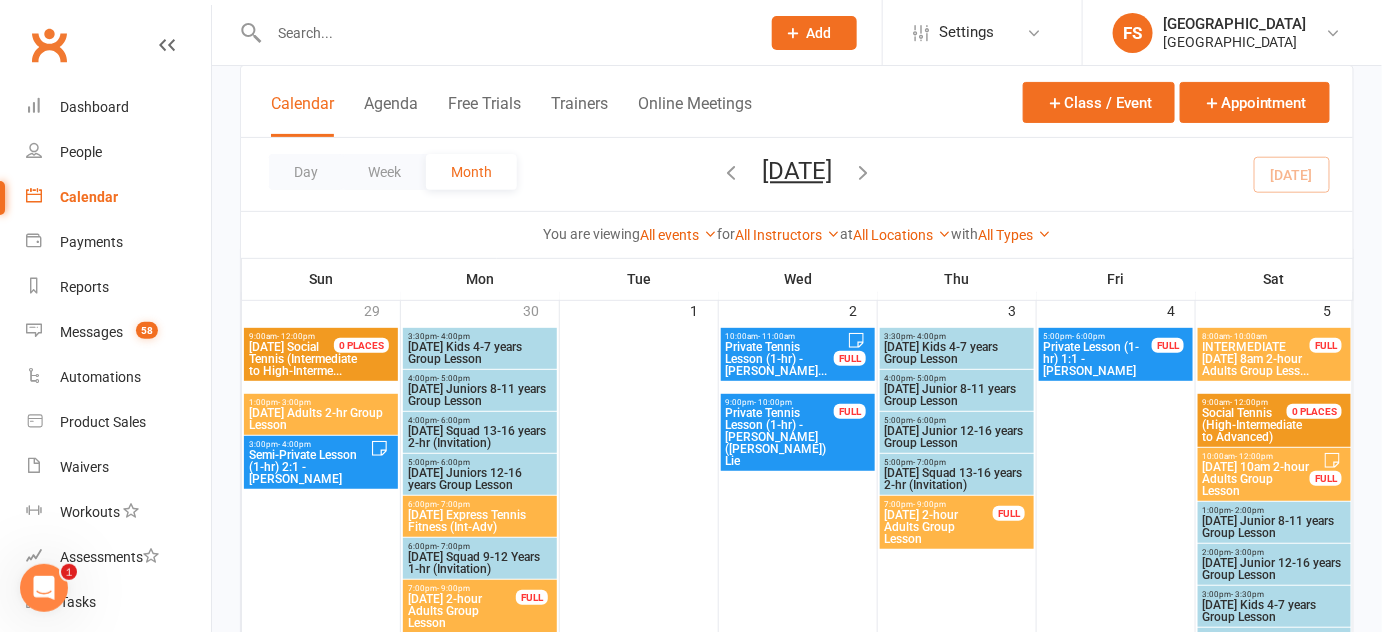click on "[DATE] Kids 4-7 years Group Lesson" at bounding box center [957, 353] 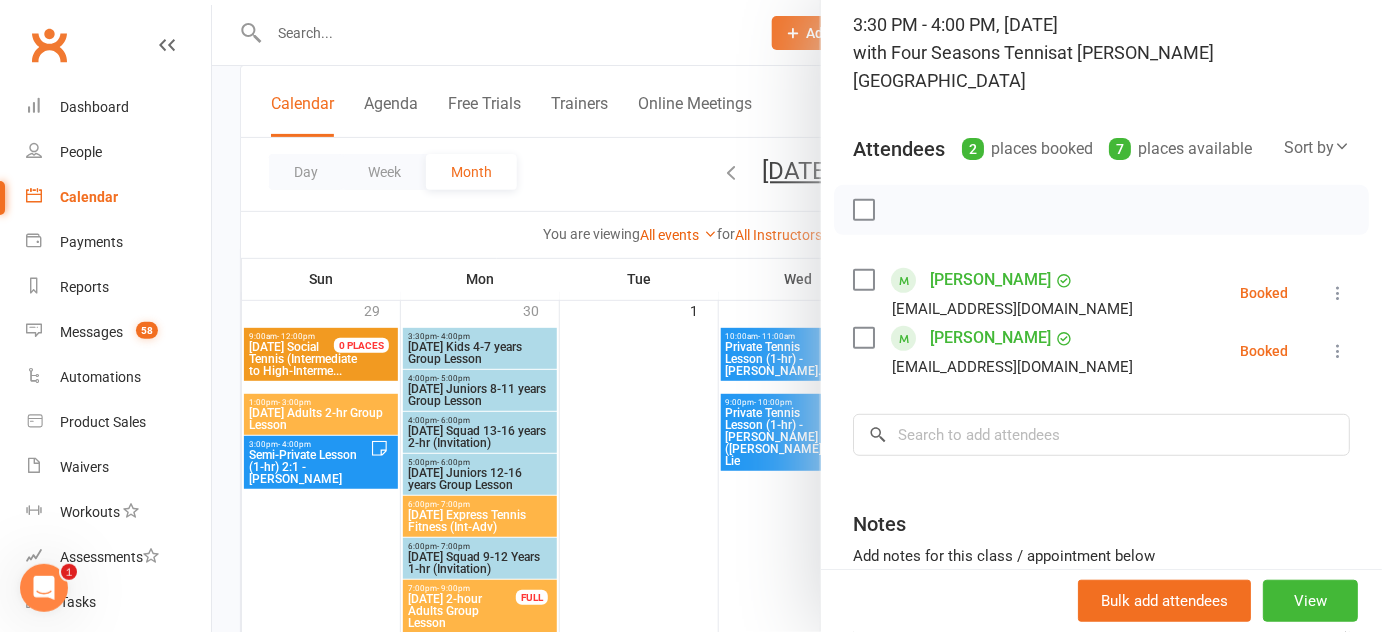 scroll, scrollTop: 136, scrollLeft: 0, axis: vertical 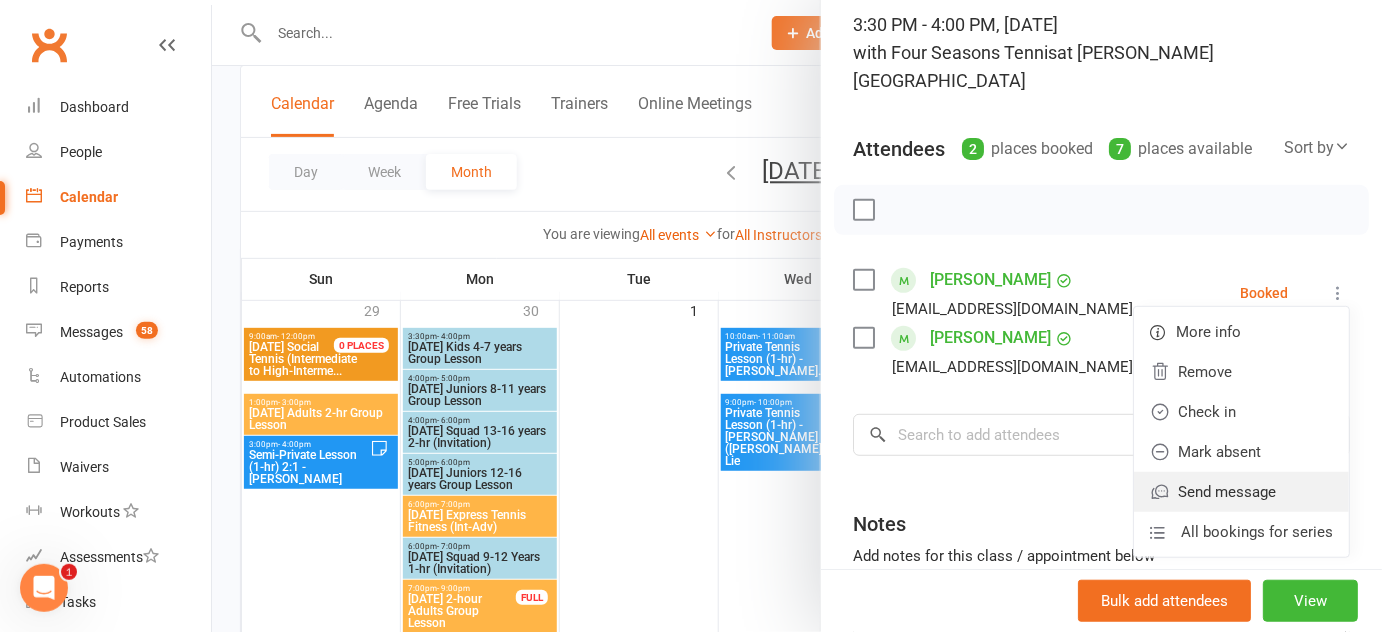 click on "Send message" at bounding box center [1241, 492] 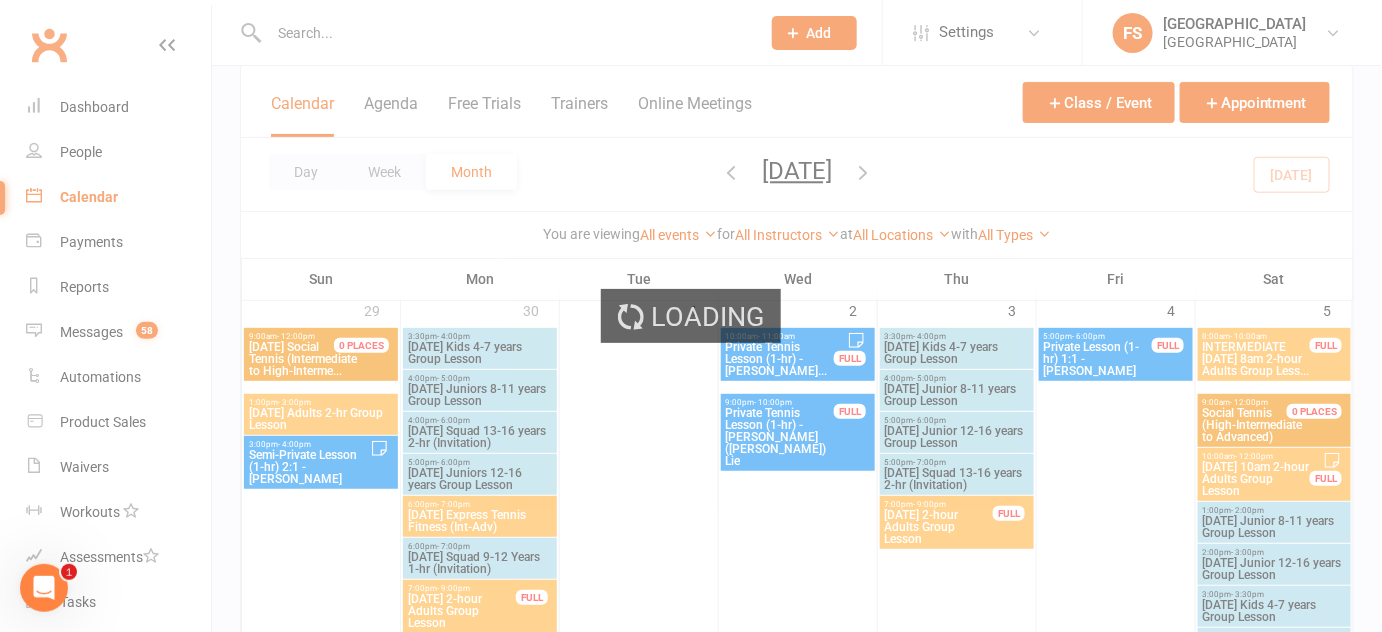 scroll, scrollTop: 0, scrollLeft: 0, axis: both 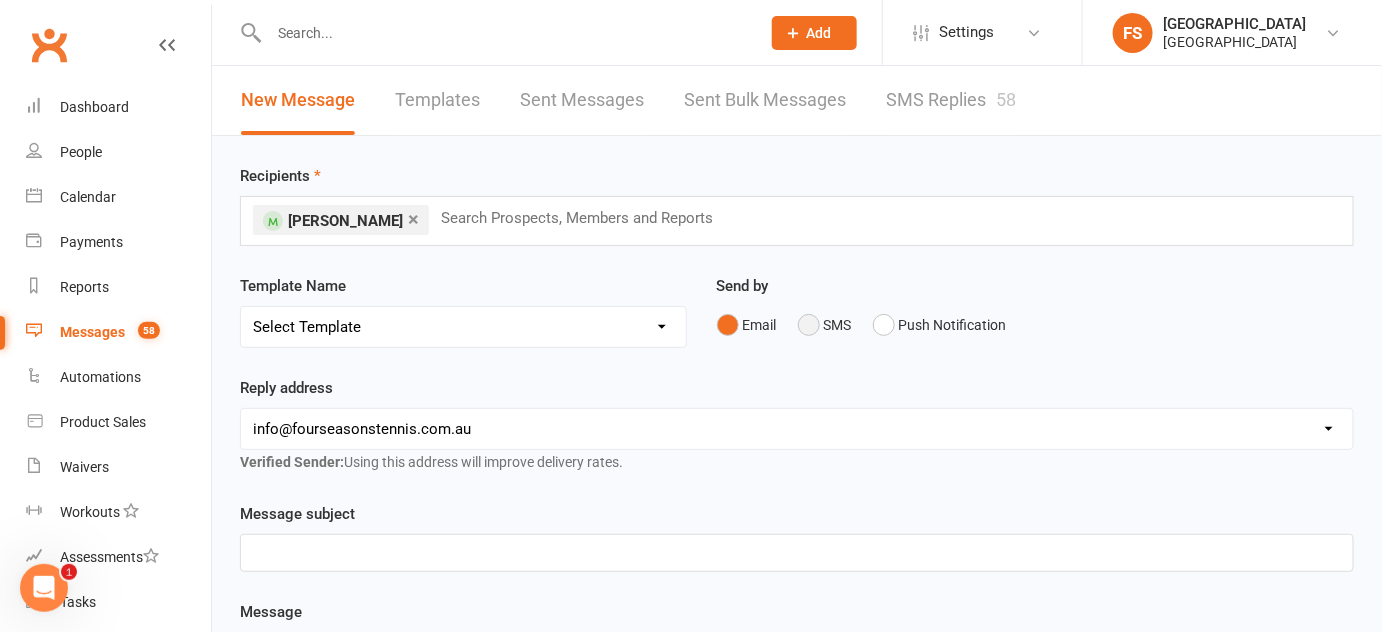 click on "SMS" at bounding box center [825, 325] 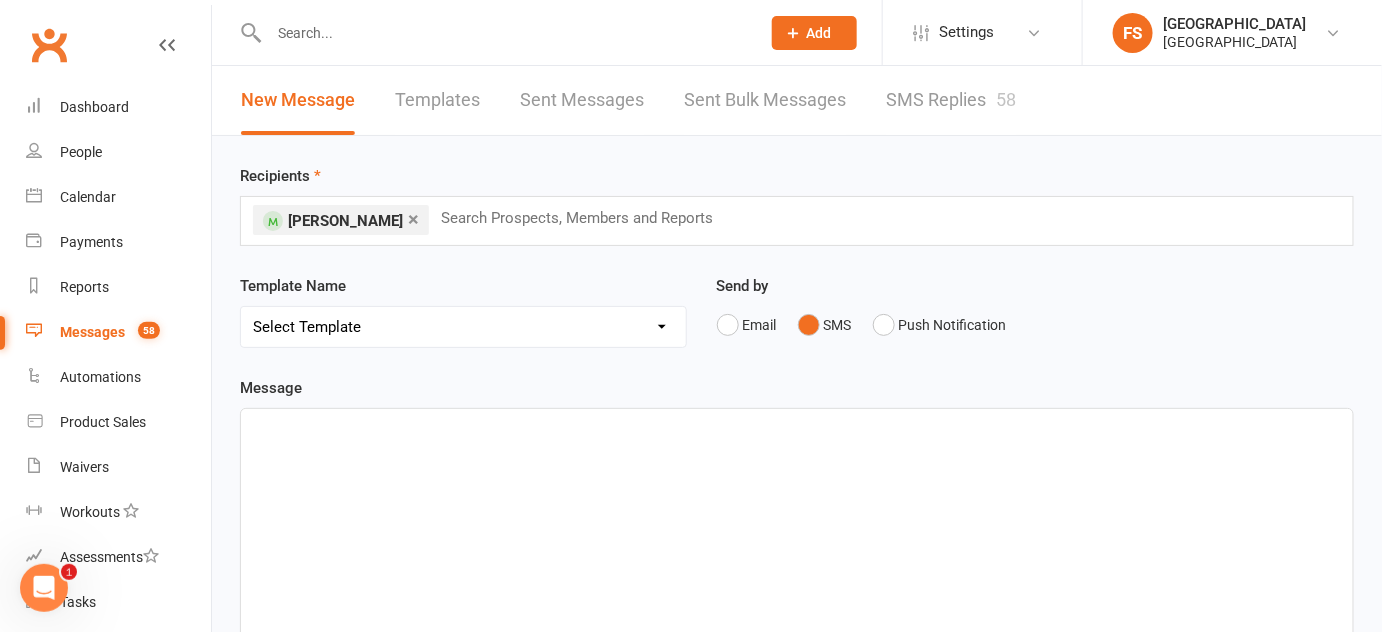 click at bounding box center [797, 559] 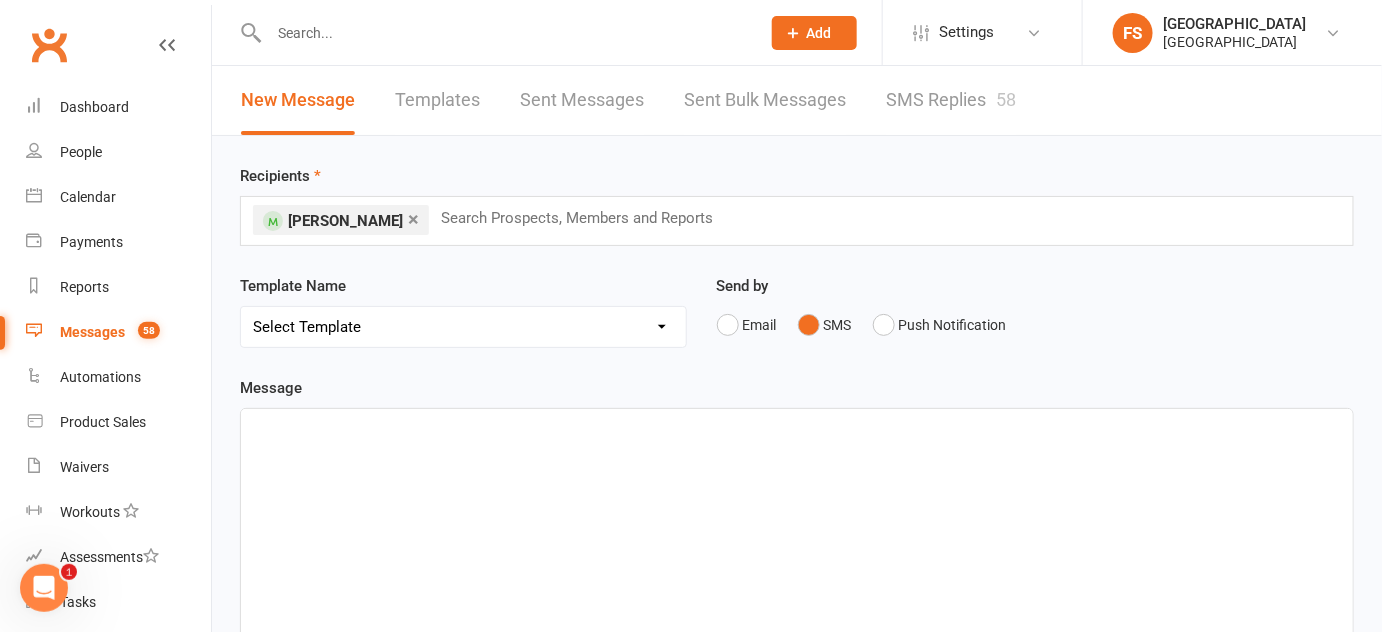 paste 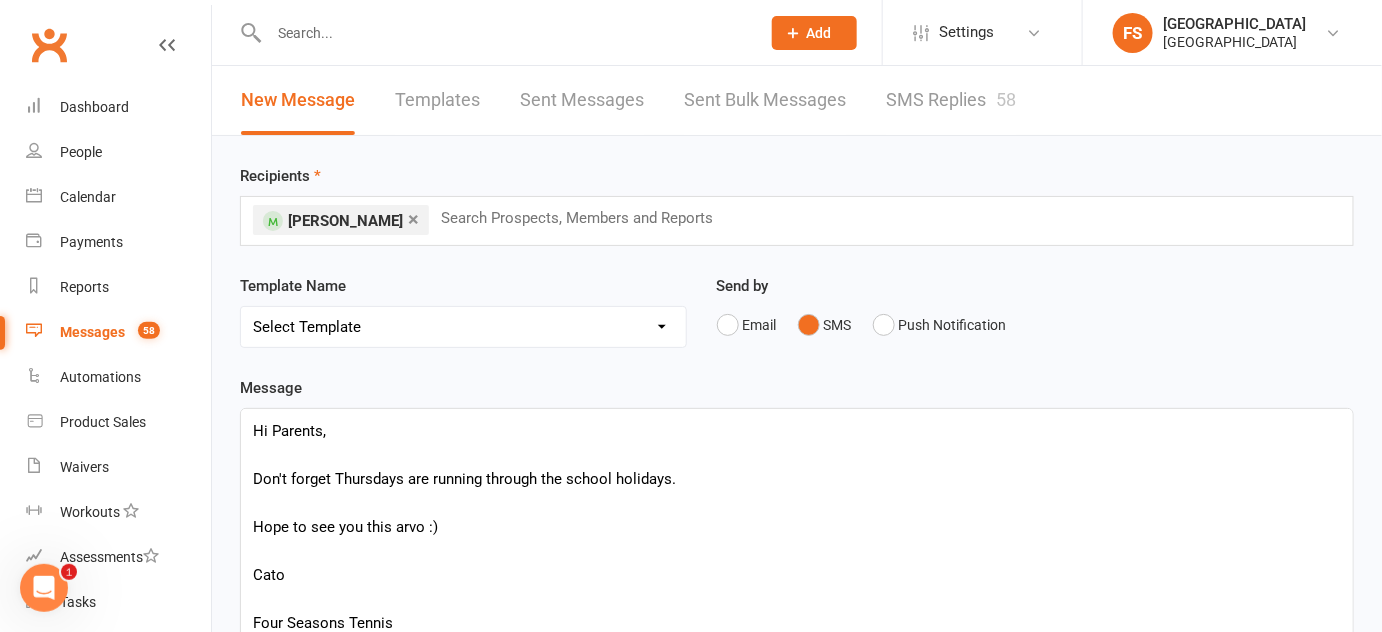 click at bounding box center (797, 455) 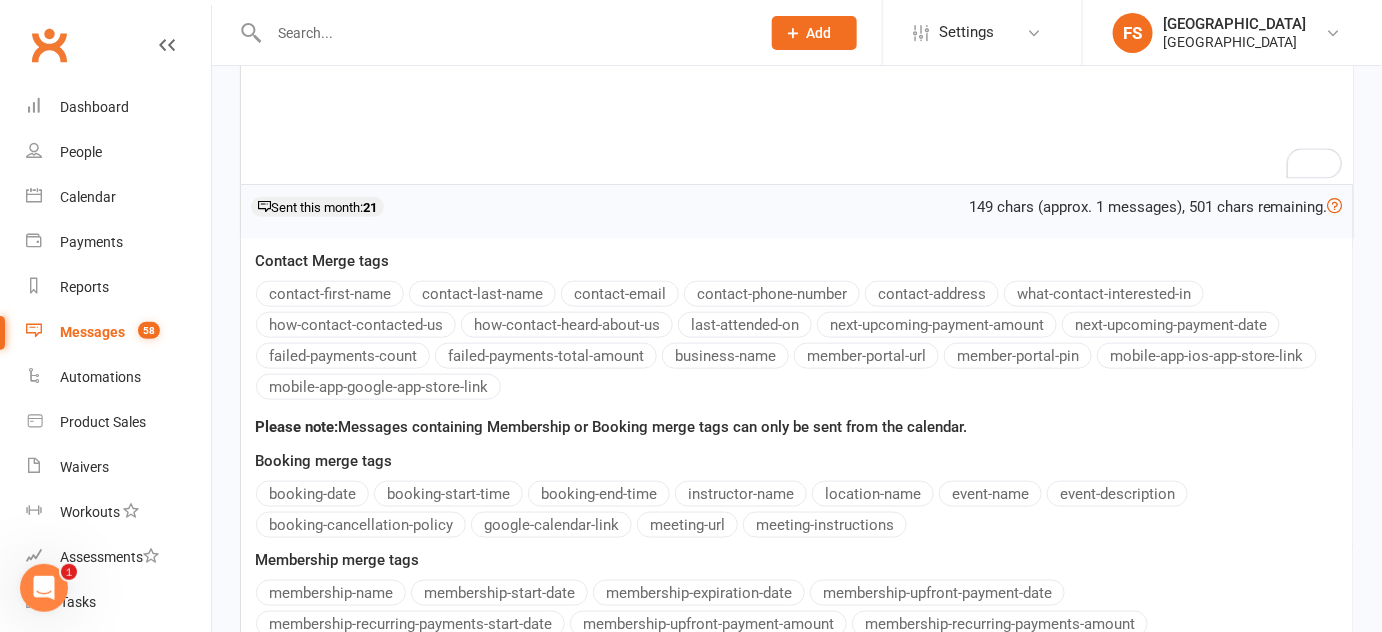 scroll, scrollTop: 784, scrollLeft: 0, axis: vertical 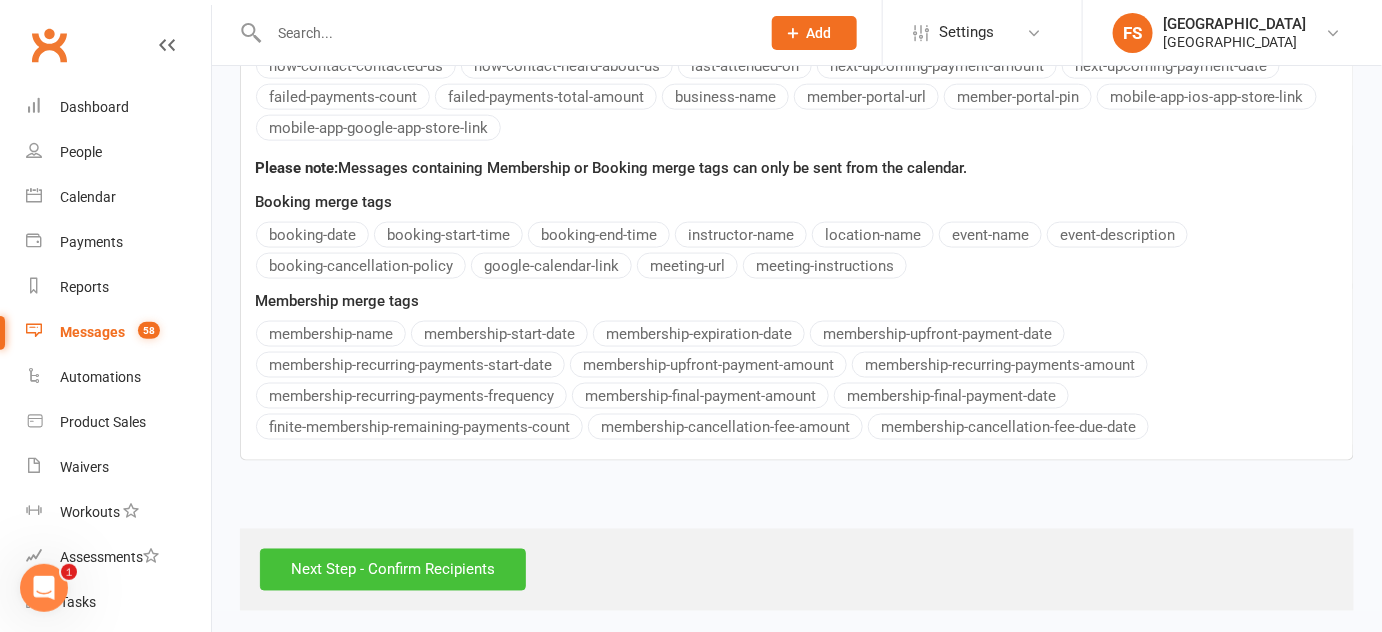 click on "Next Step - Confirm Recipients" at bounding box center [393, 570] 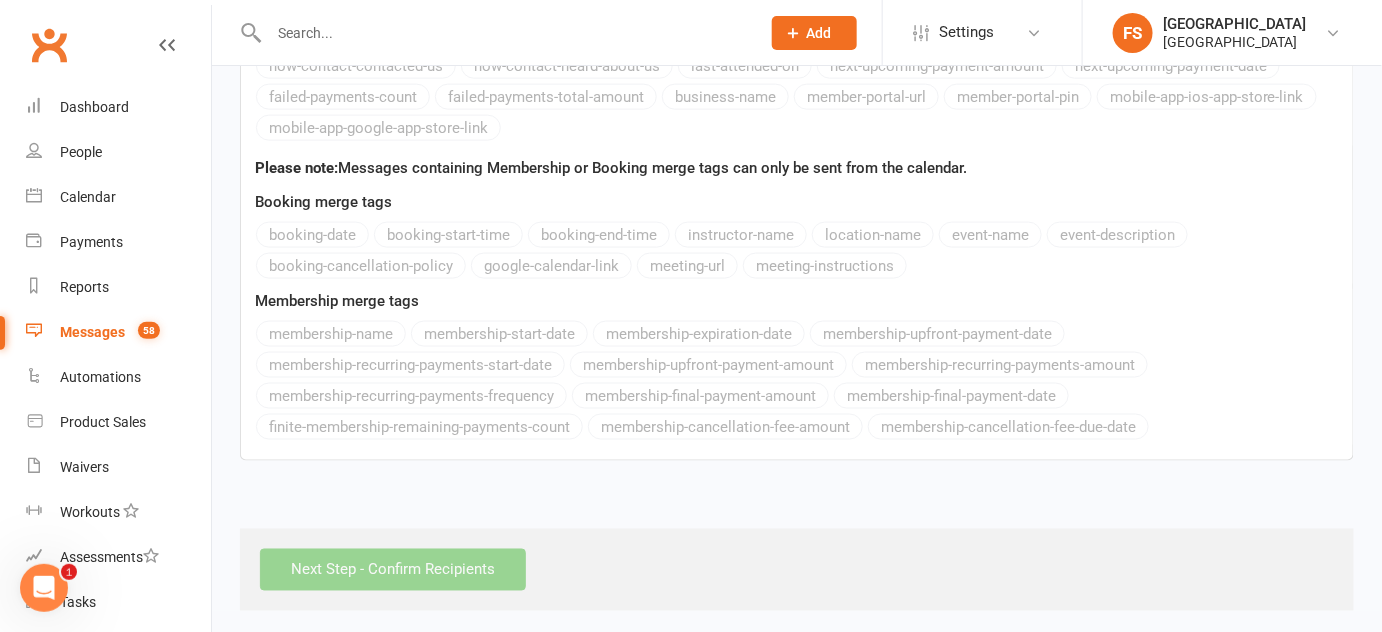 scroll, scrollTop: 0, scrollLeft: 0, axis: both 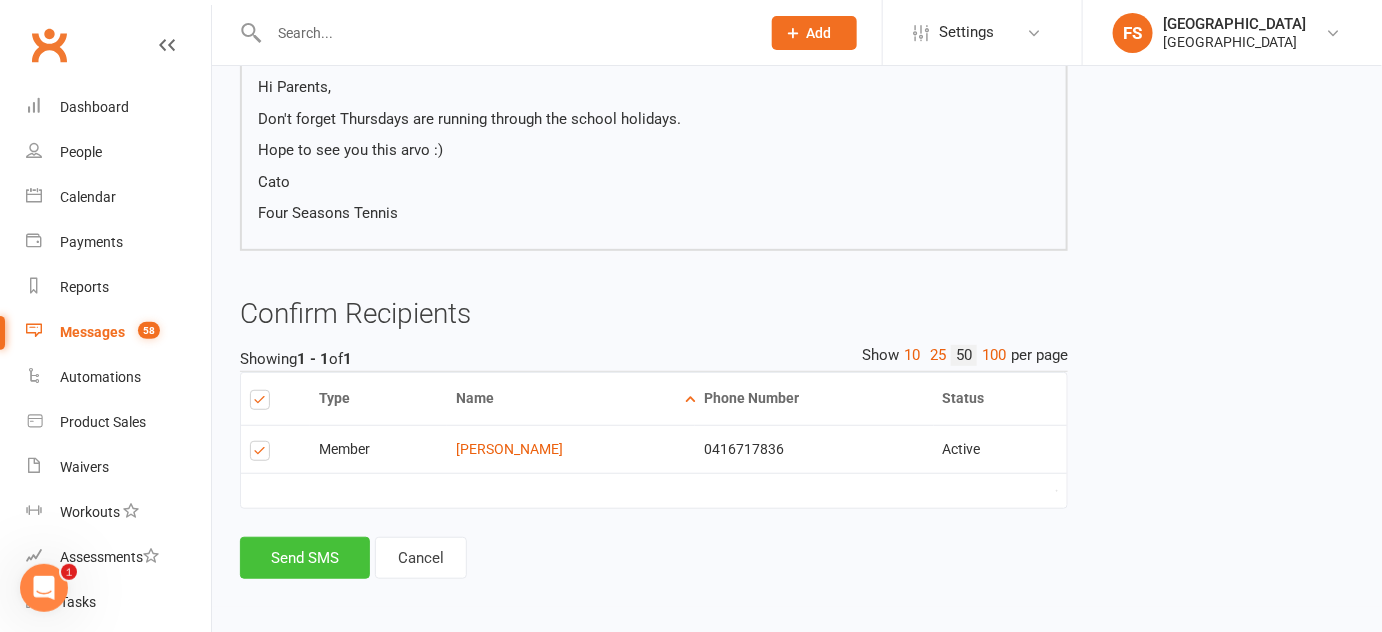 click on "Send SMS" at bounding box center [305, 558] 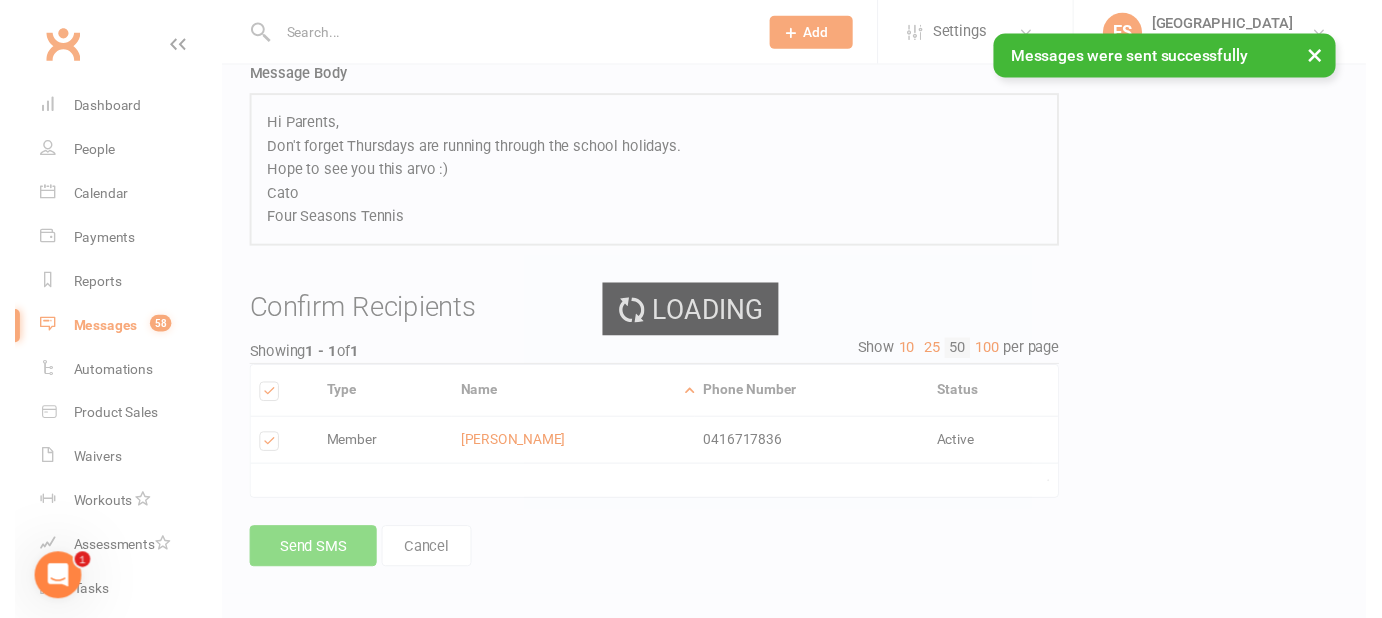 scroll, scrollTop: 179, scrollLeft: 0, axis: vertical 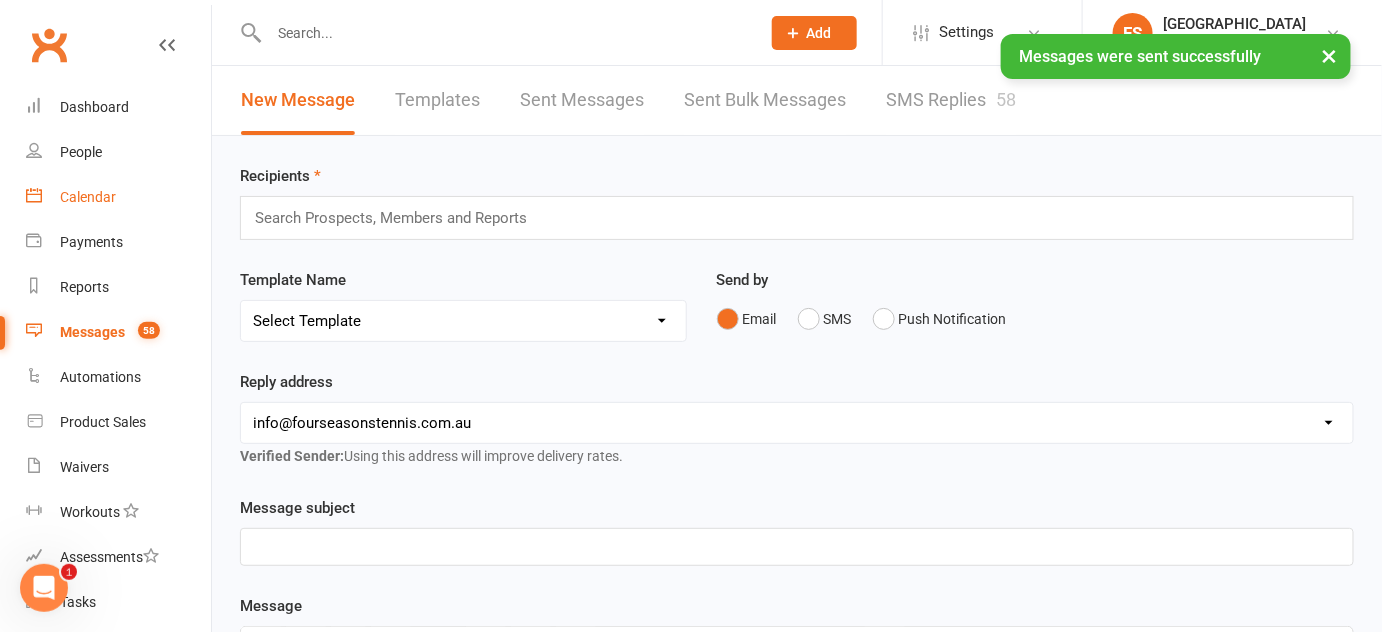 click on "Calendar" at bounding box center [88, 197] 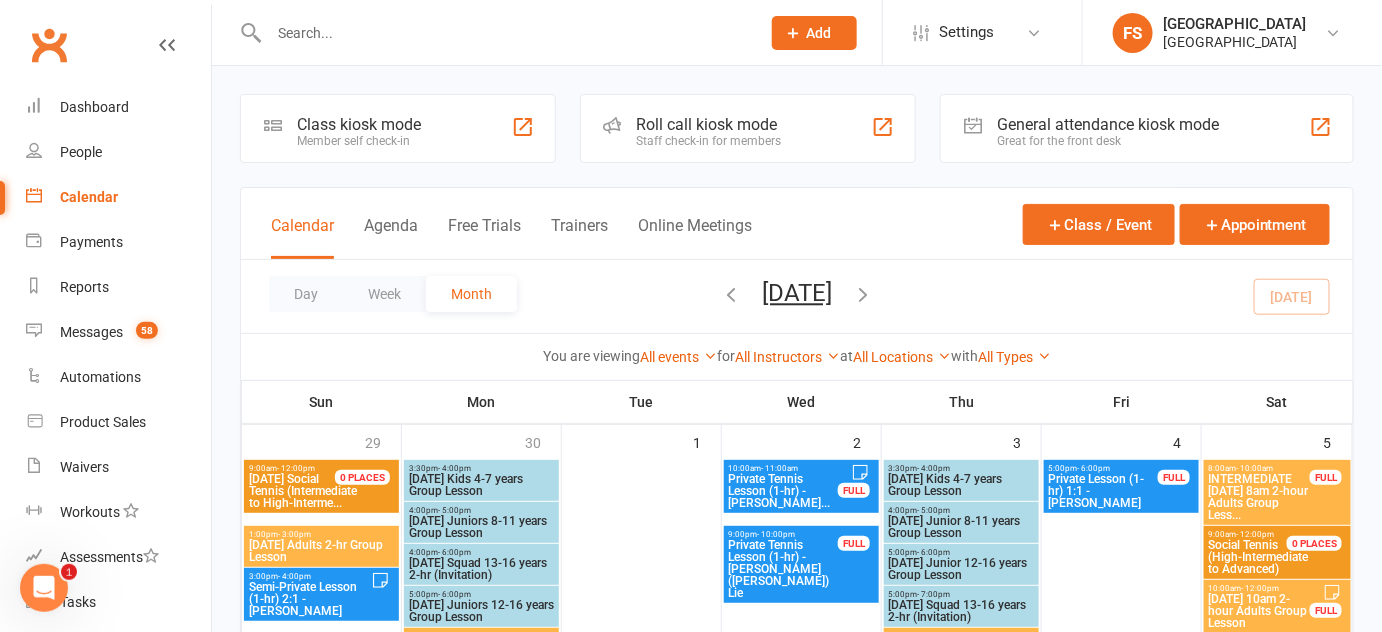 click on "Calendar" at bounding box center (89, 197) 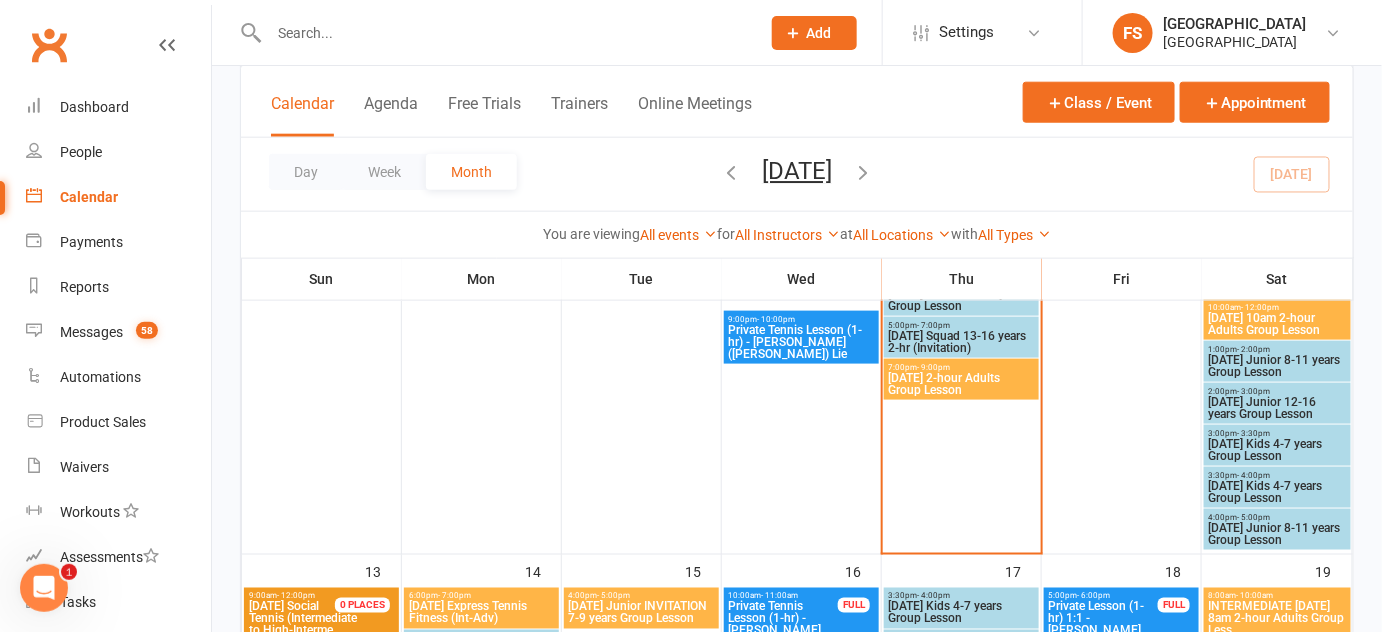 scroll, scrollTop: 682, scrollLeft: 0, axis: vertical 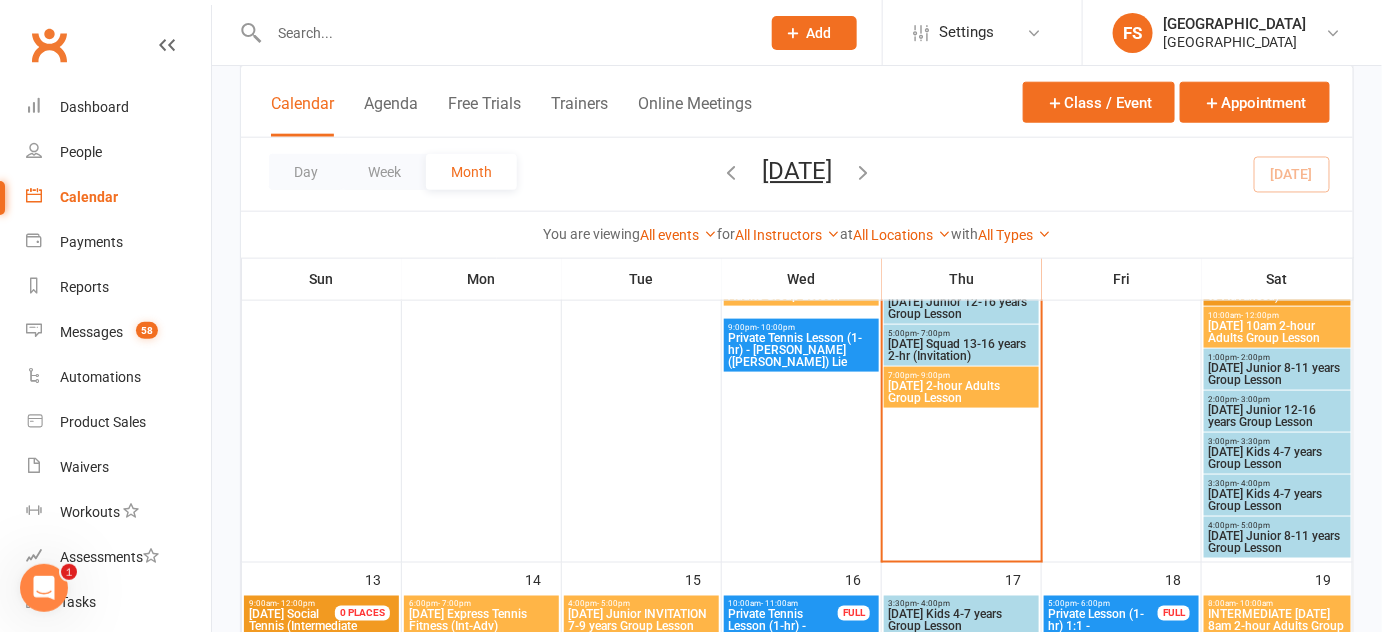click on "[DATE] 2-hour Adults Group Lesson" at bounding box center [961, 392] 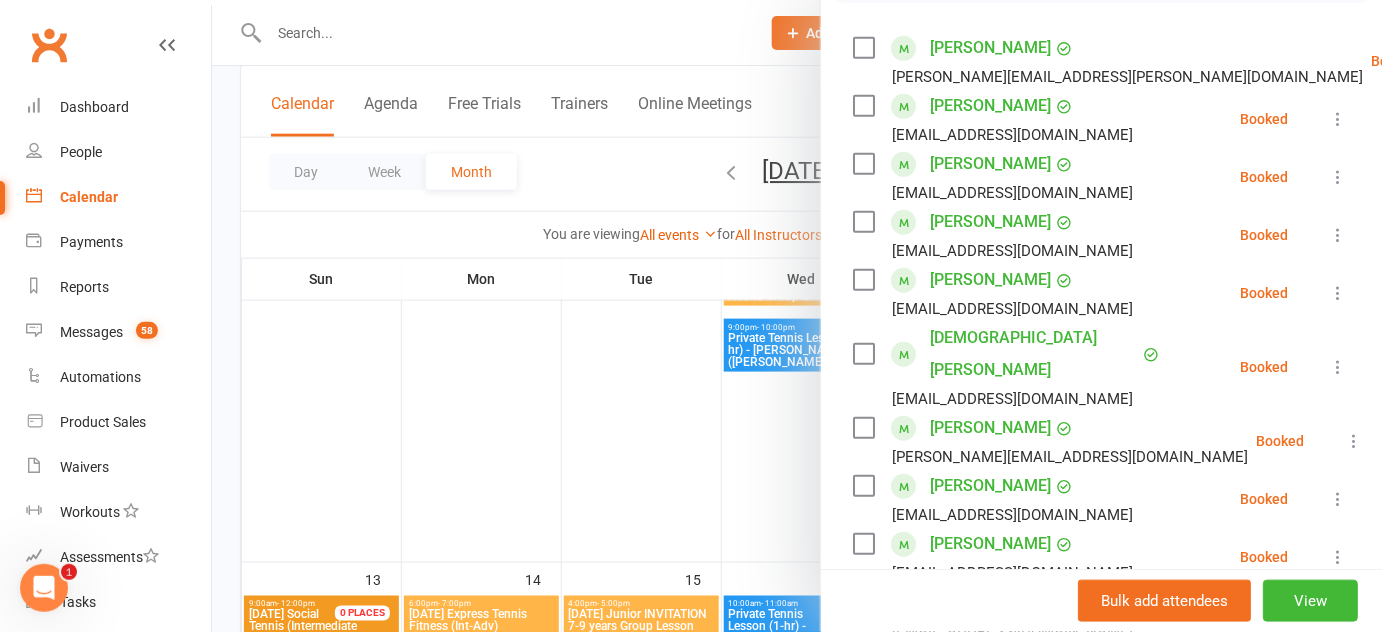 scroll, scrollTop: 363, scrollLeft: 0, axis: vertical 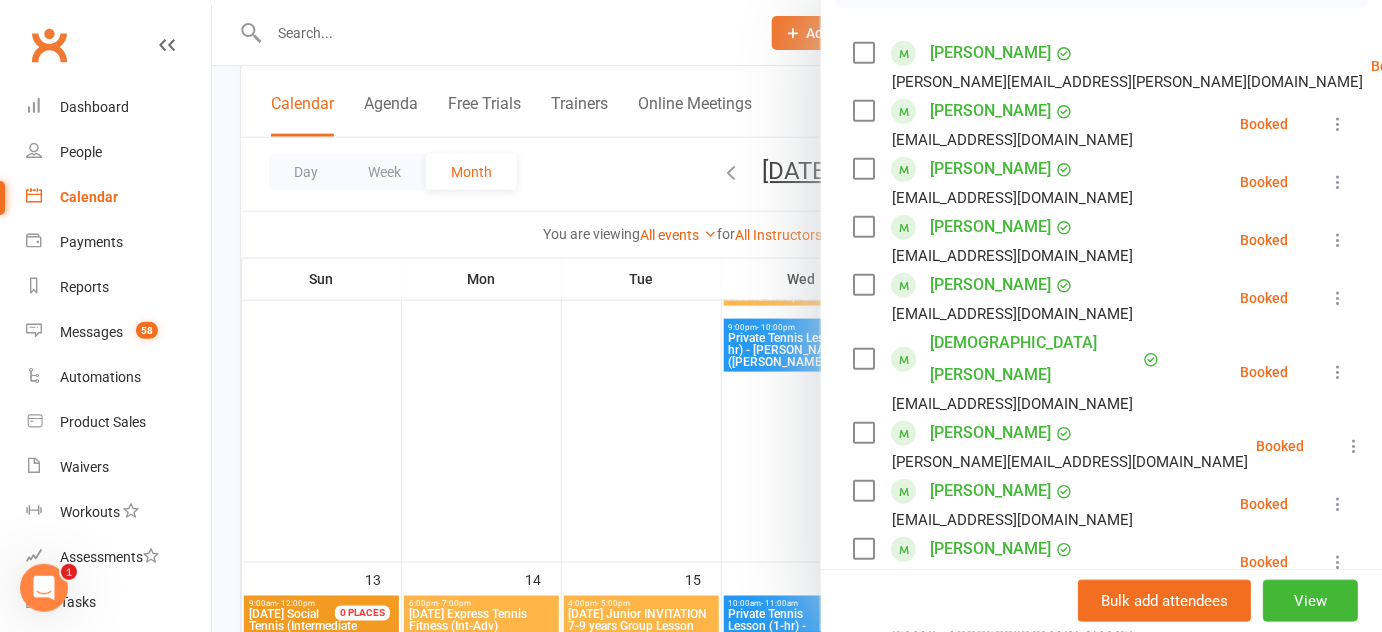 click at bounding box center (797, 316) 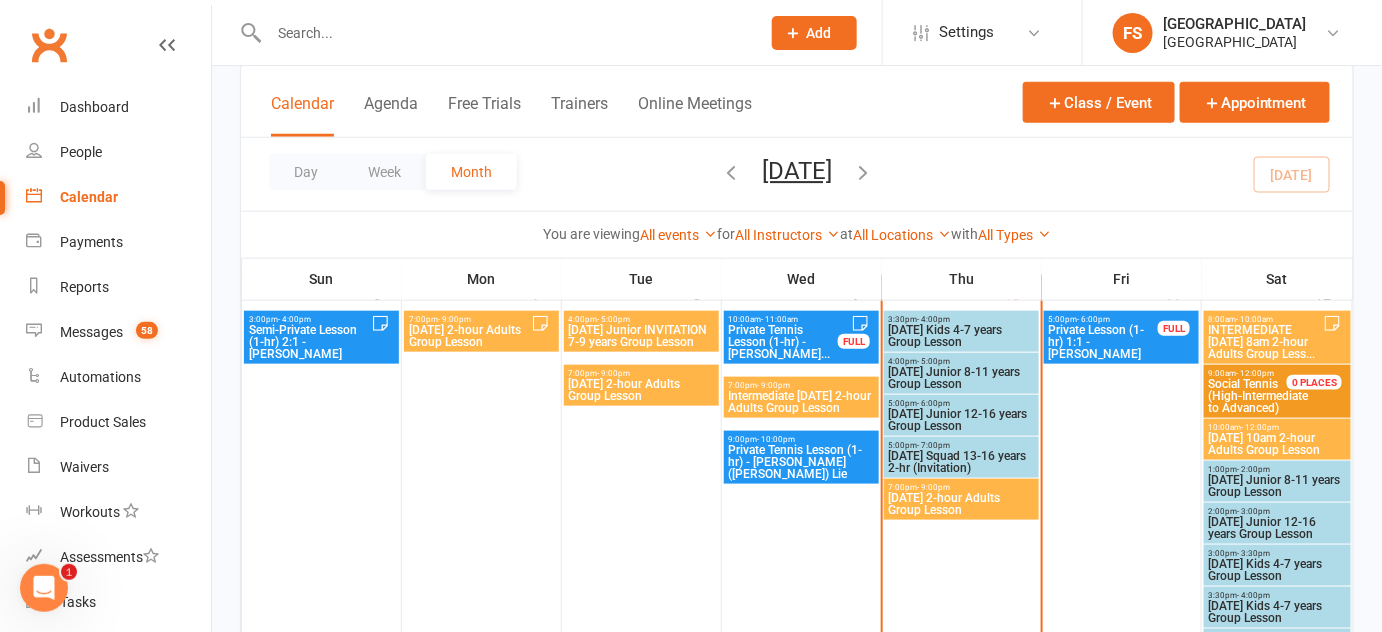 scroll, scrollTop: 522, scrollLeft: 0, axis: vertical 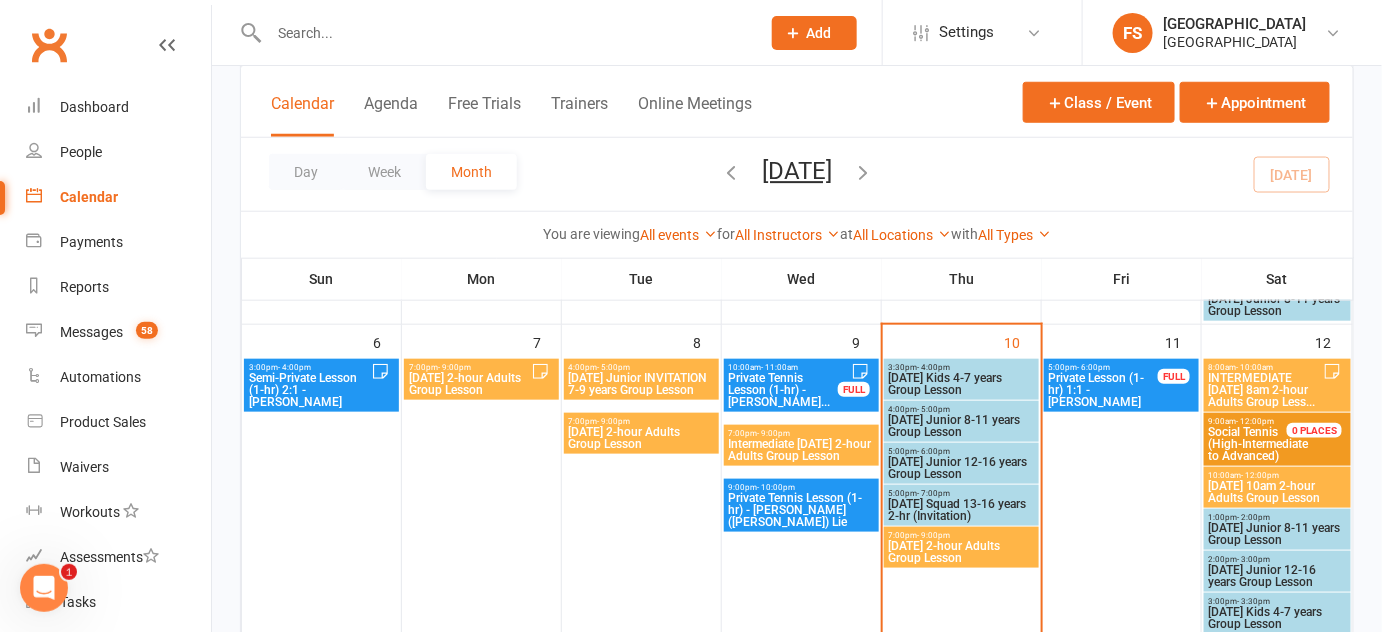 click on "[DATE] Junior 8-11 years Group Lesson" at bounding box center [961, 426] 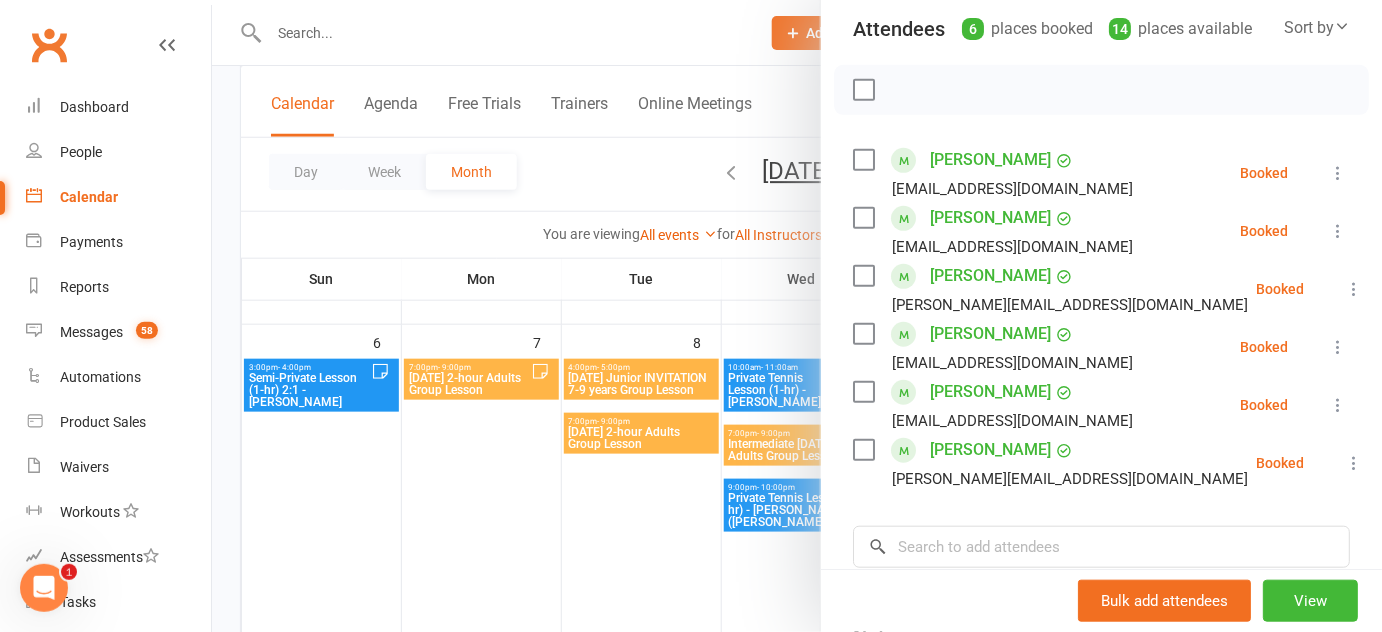 scroll, scrollTop: 250, scrollLeft: 0, axis: vertical 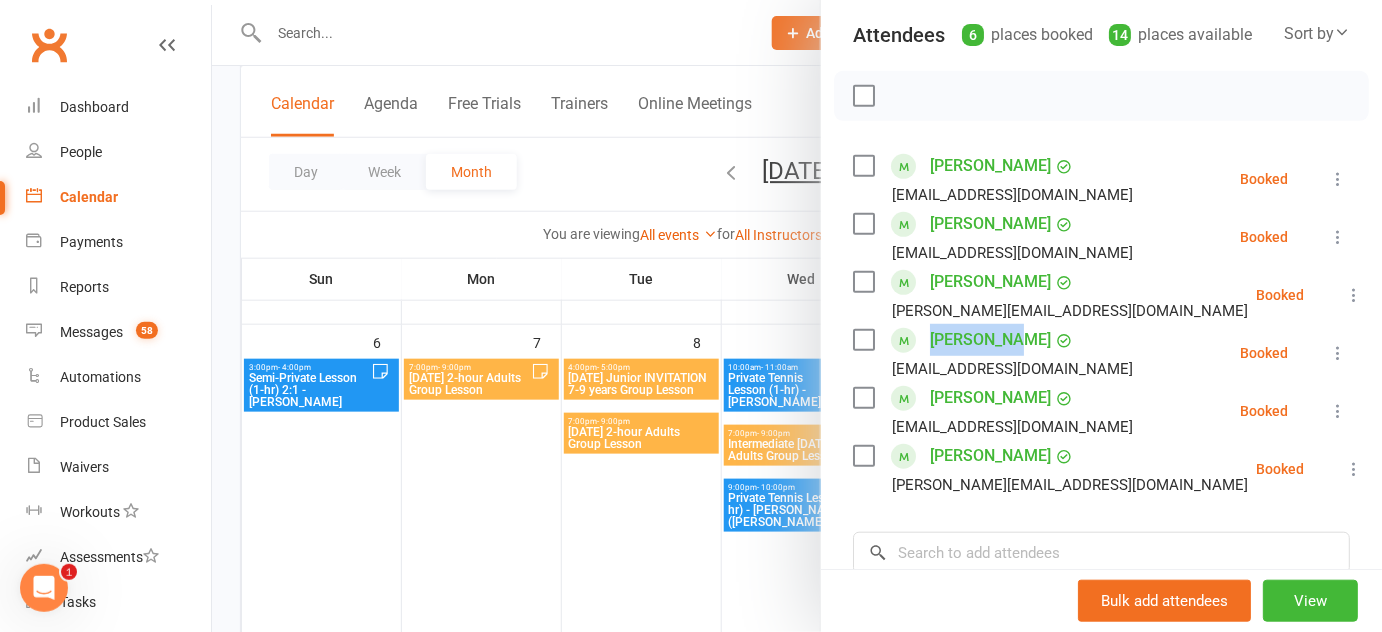 drag, startPoint x: 917, startPoint y: 311, endPoint x: 1006, endPoint y: 311, distance: 89 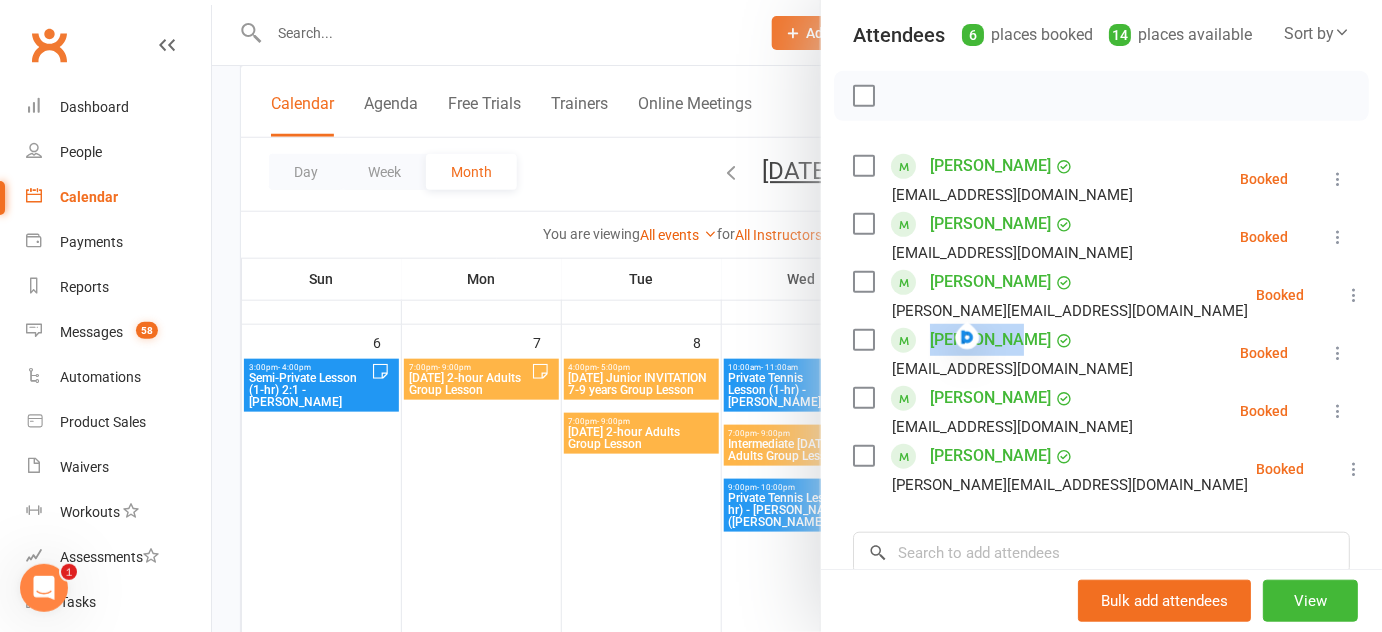 copy on "[PERSON_NAME]" 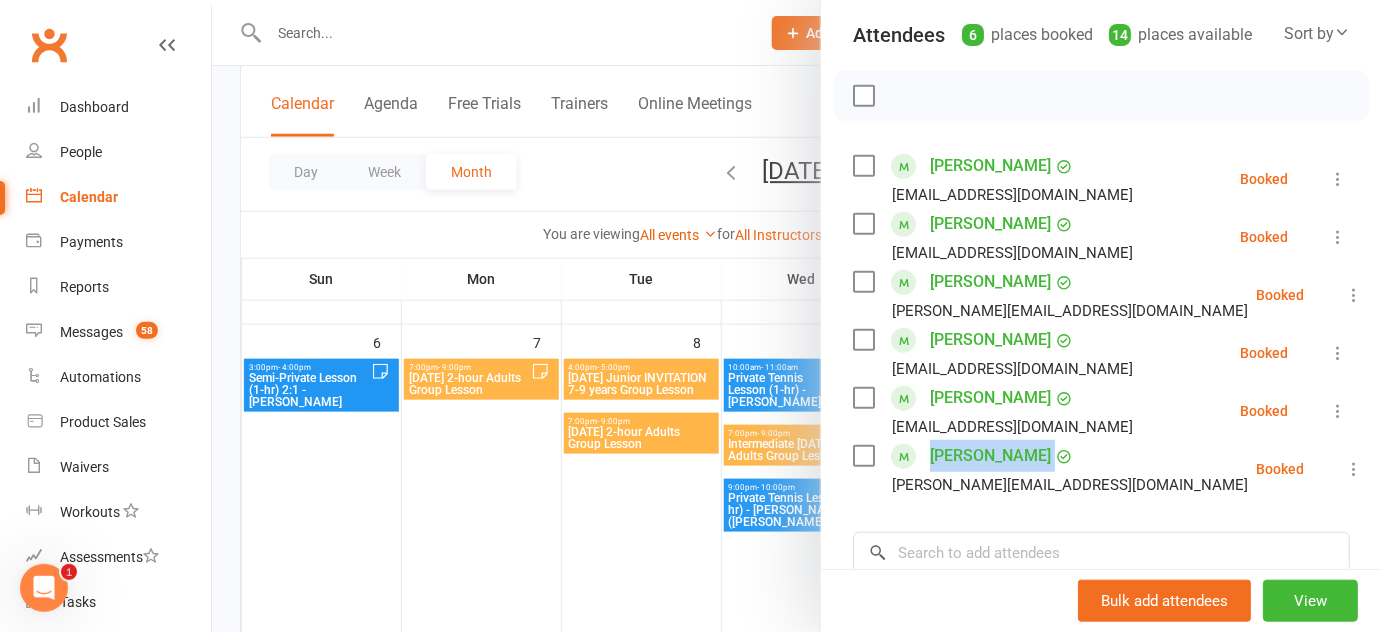 drag, startPoint x: 920, startPoint y: 426, endPoint x: 1000, endPoint y: 440, distance: 81.21576 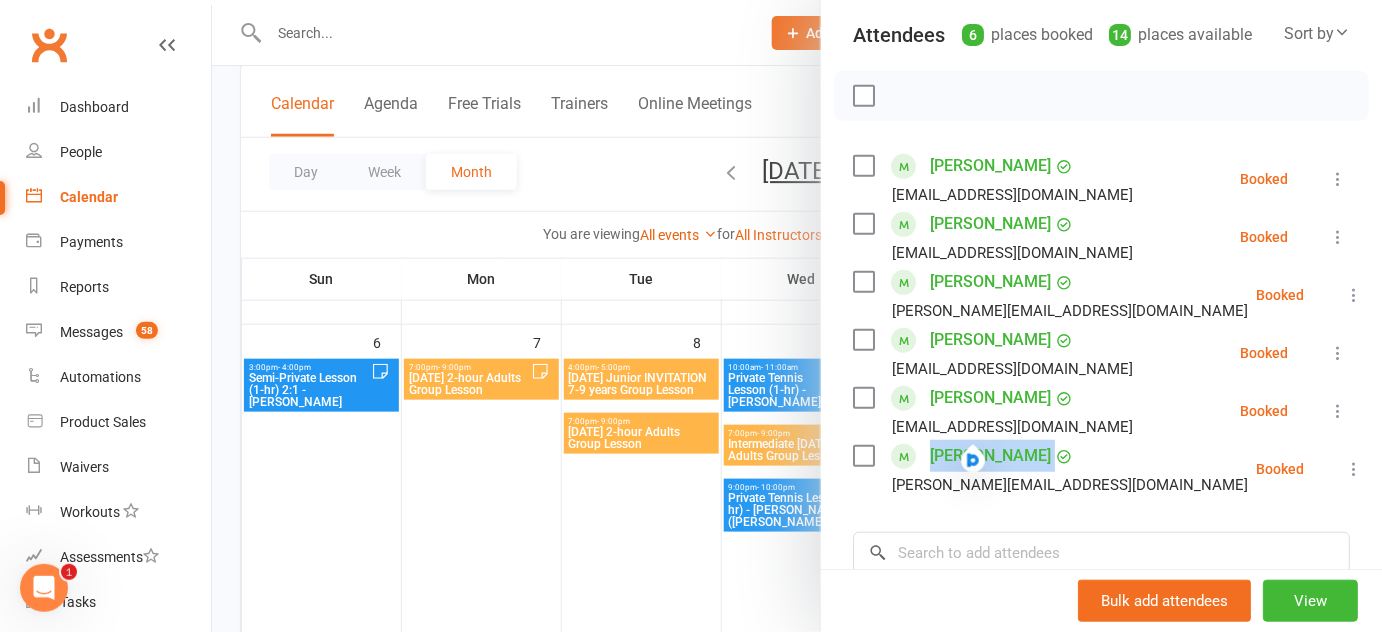 copy on "[PERSON_NAME]" 